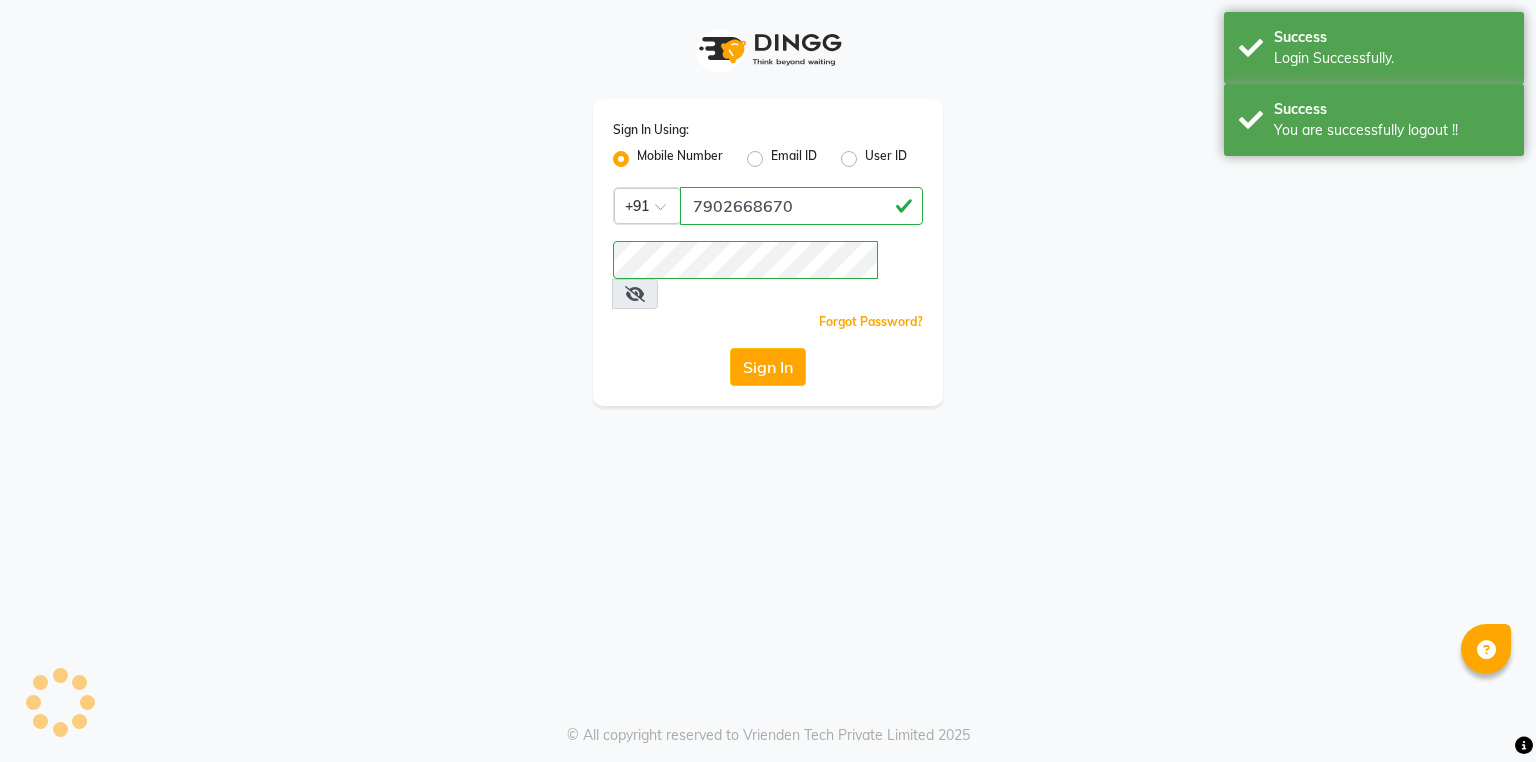 scroll, scrollTop: 0, scrollLeft: 0, axis: both 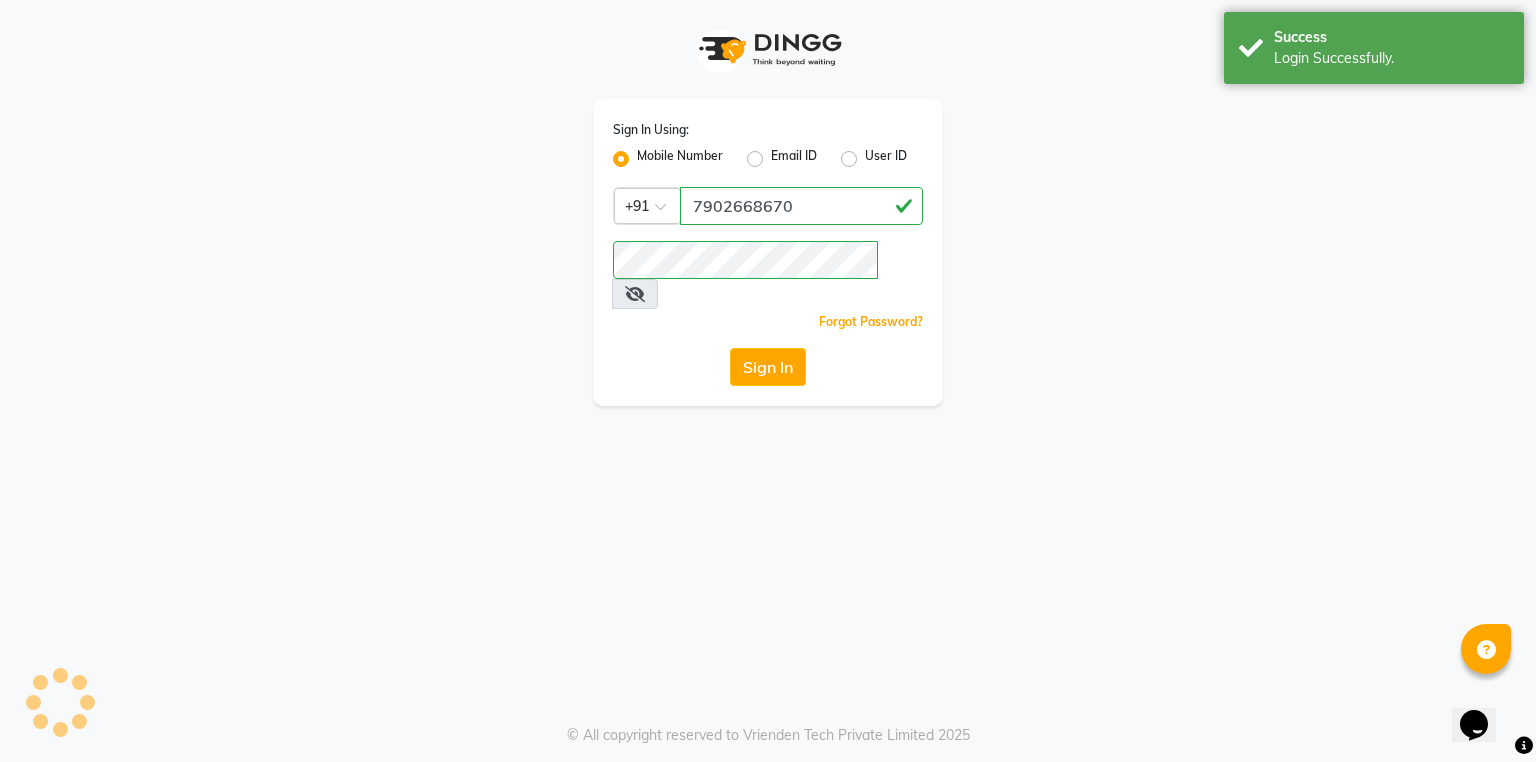 select on "service" 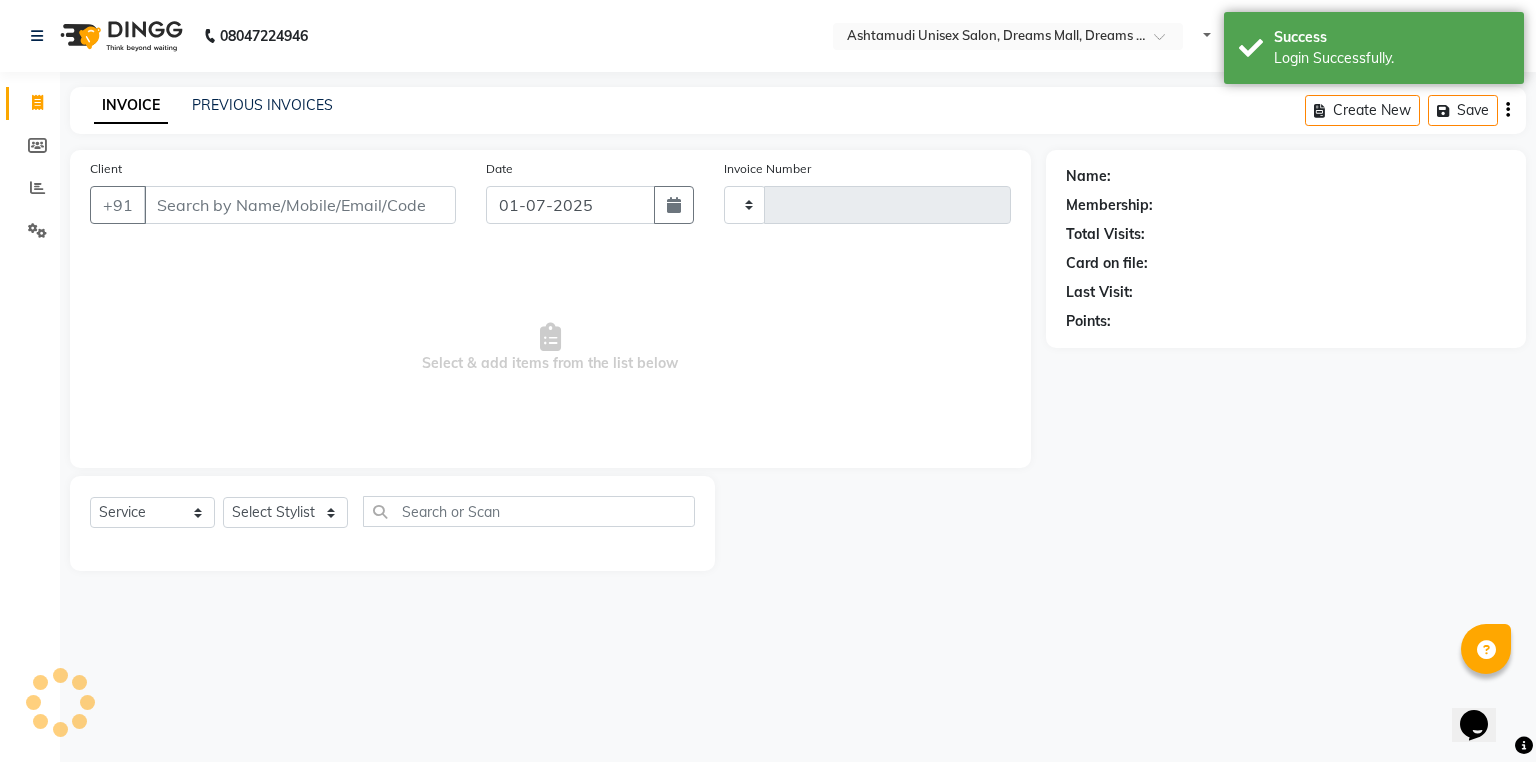 type on "2208" 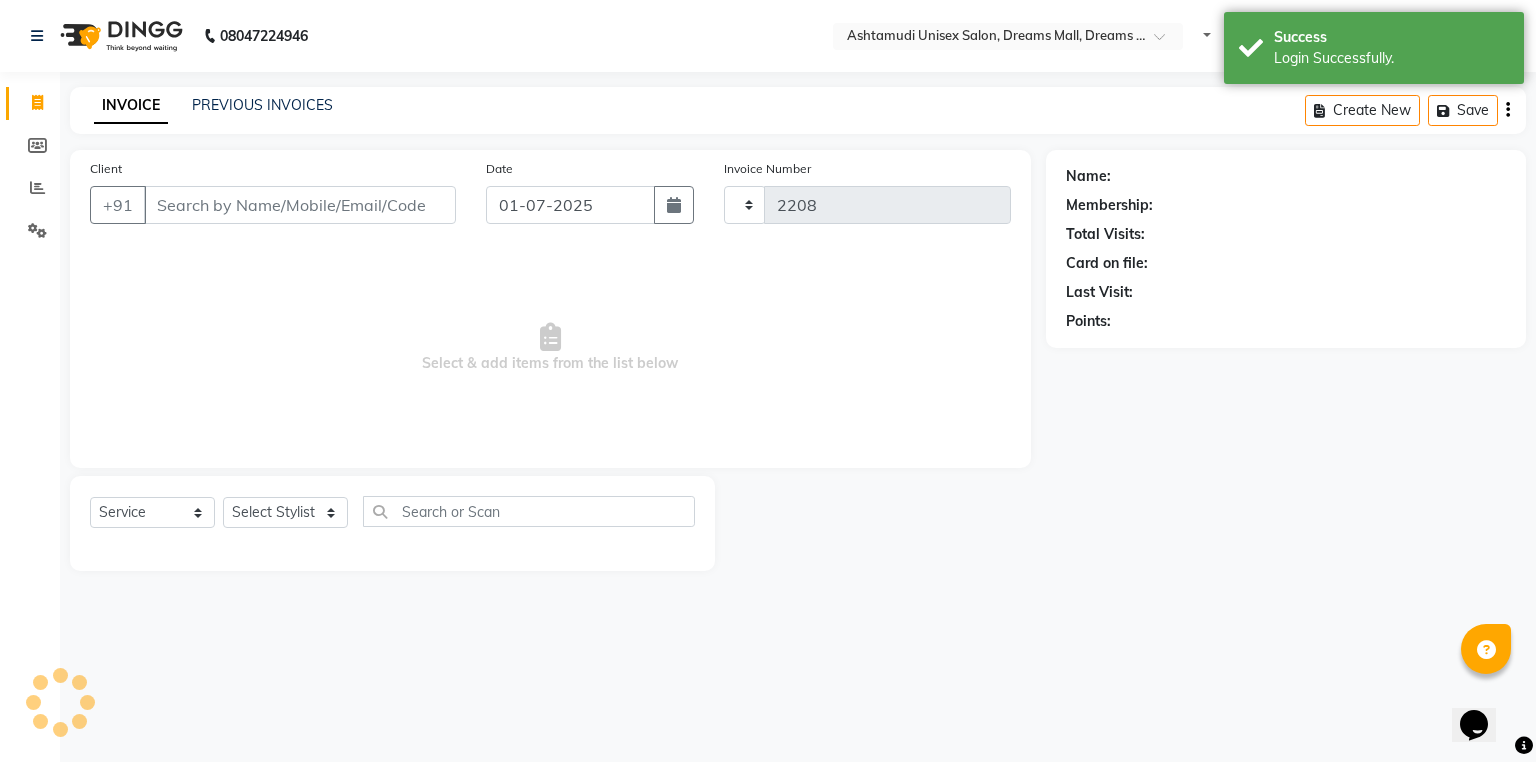 select on "7264" 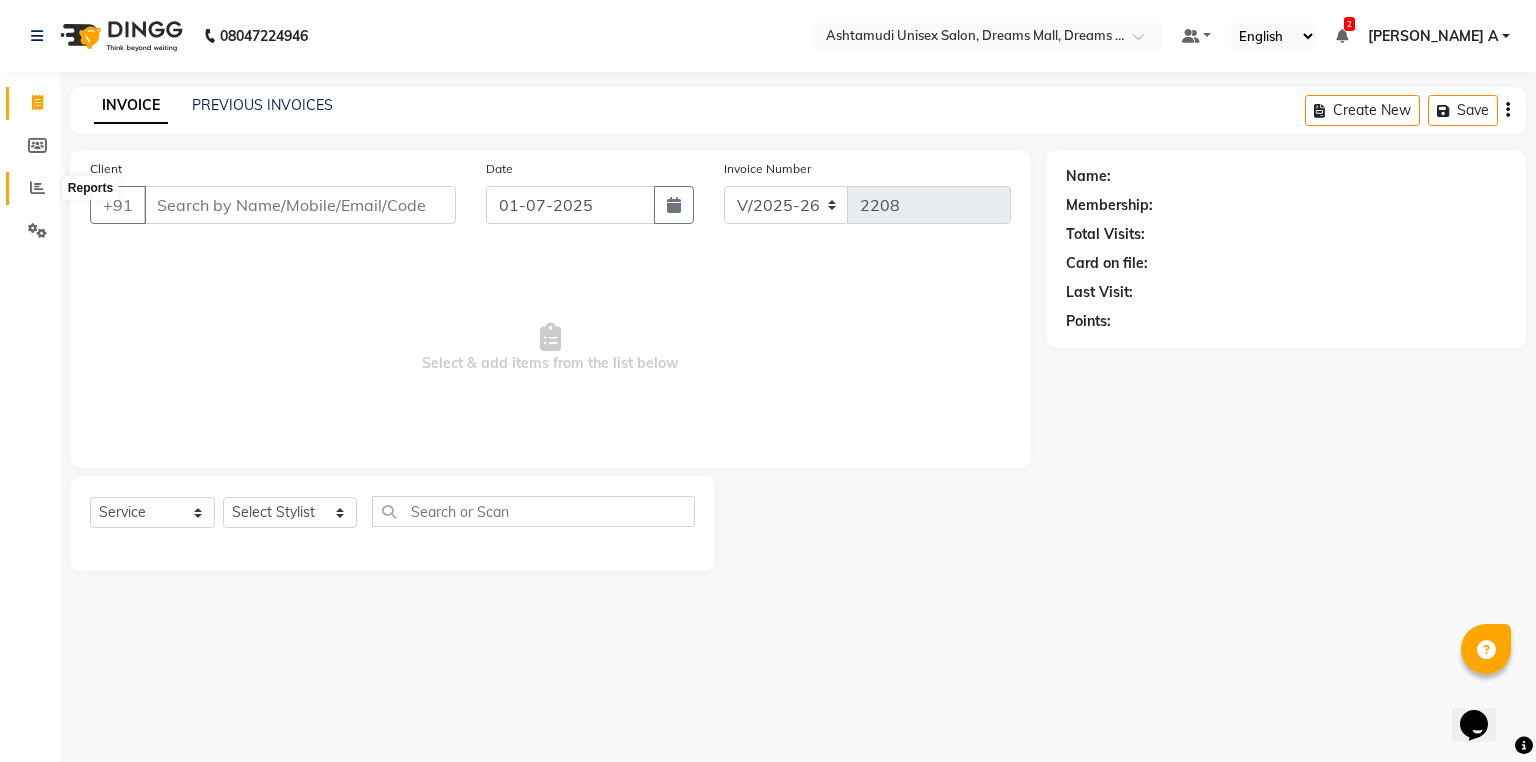 click 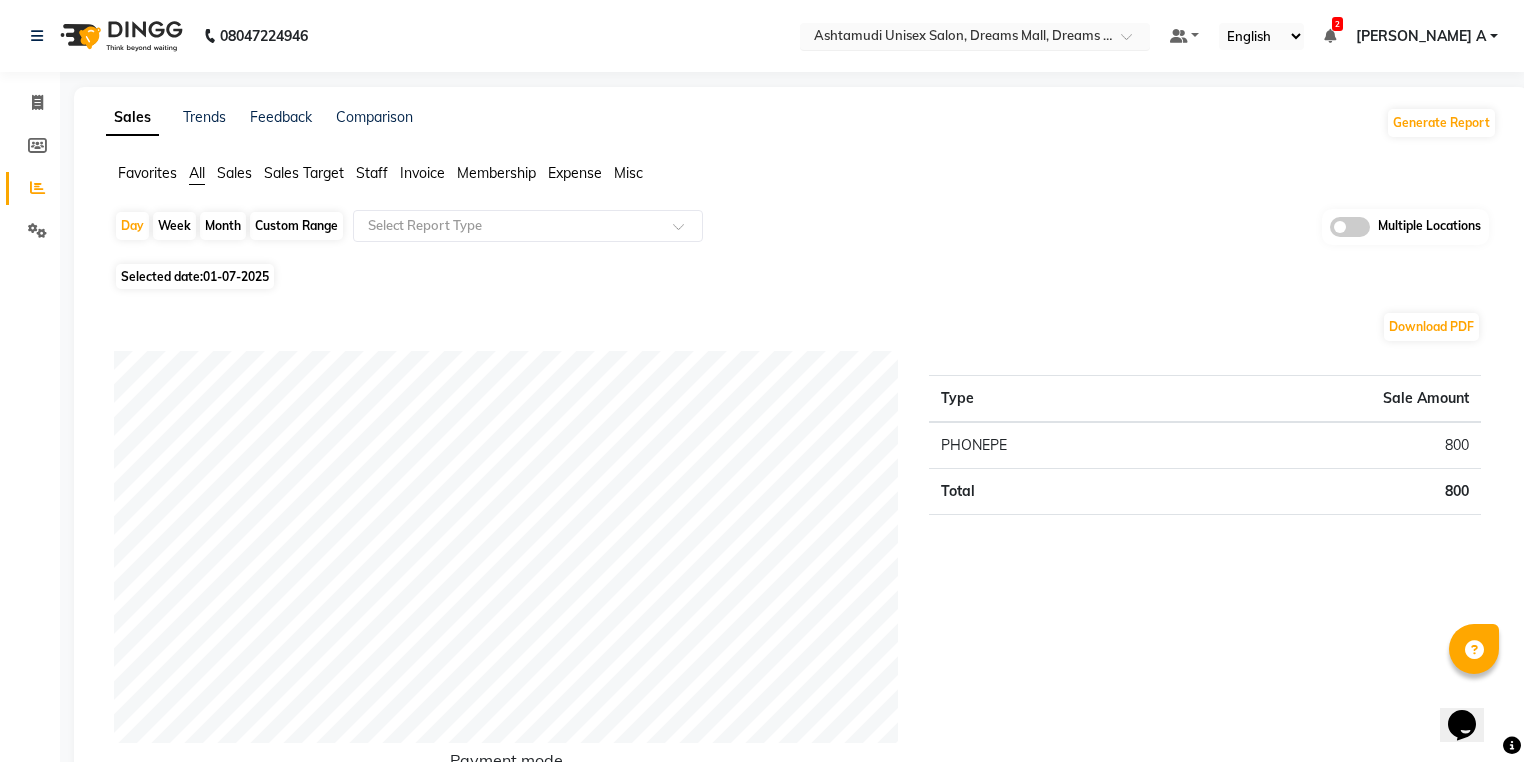 click on "× Ashtamudi Unisex Salon, Dreams Mall, Dreams Mall Kottiyam" at bounding box center (964, 36) 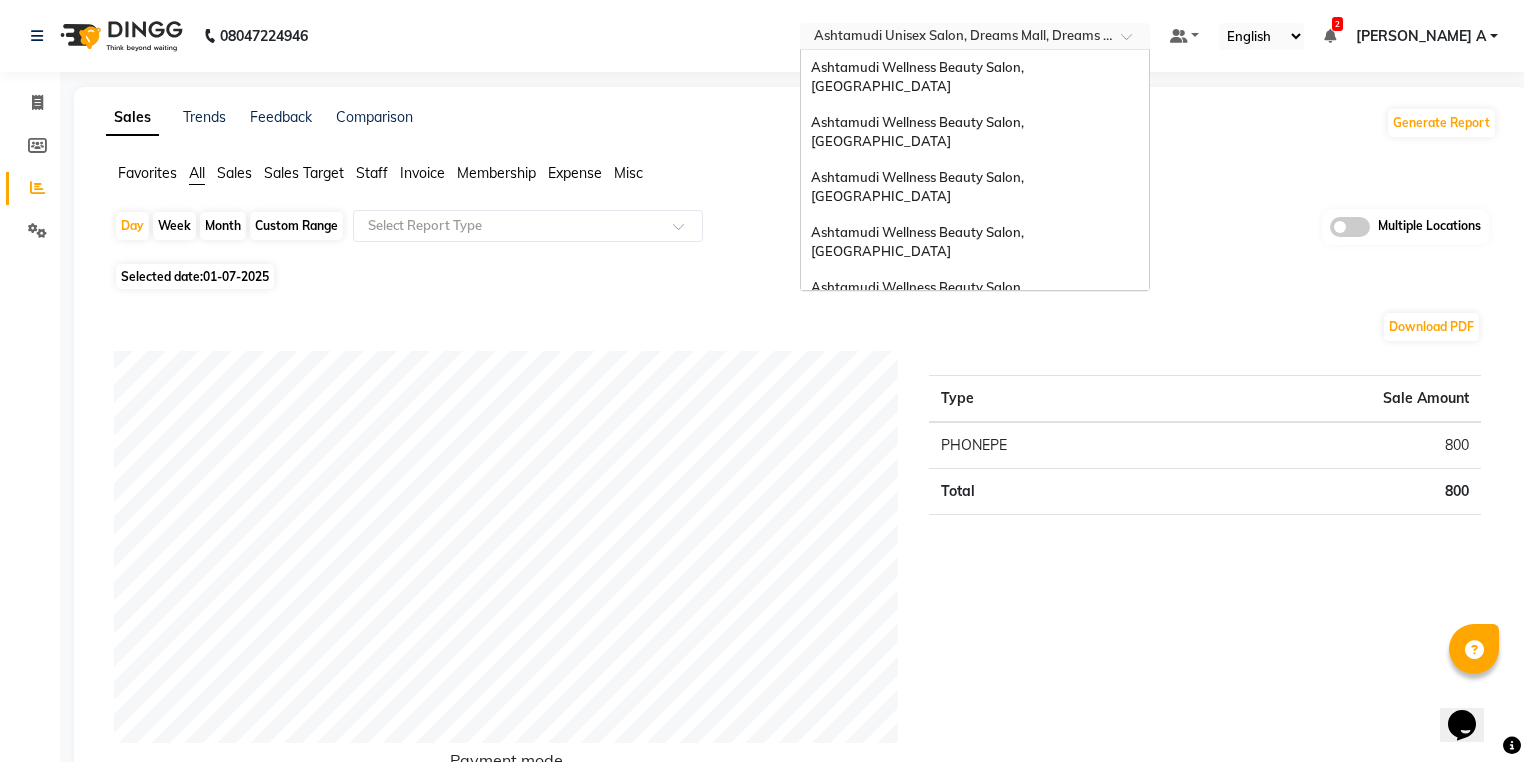 scroll, scrollTop: 312, scrollLeft: 0, axis: vertical 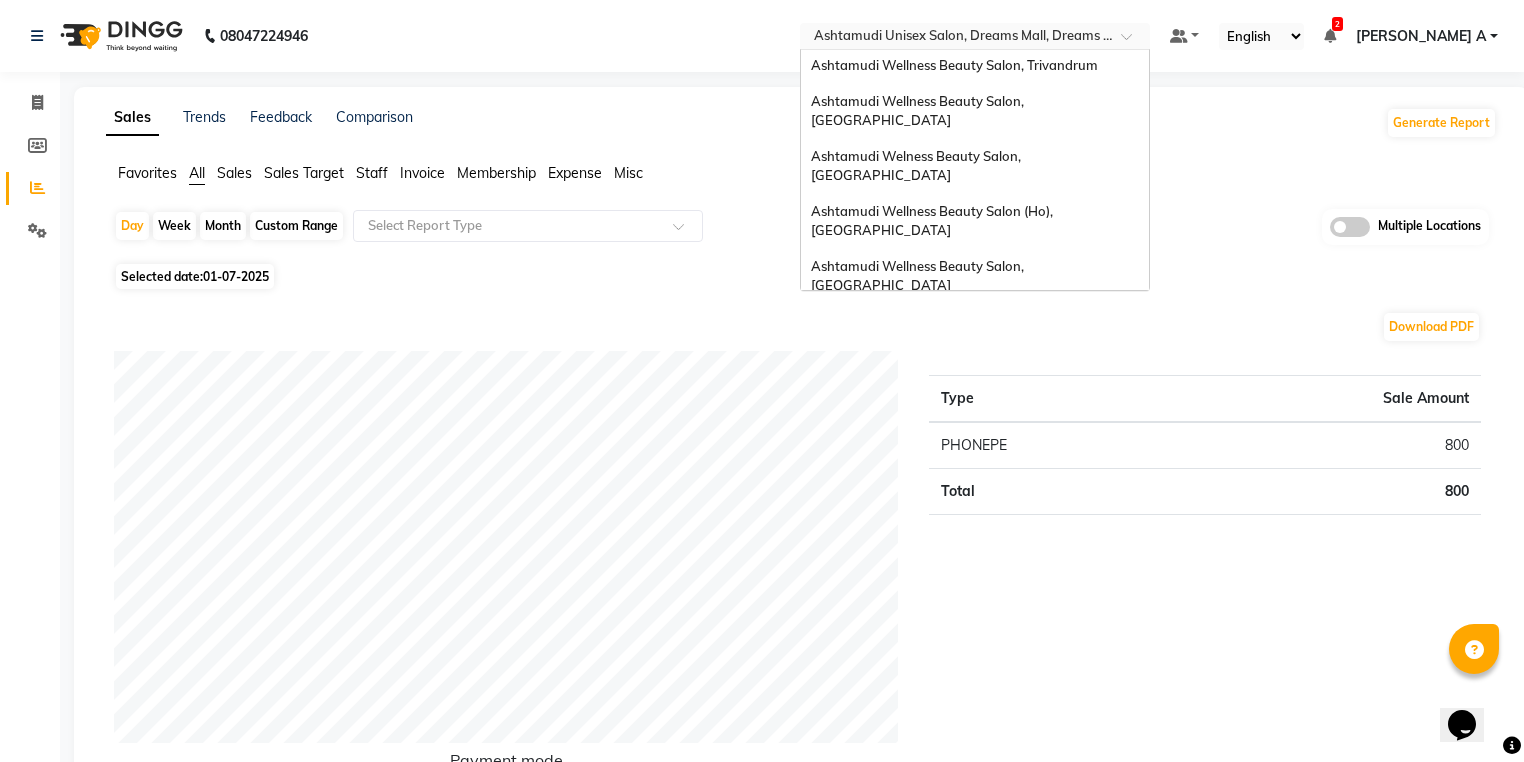 click on "Ashtamudi Wellness Beauty Salon, [GEOGRAPHIC_DATA]" at bounding box center (919, 421) 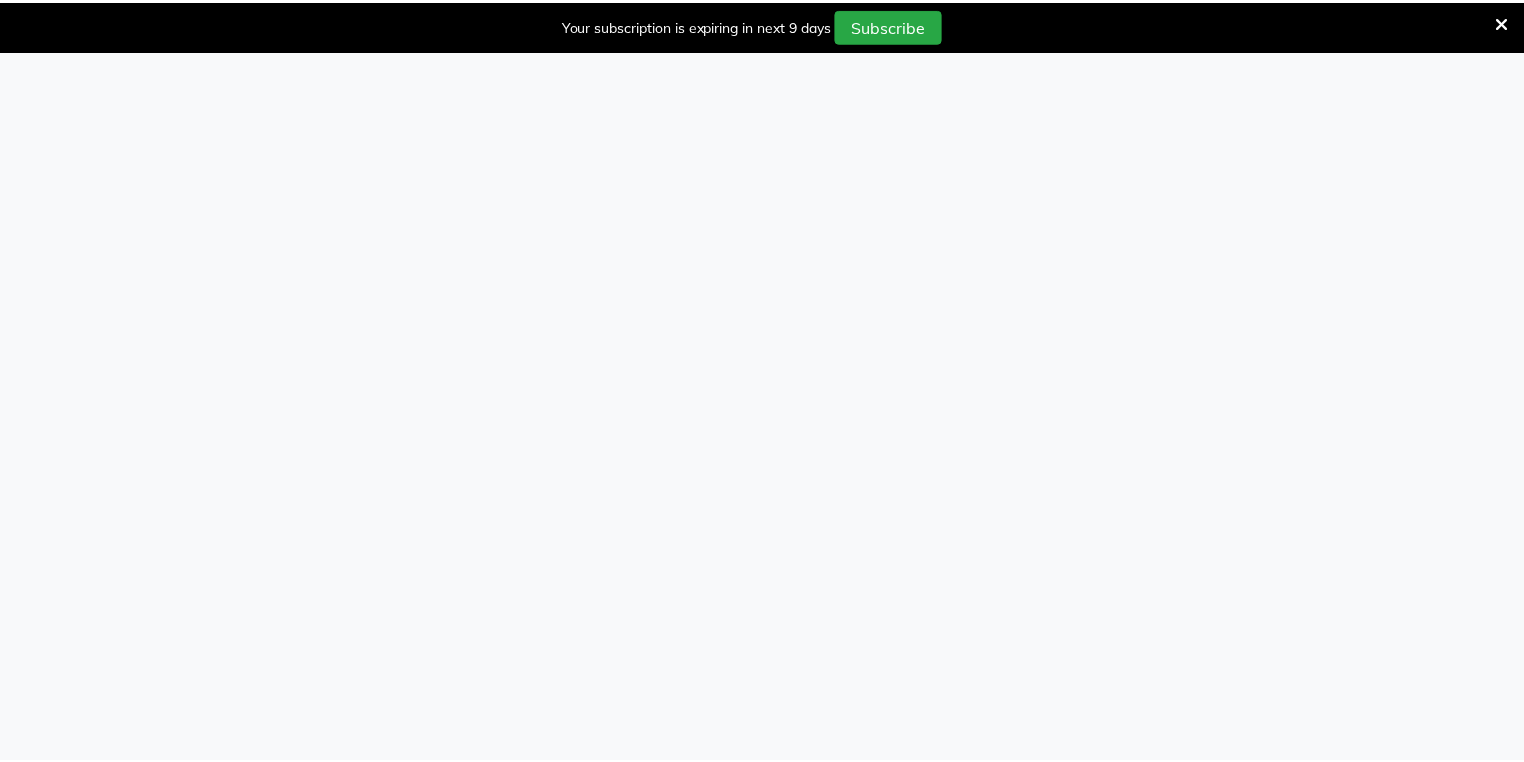 scroll, scrollTop: 0, scrollLeft: 0, axis: both 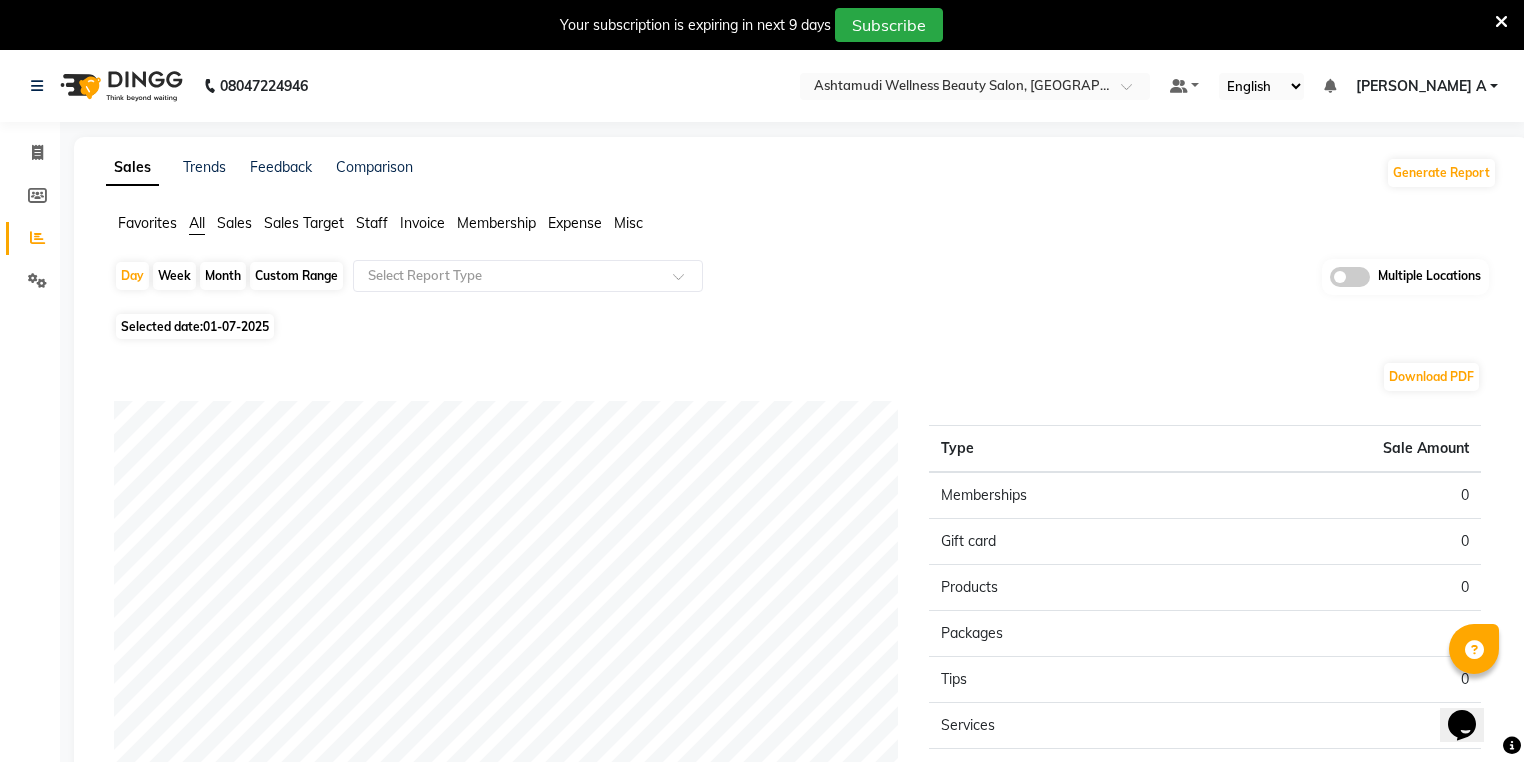 click at bounding box center (1501, 22) 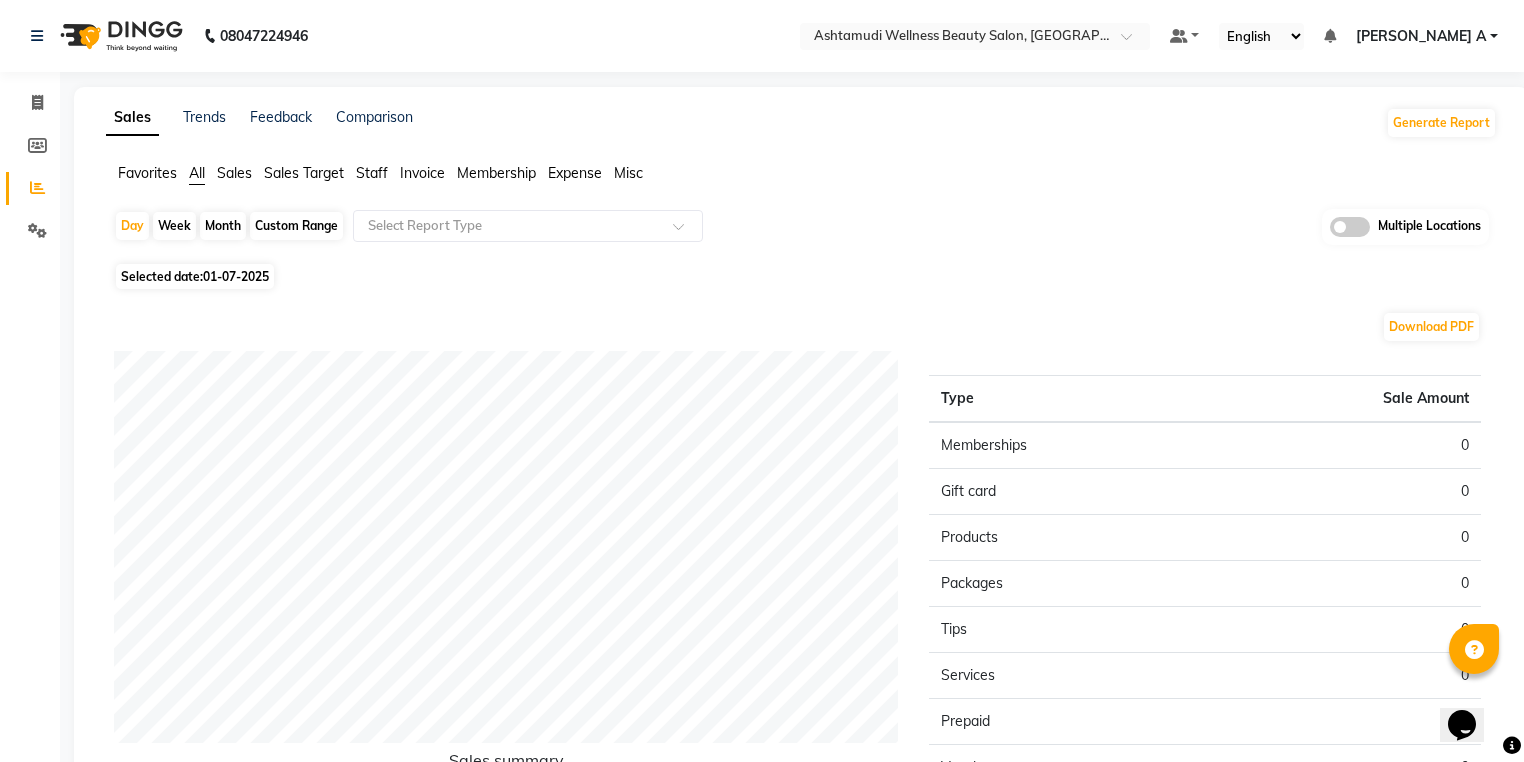 click on "Month" 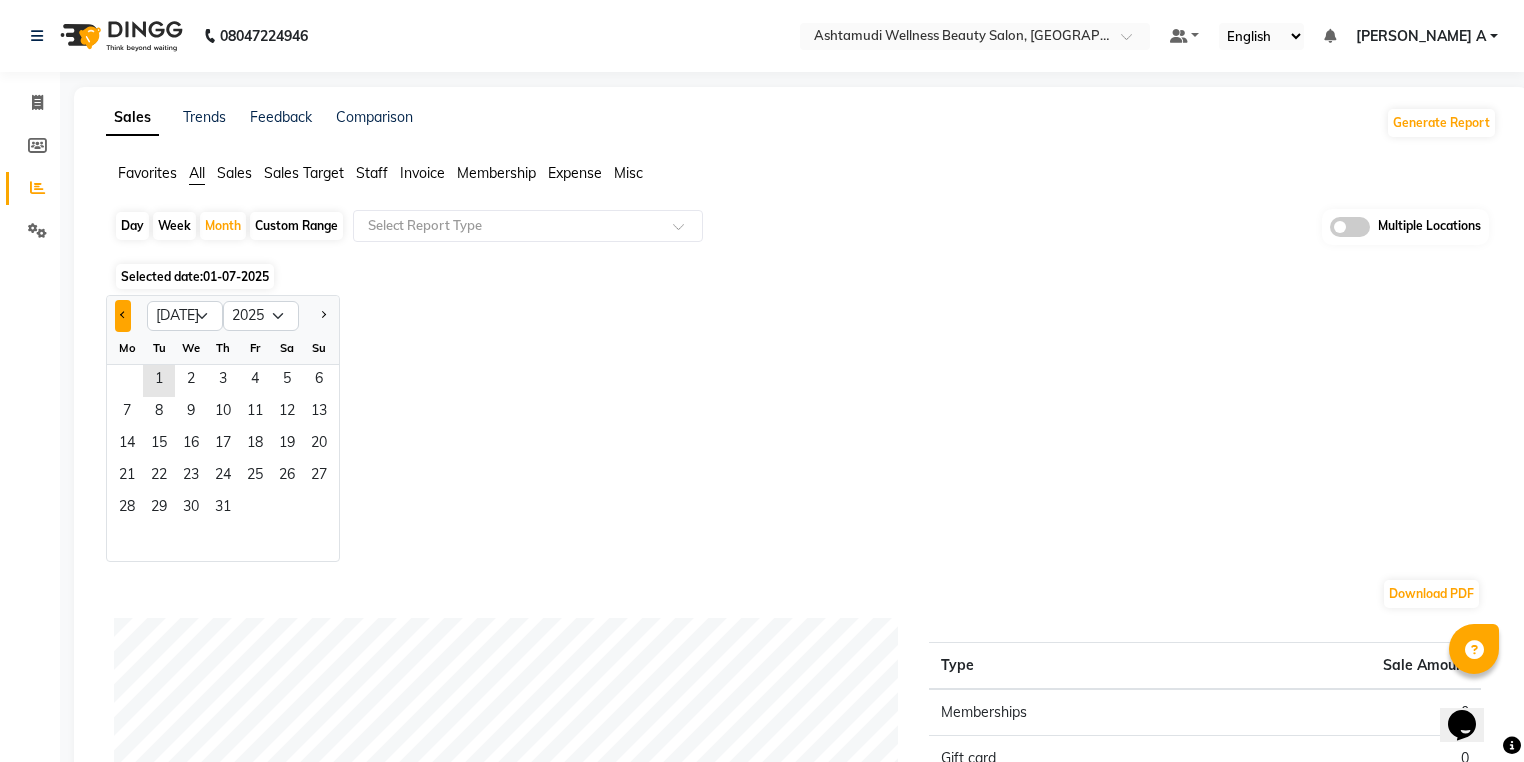 click 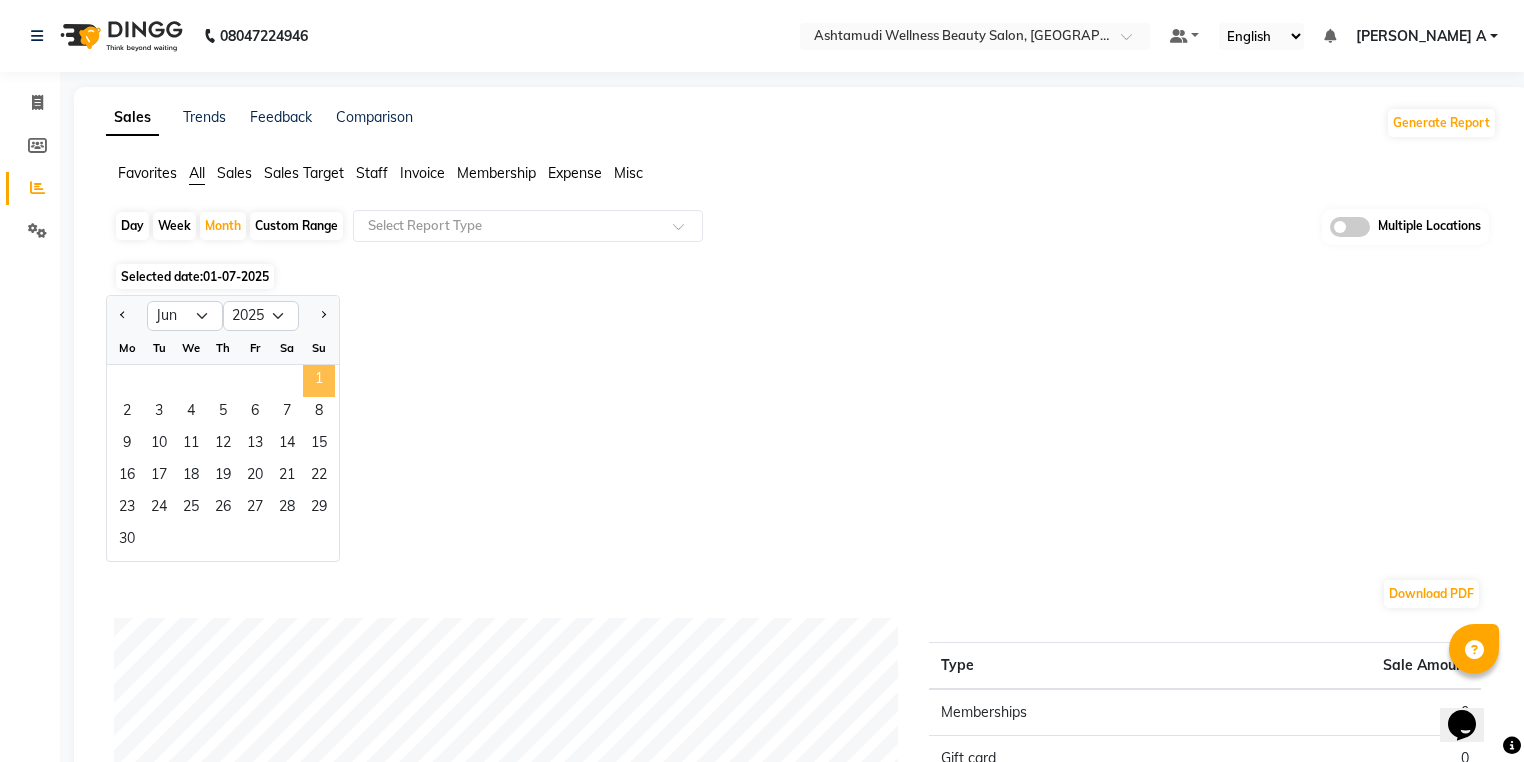 click on "1" 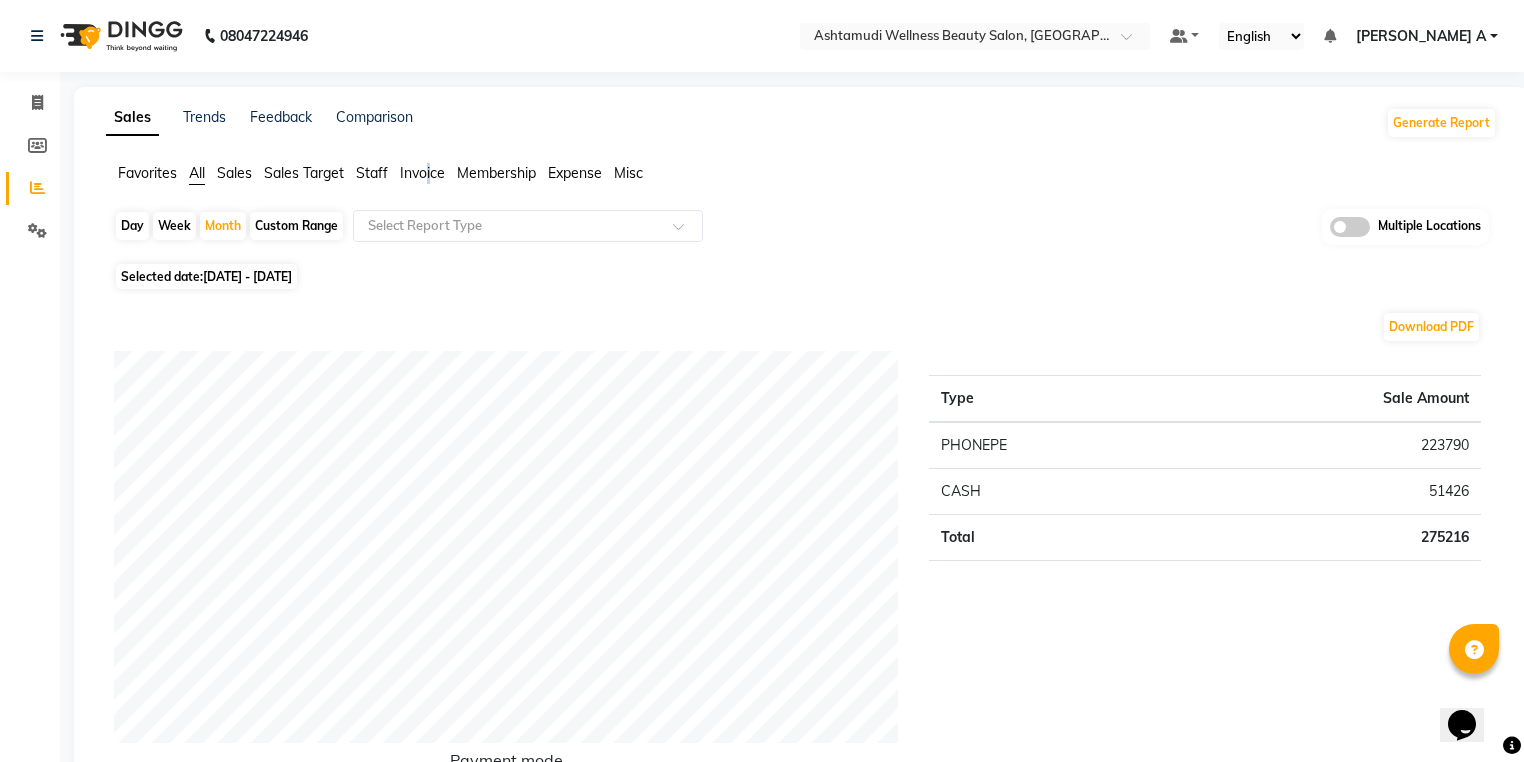 click on "Invoice" 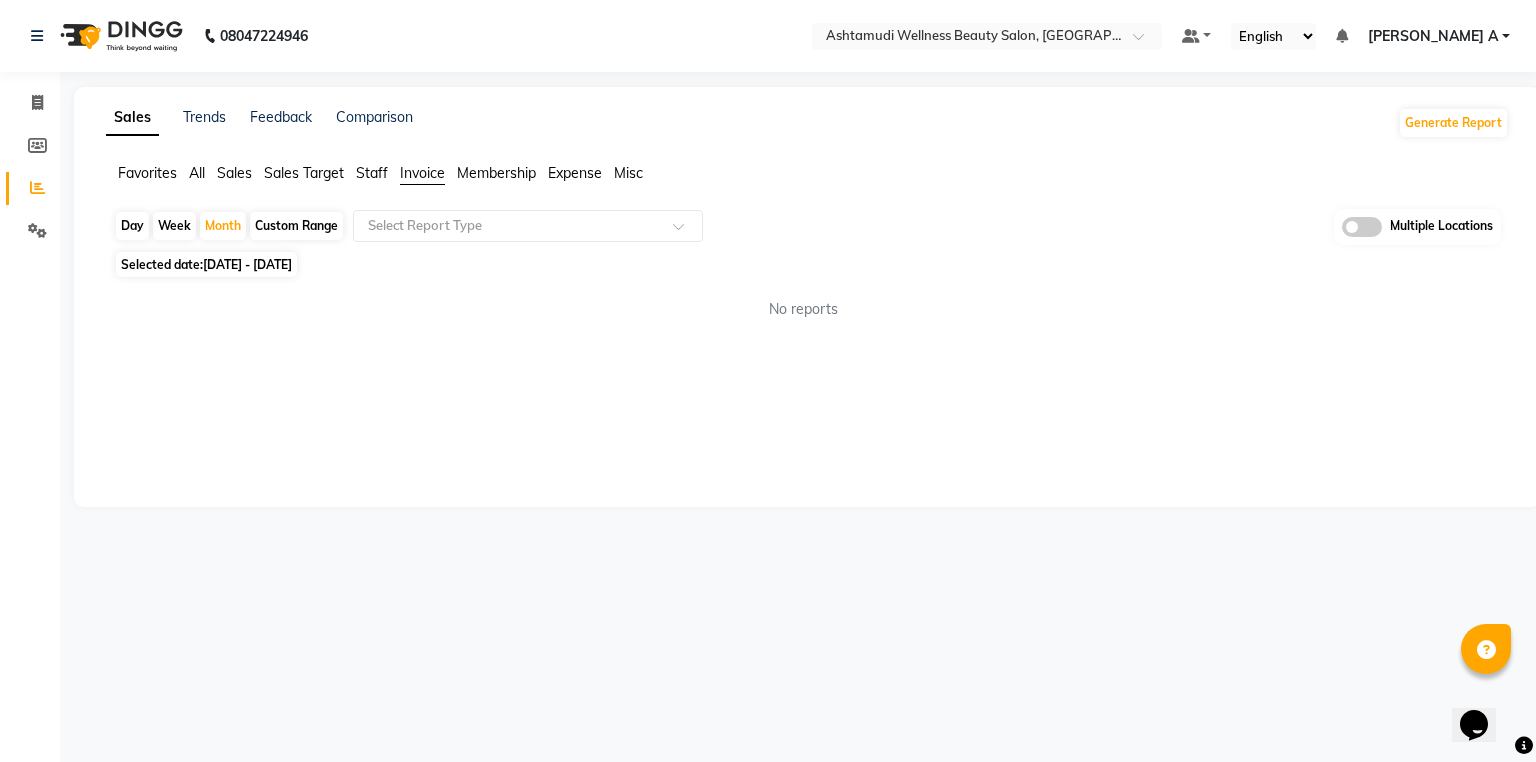 click 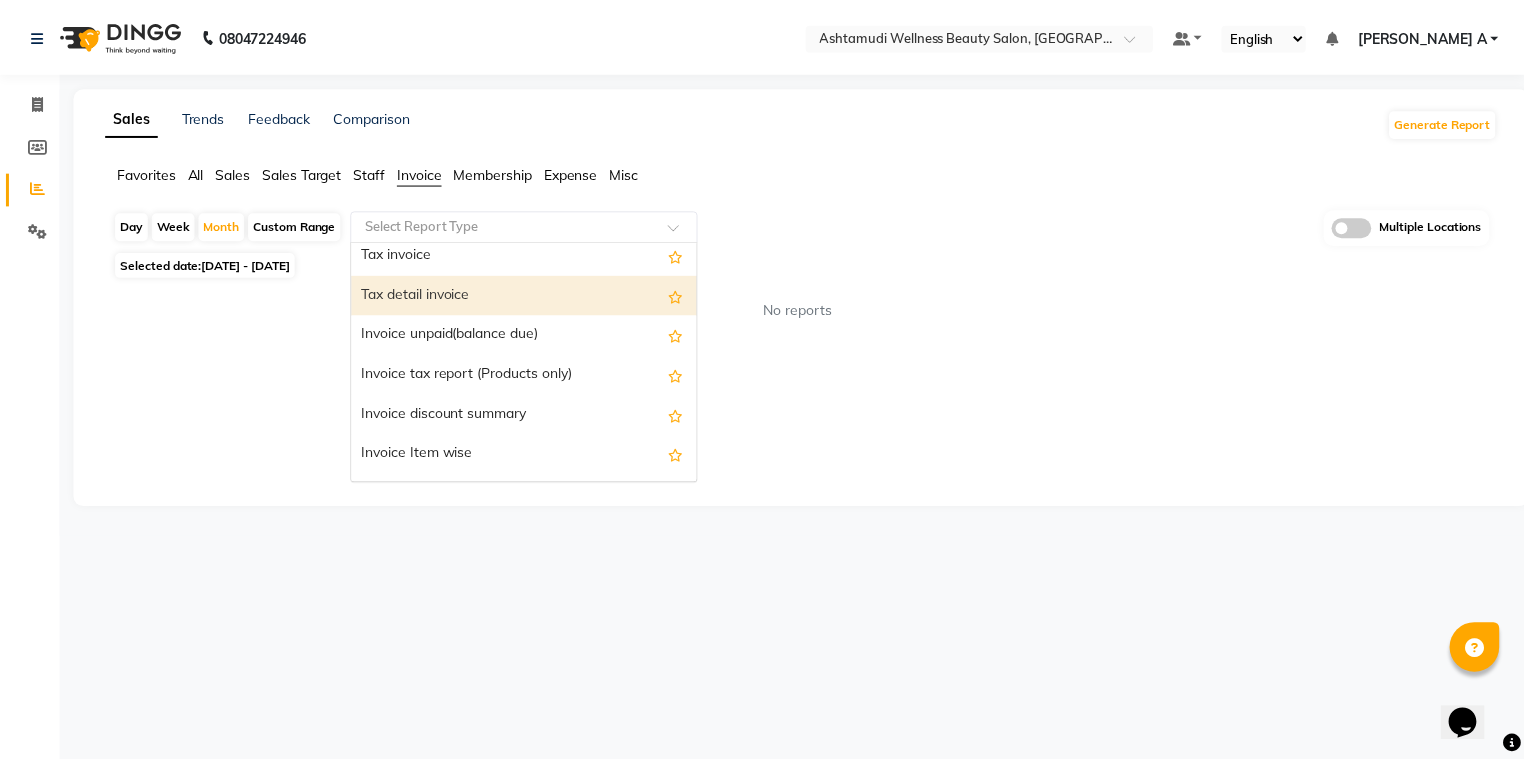 scroll, scrollTop: 80, scrollLeft: 0, axis: vertical 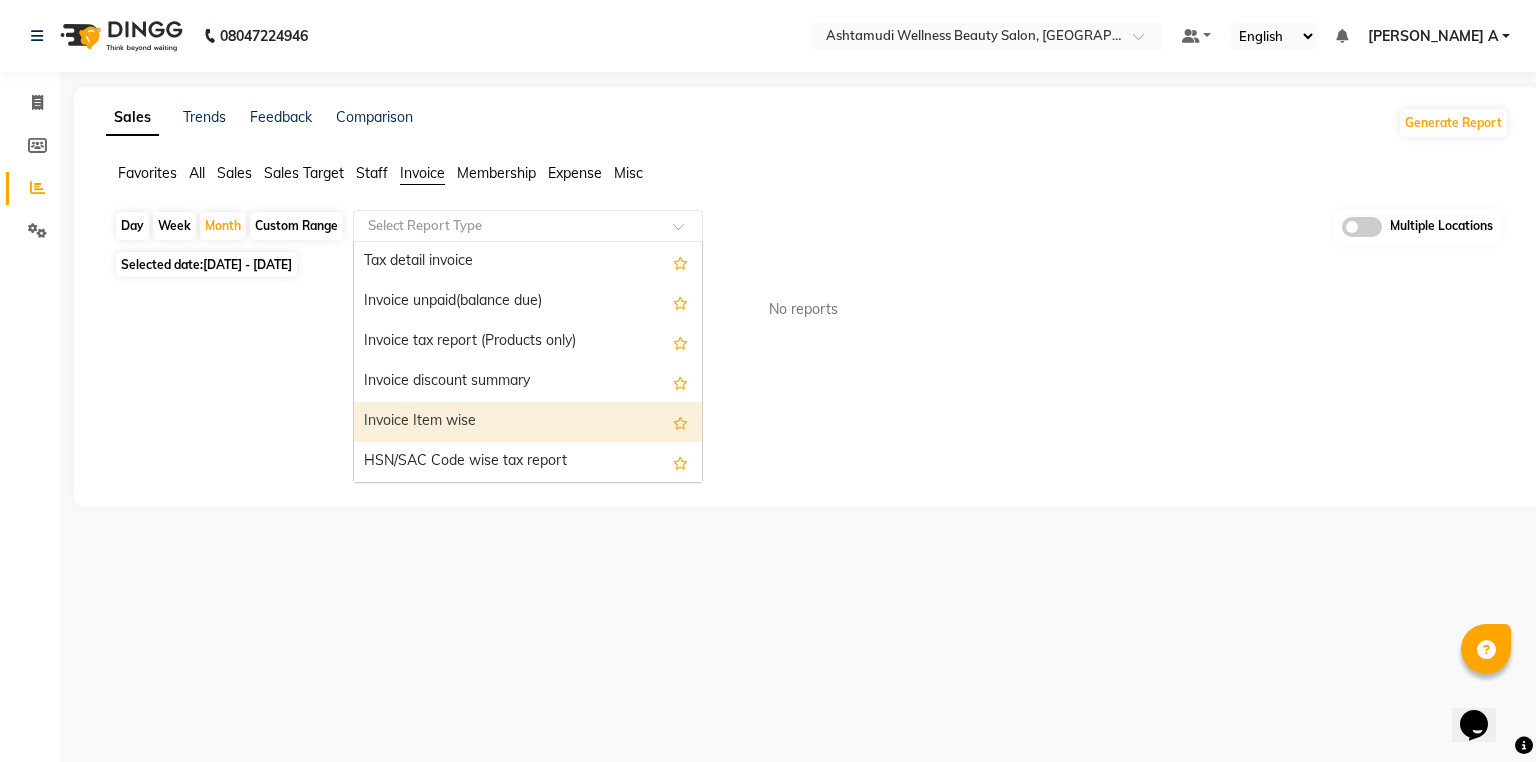 click on "Invoice Item wise" at bounding box center [528, 422] 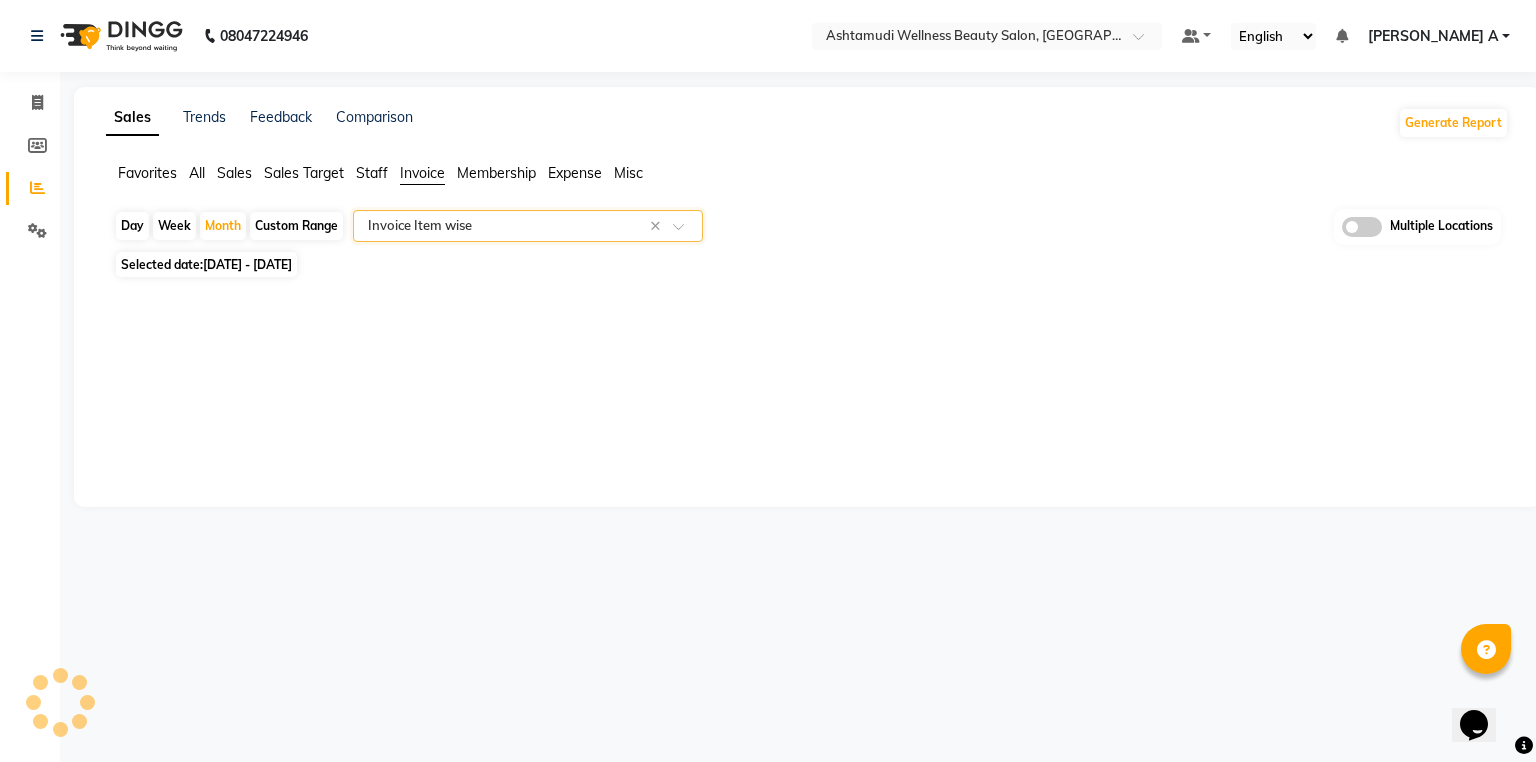 select on "full_report" 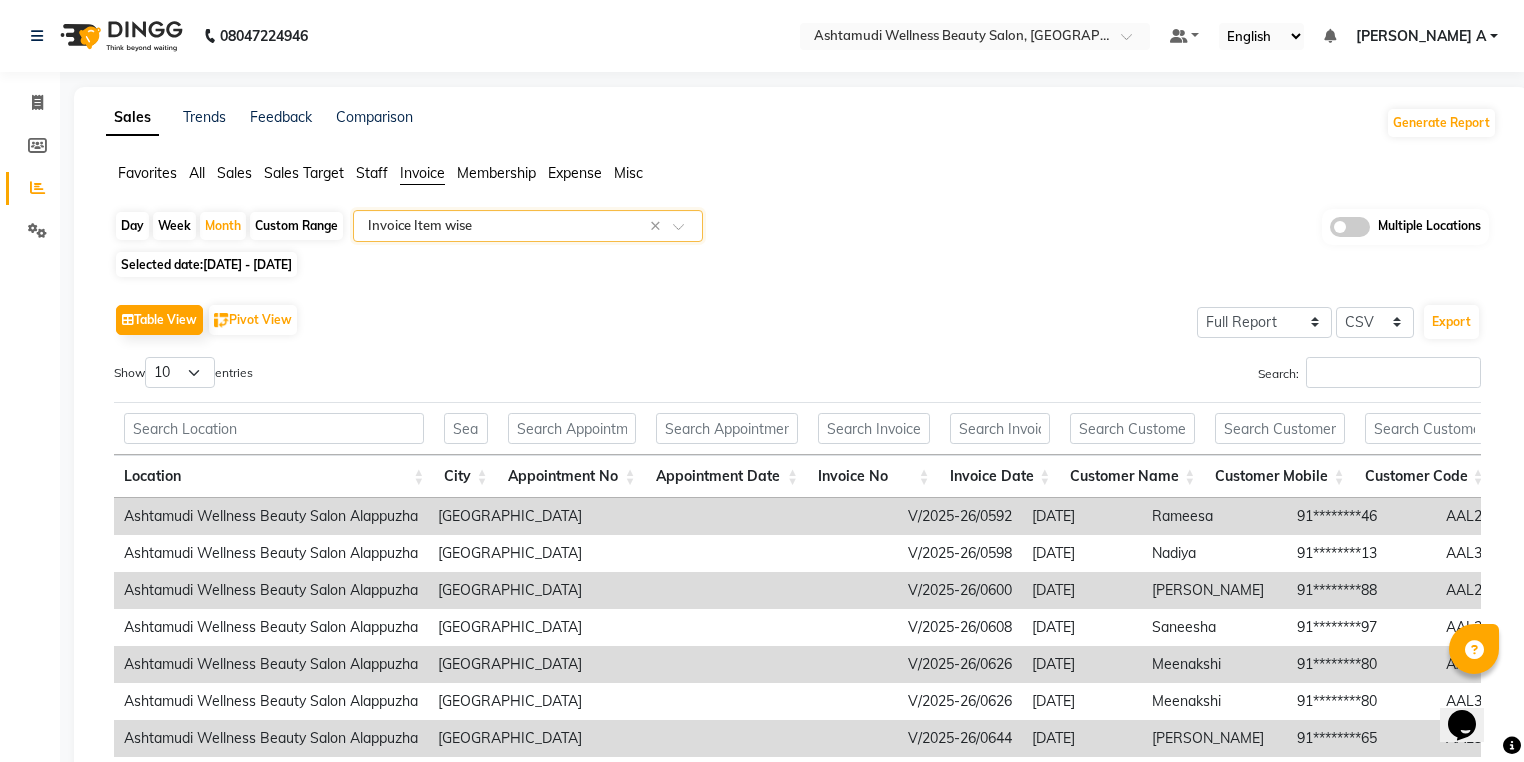 click on "Search:" at bounding box center [1147, 376] 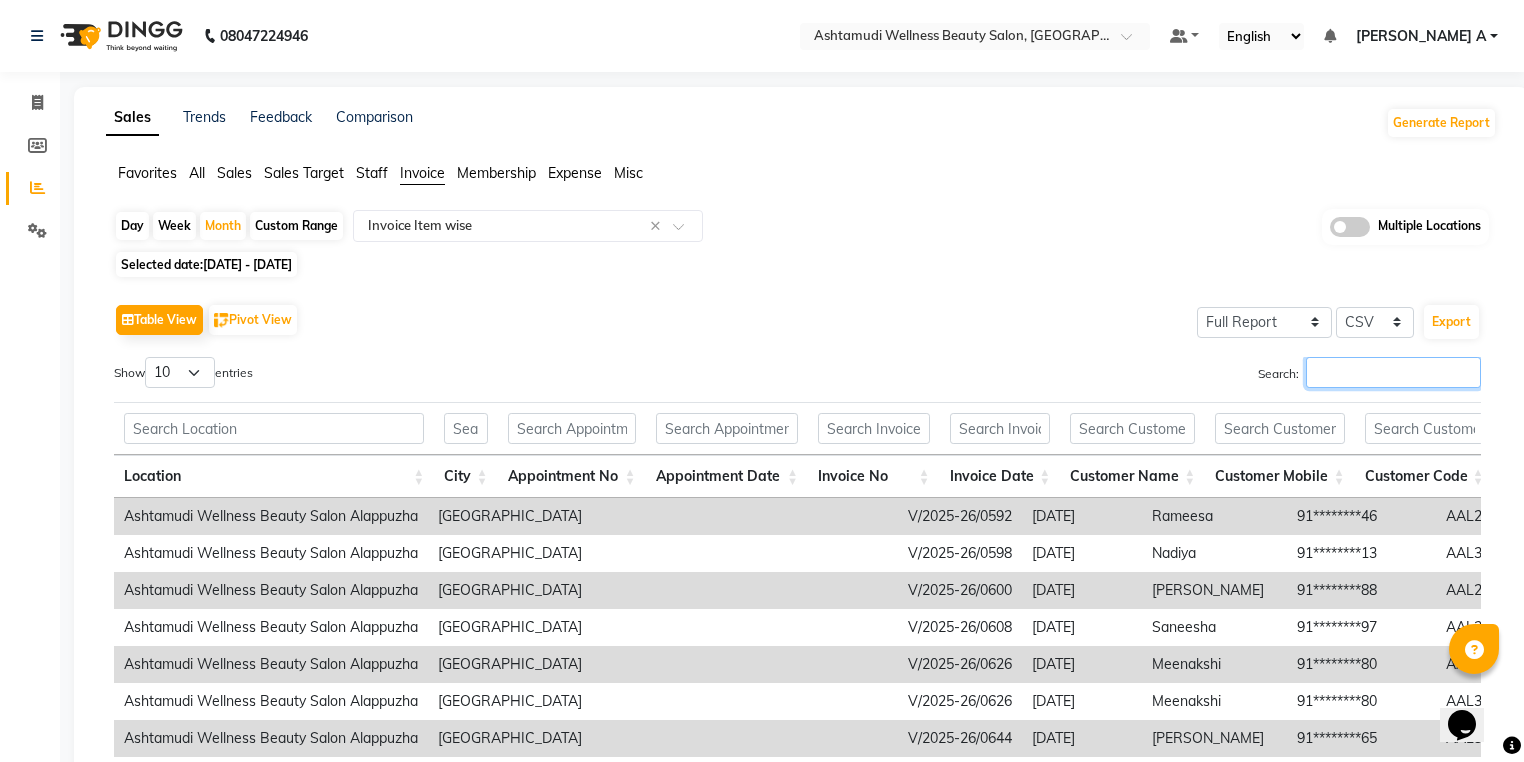 click on "Search:" at bounding box center [1393, 372] 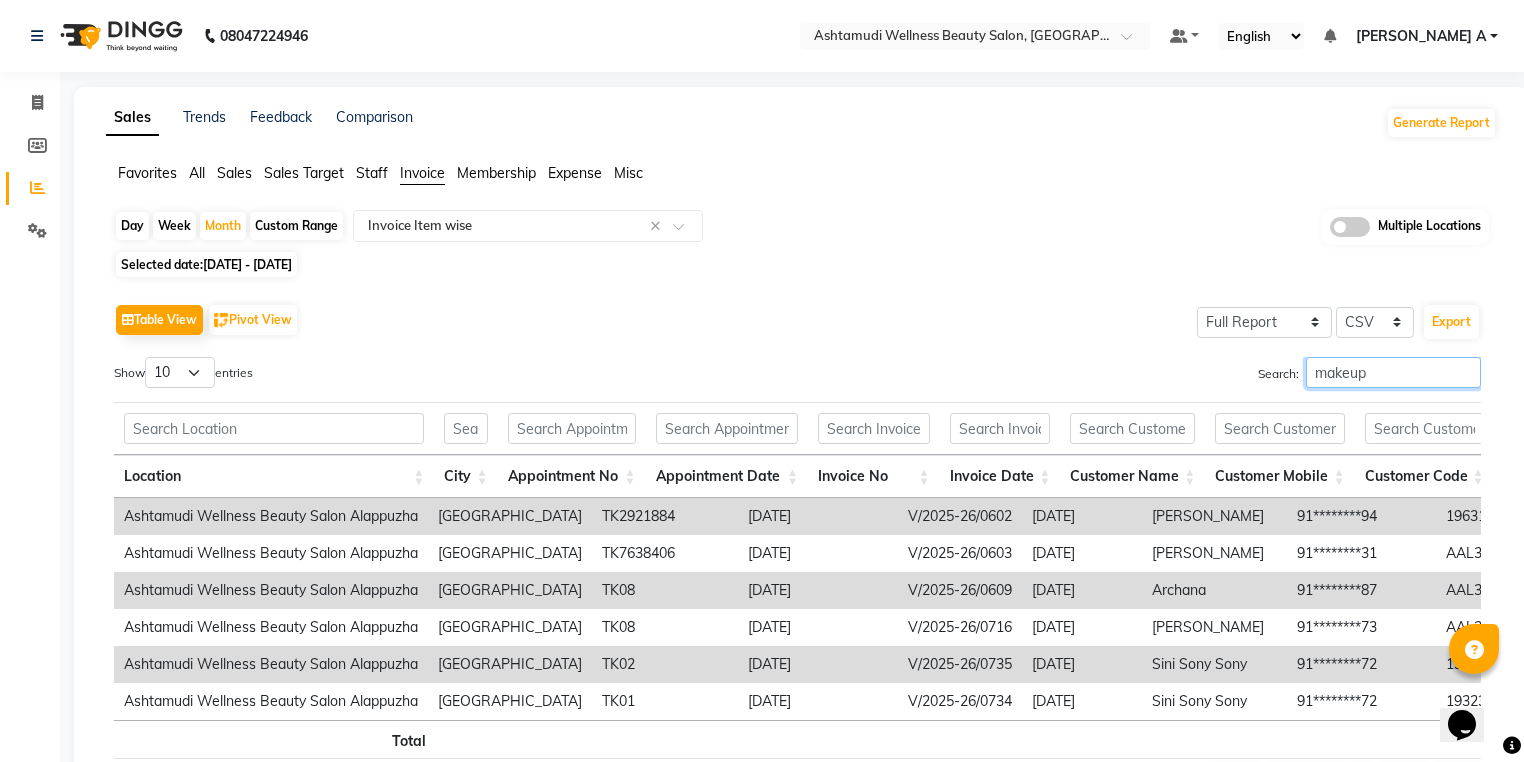 type on "makeup" 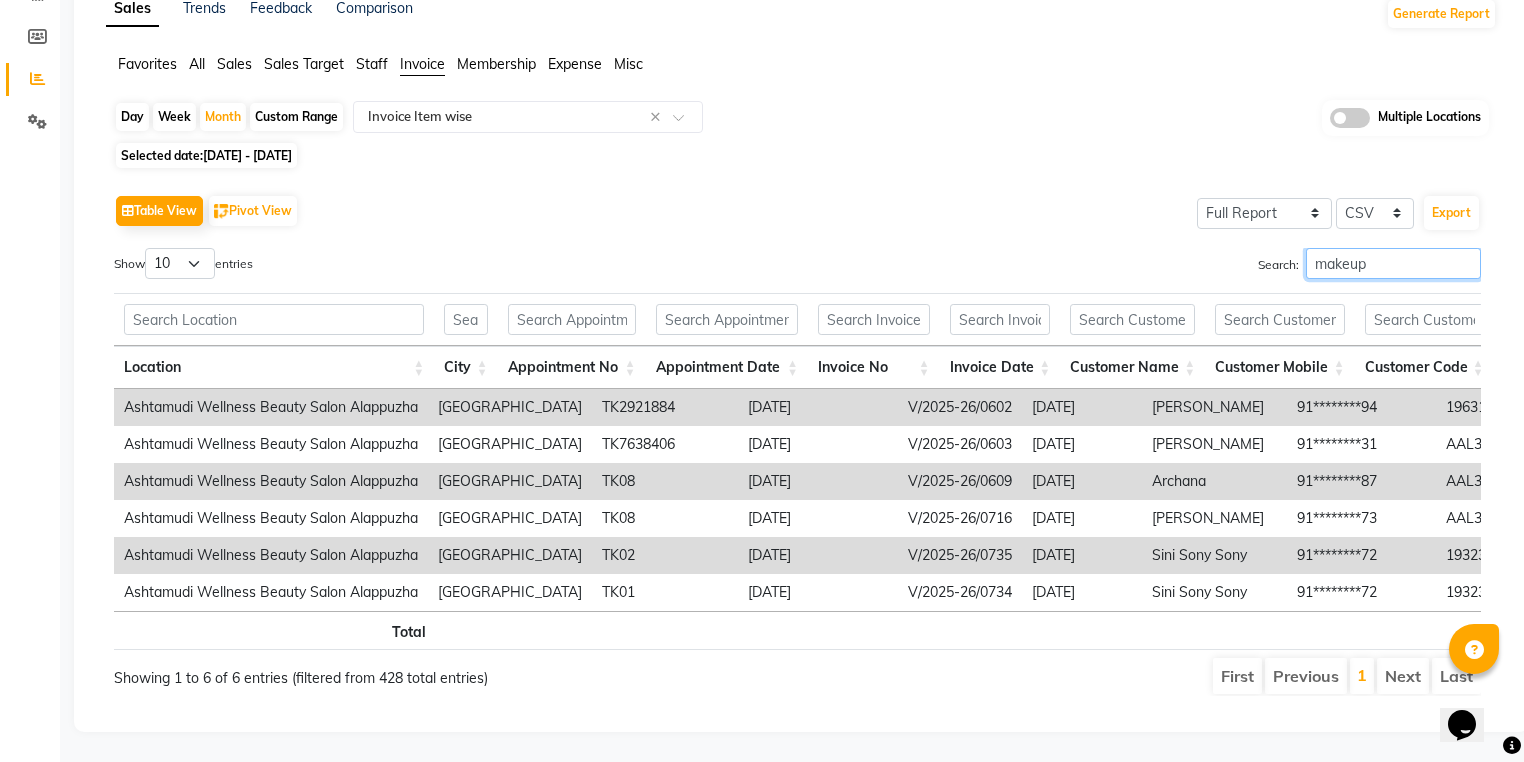 scroll, scrollTop: 130, scrollLeft: 0, axis: vertical 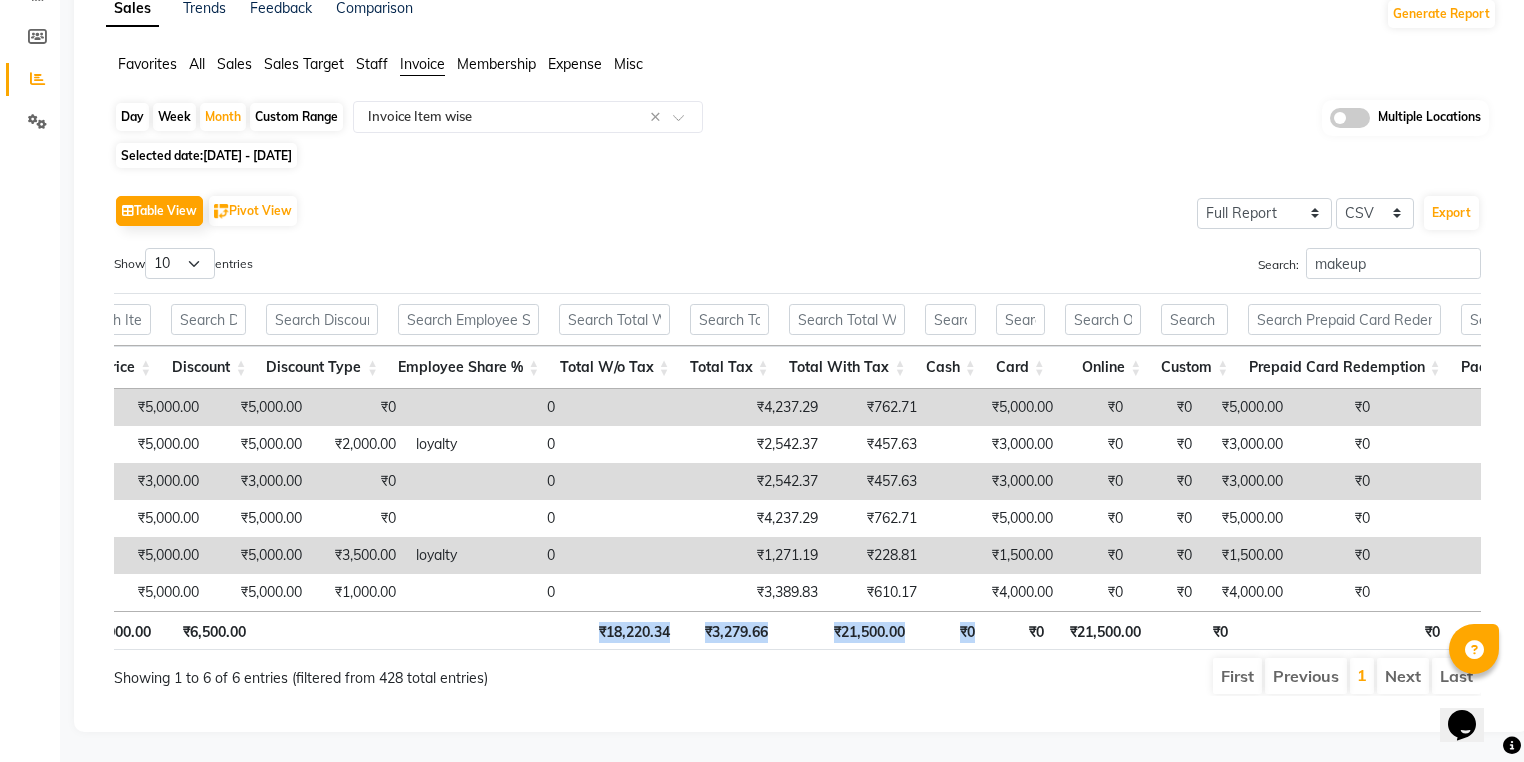 drag, startPoint x: 1020, startPoint y: 600, endPoint x: 480, endPoint y: 604, distance: 540.01483 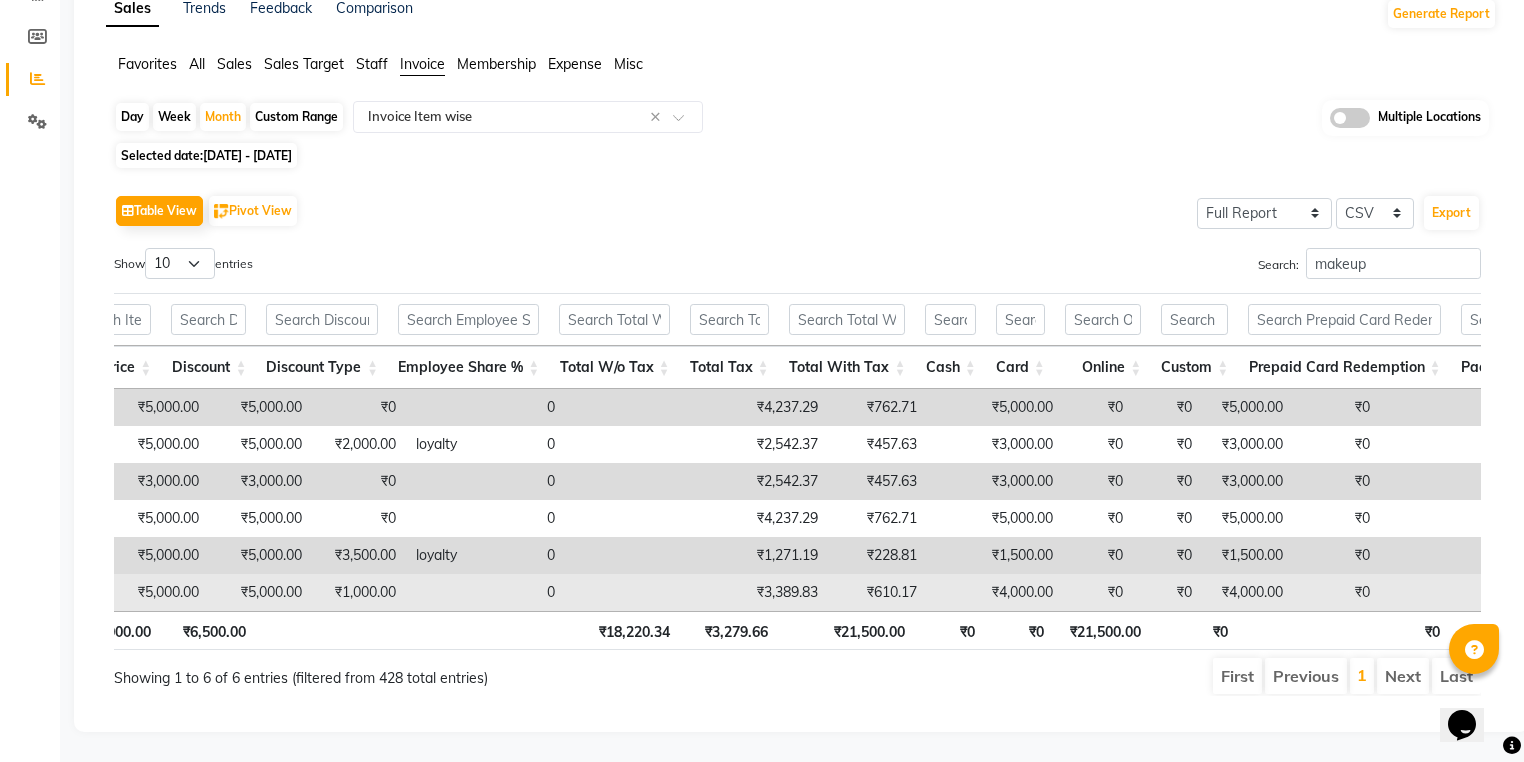 click on "₹3,389.83" at bounding box center (763, 592) 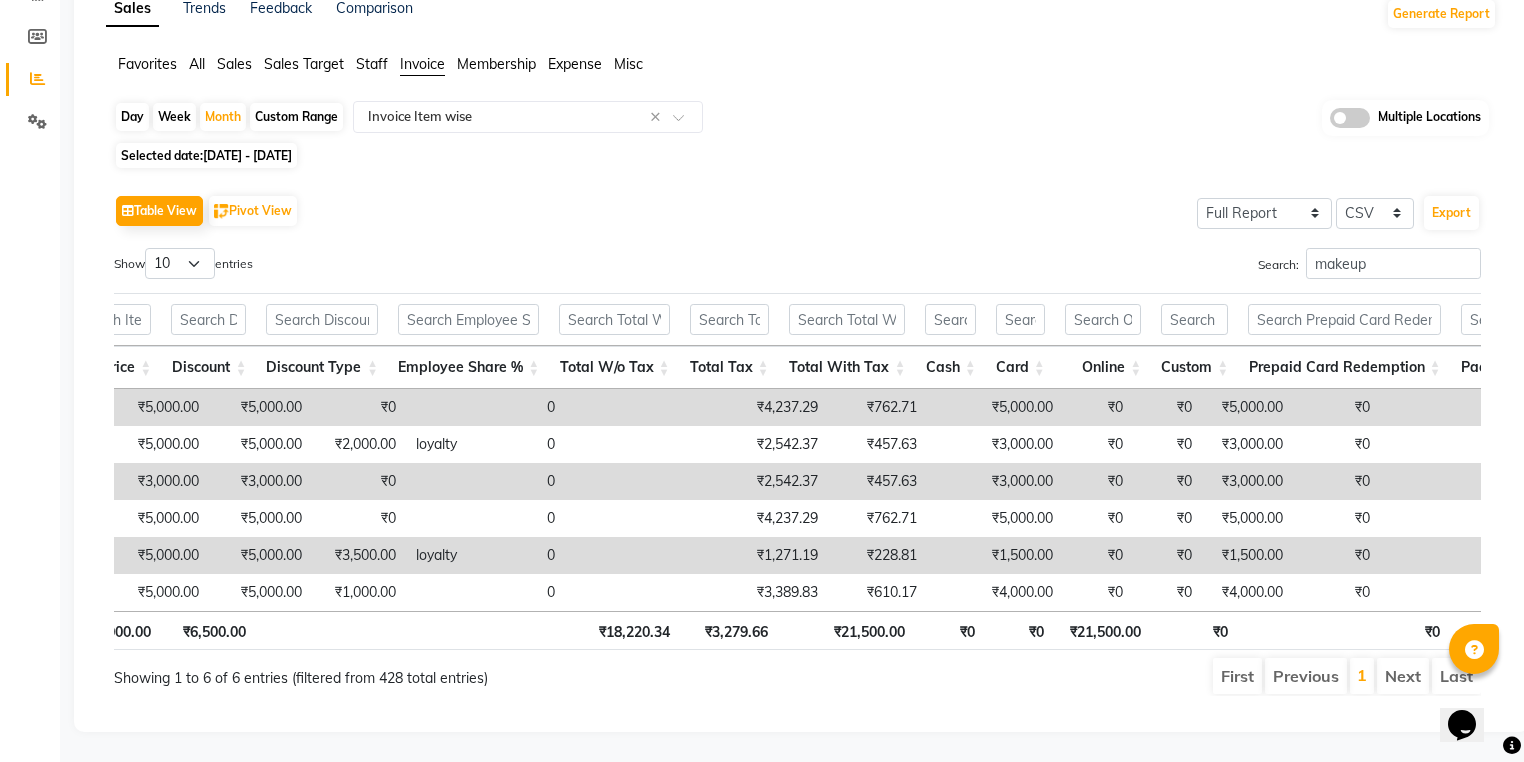scroll, scrollTop: 0, scrollLeft: 2685, axis: horizontal 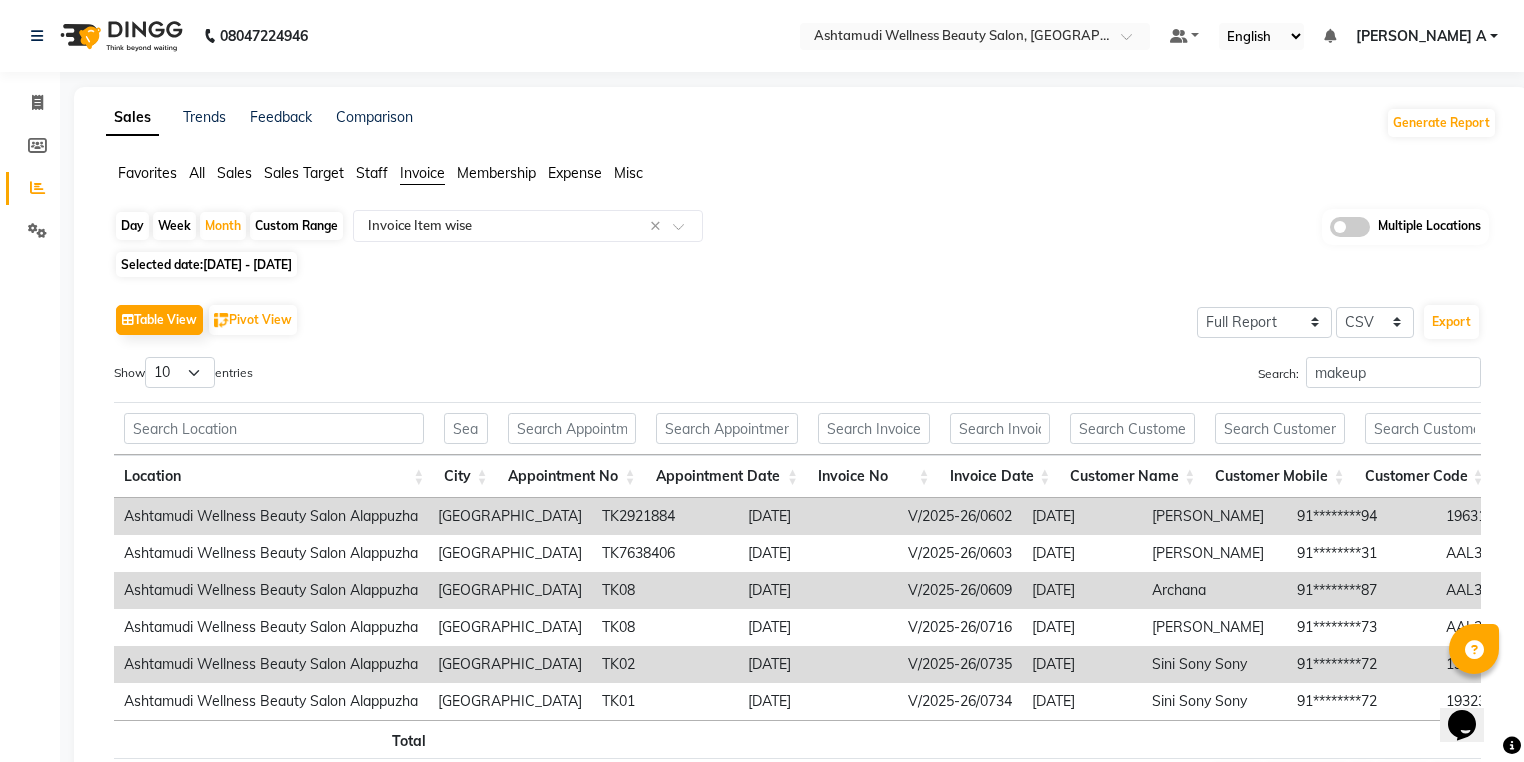 click on "Day" 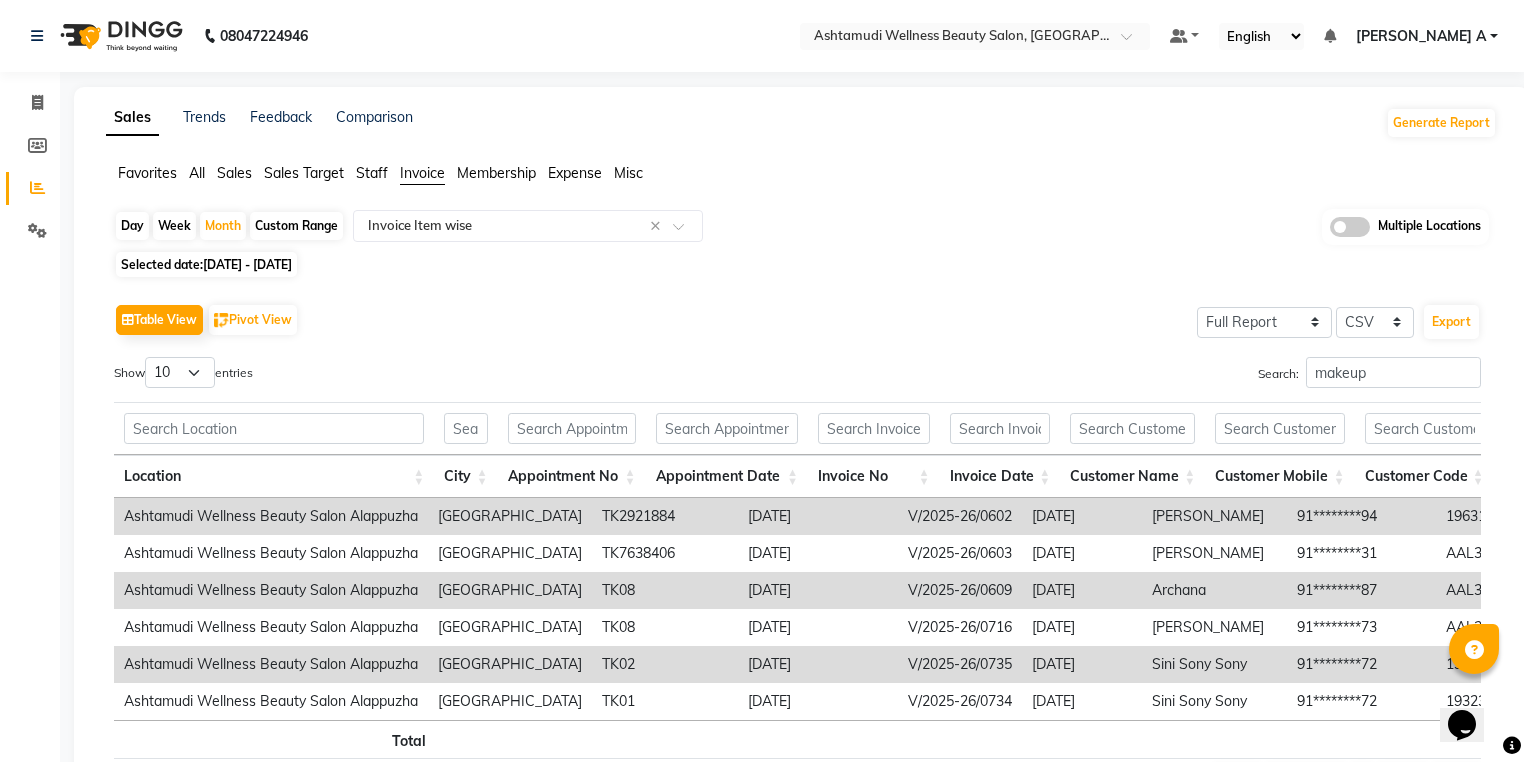 select on "6" 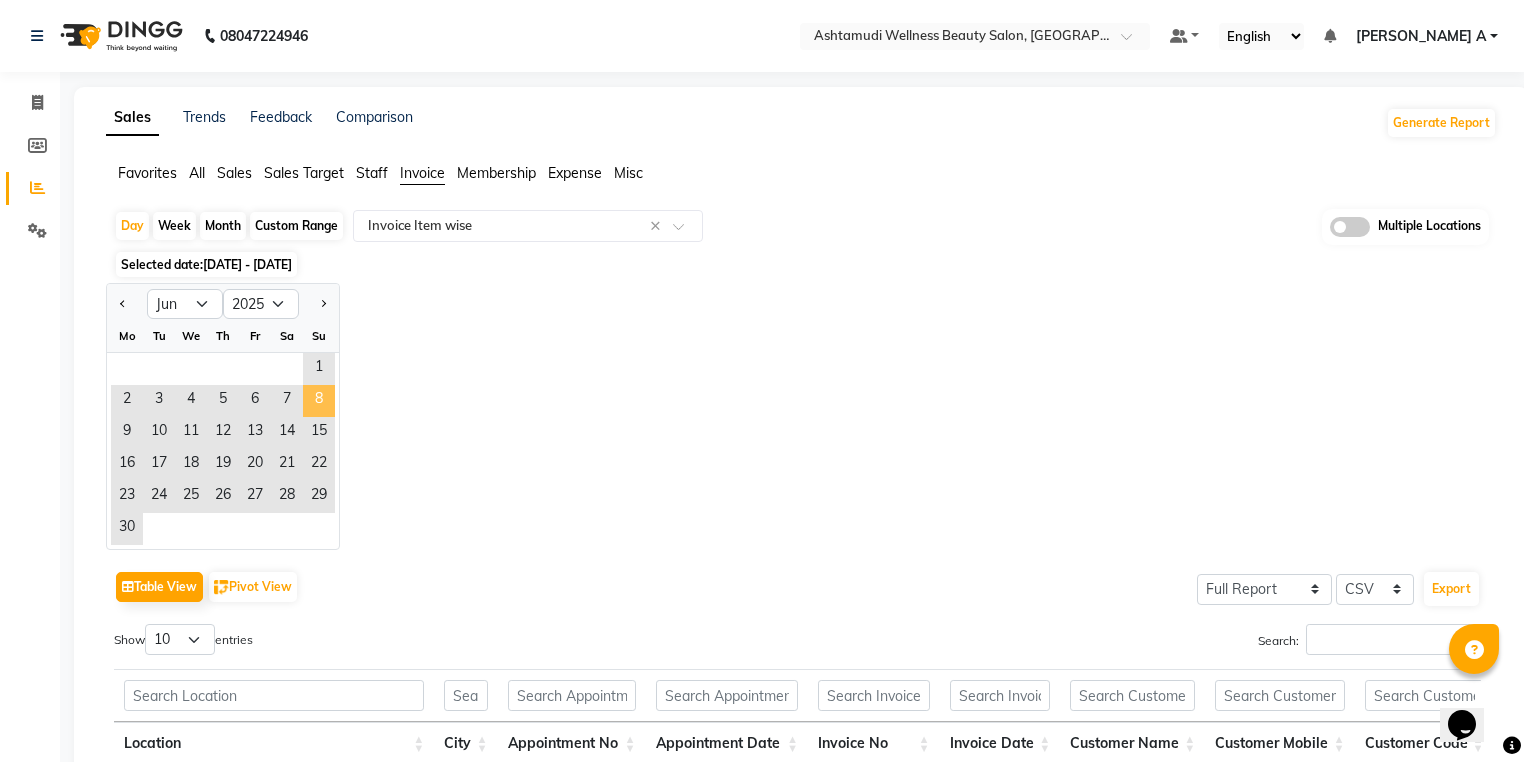 click on "8" 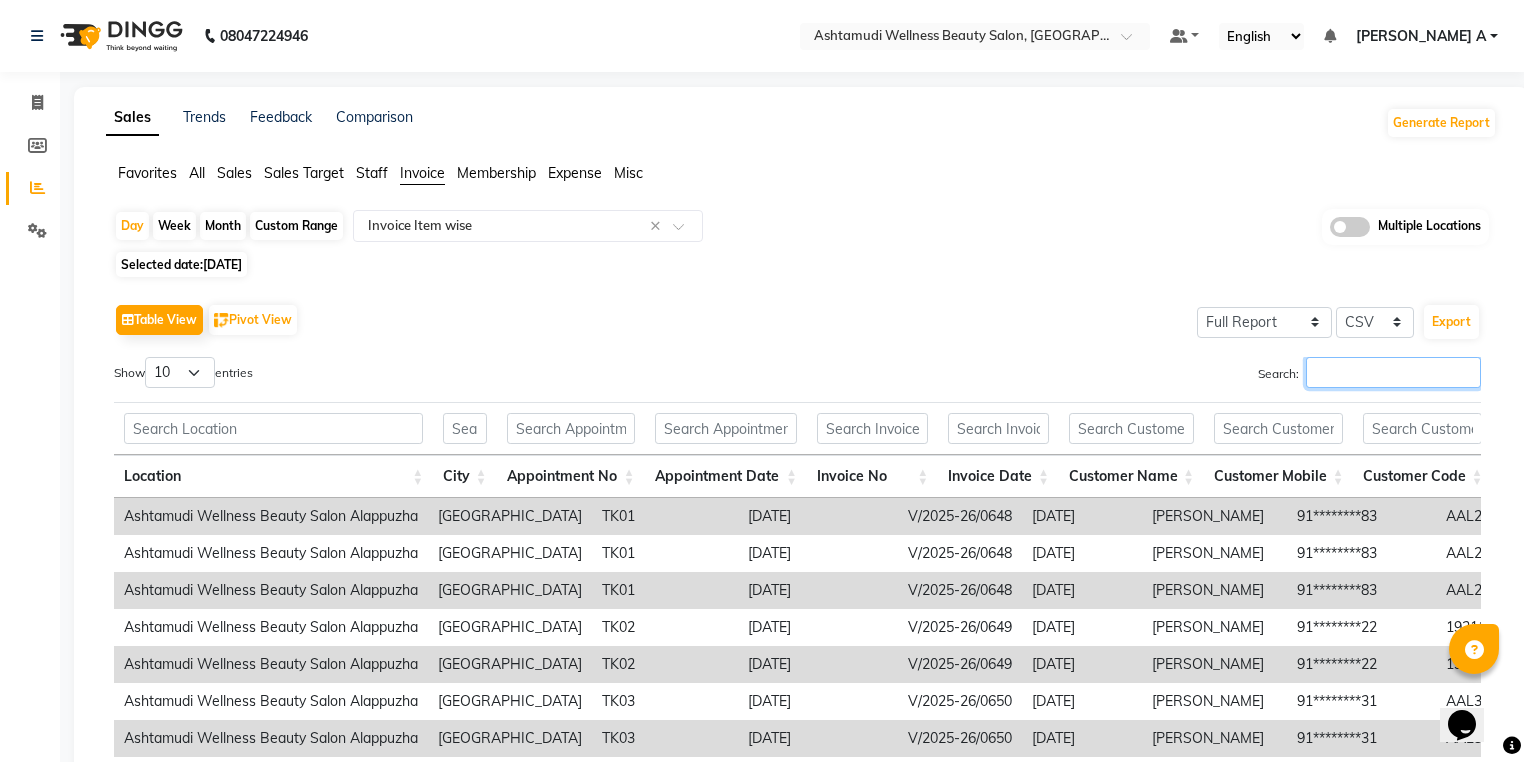 click on "Search:" at bounding box center [1393, 372] 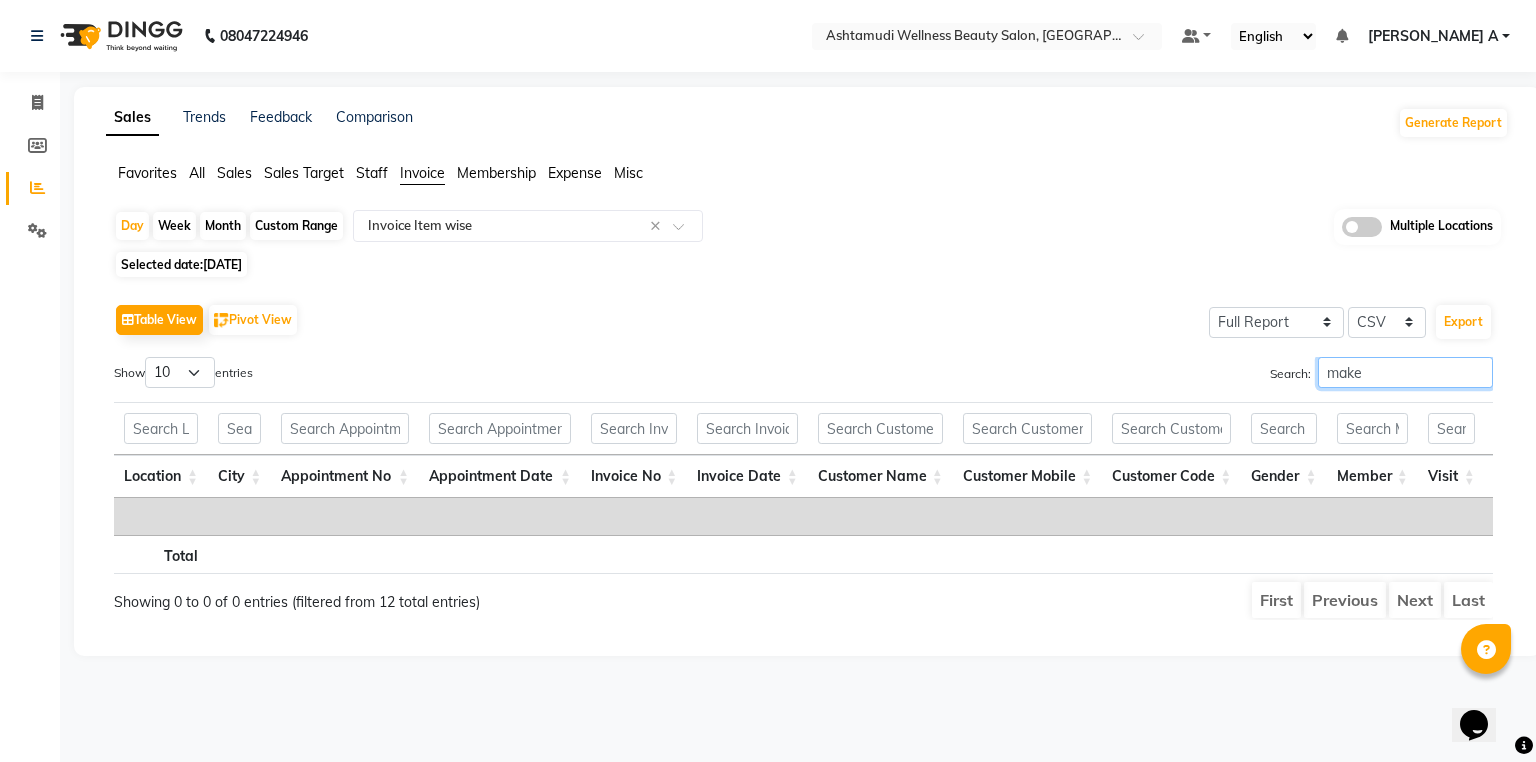type on "make" 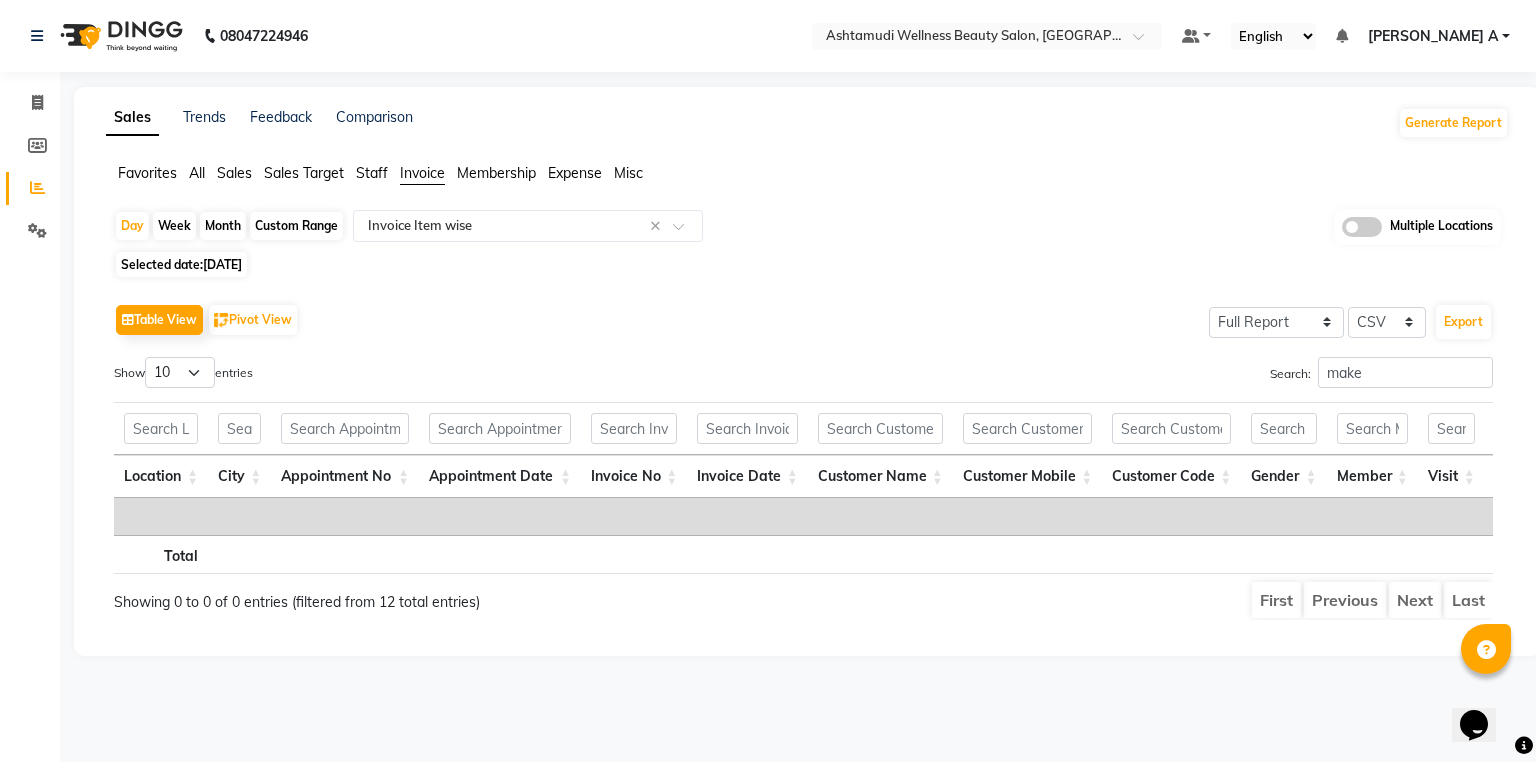 click on "Month" 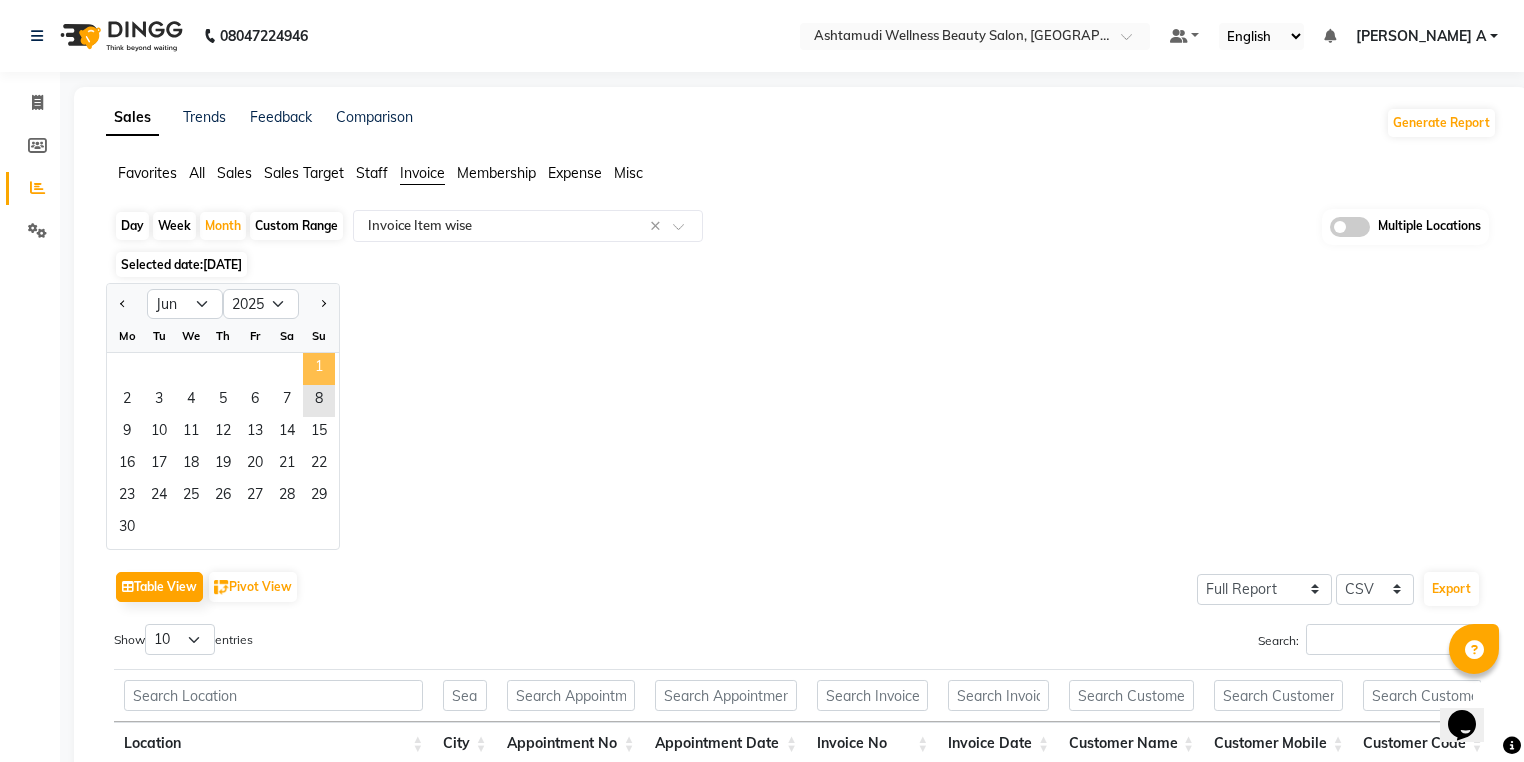 click on "1" 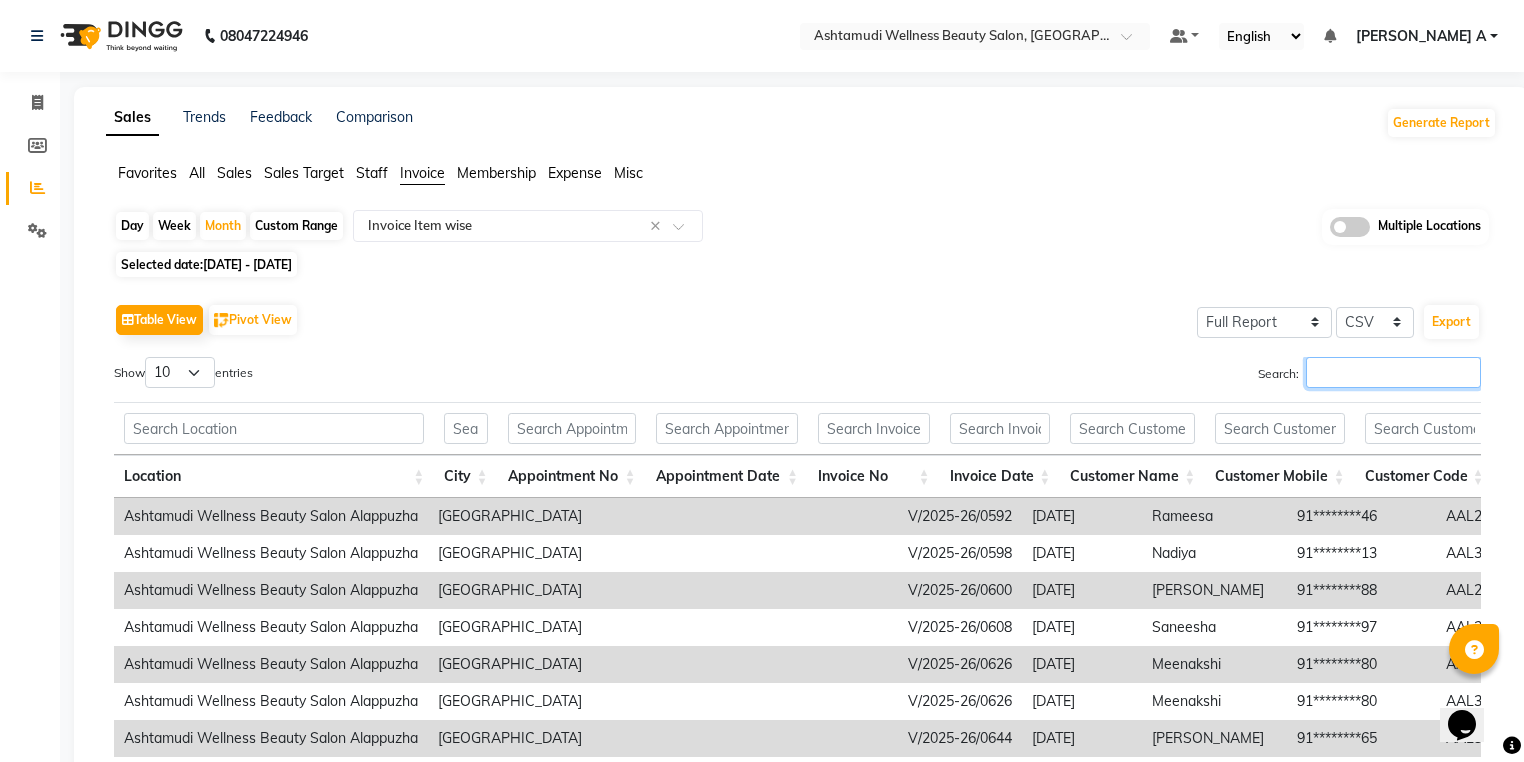 click on "Search:" at bounding box center (1393, 372) 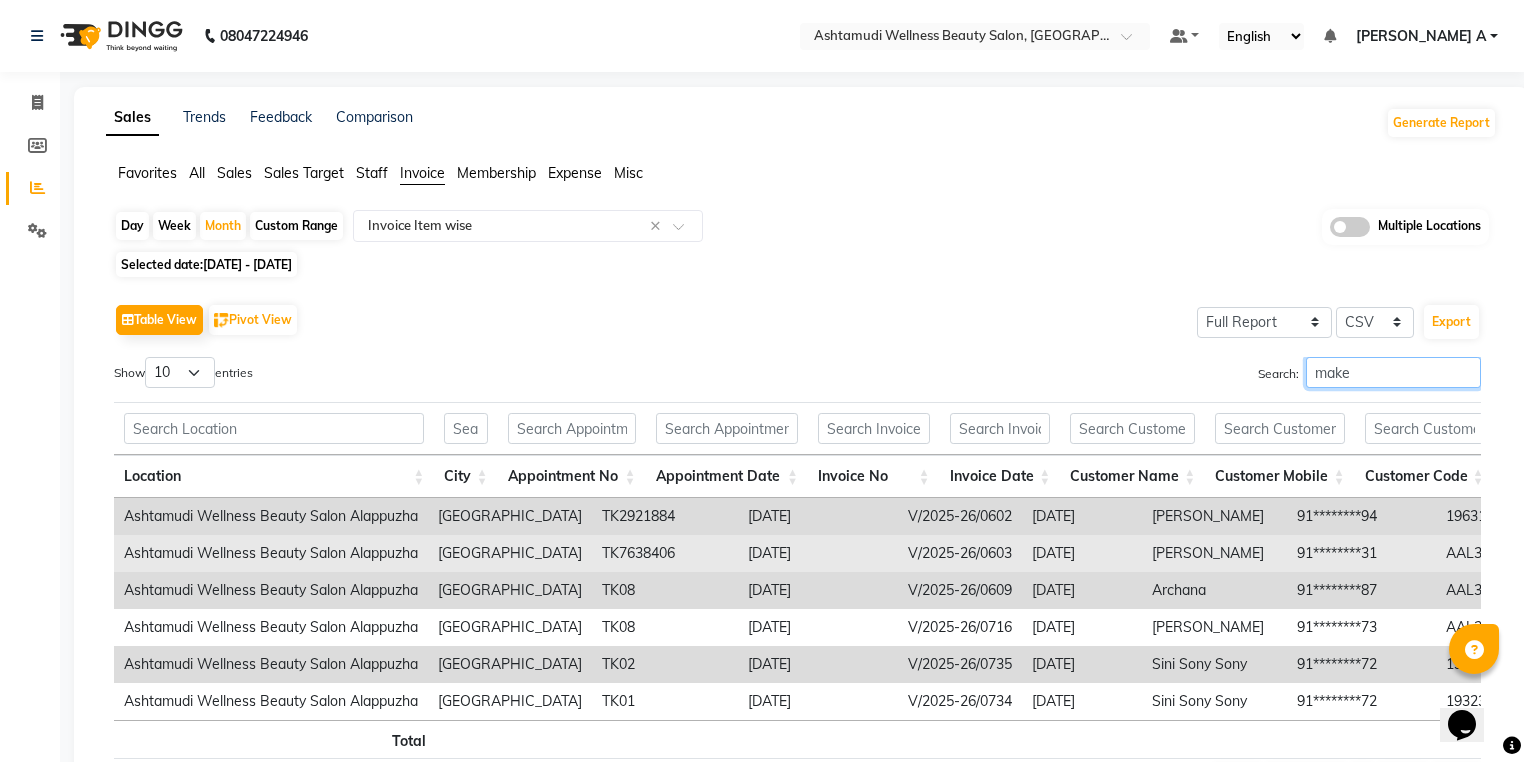 scroll, scrollTop: 130, scrollLeft: 0, axis: vertical 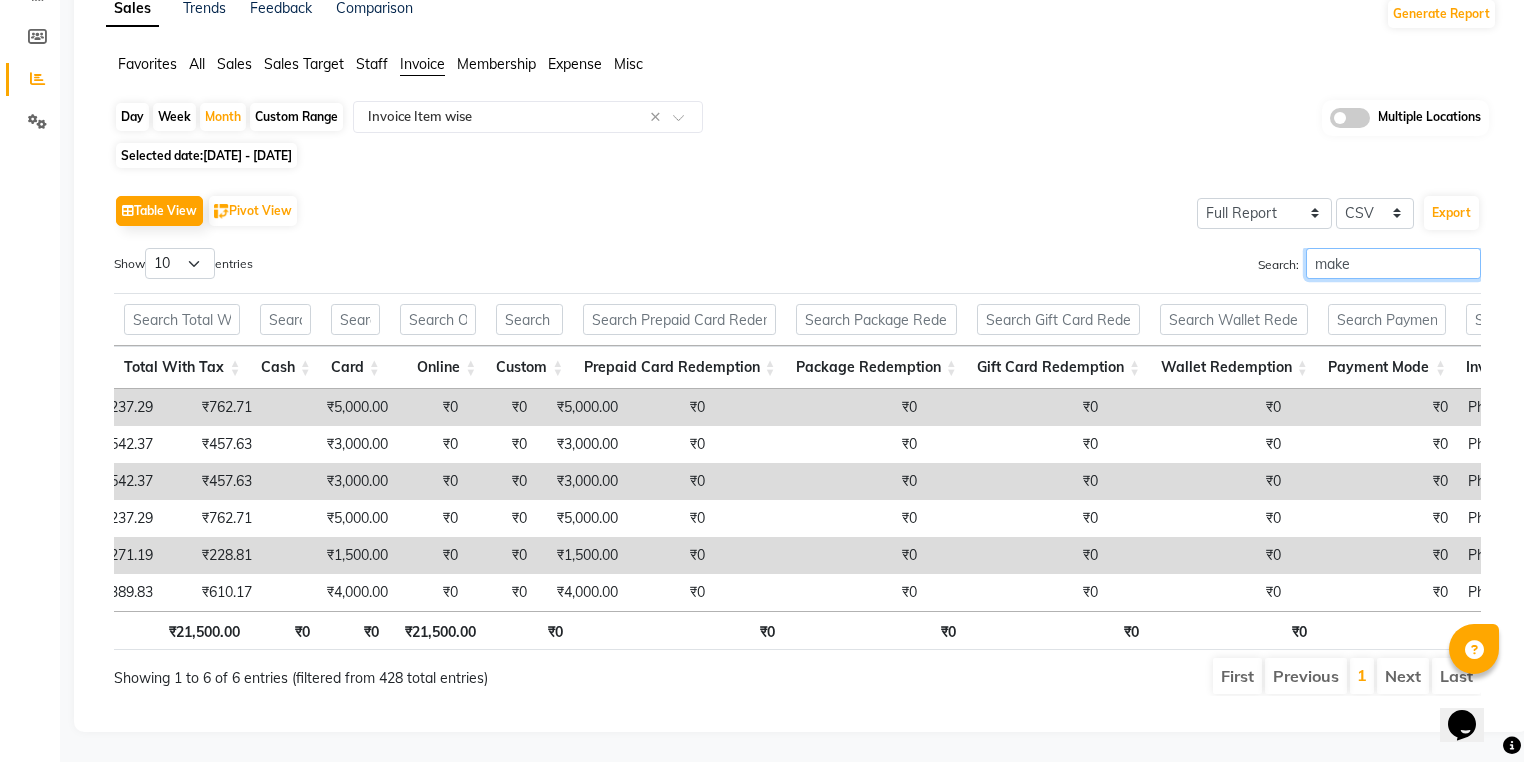 type on "make" 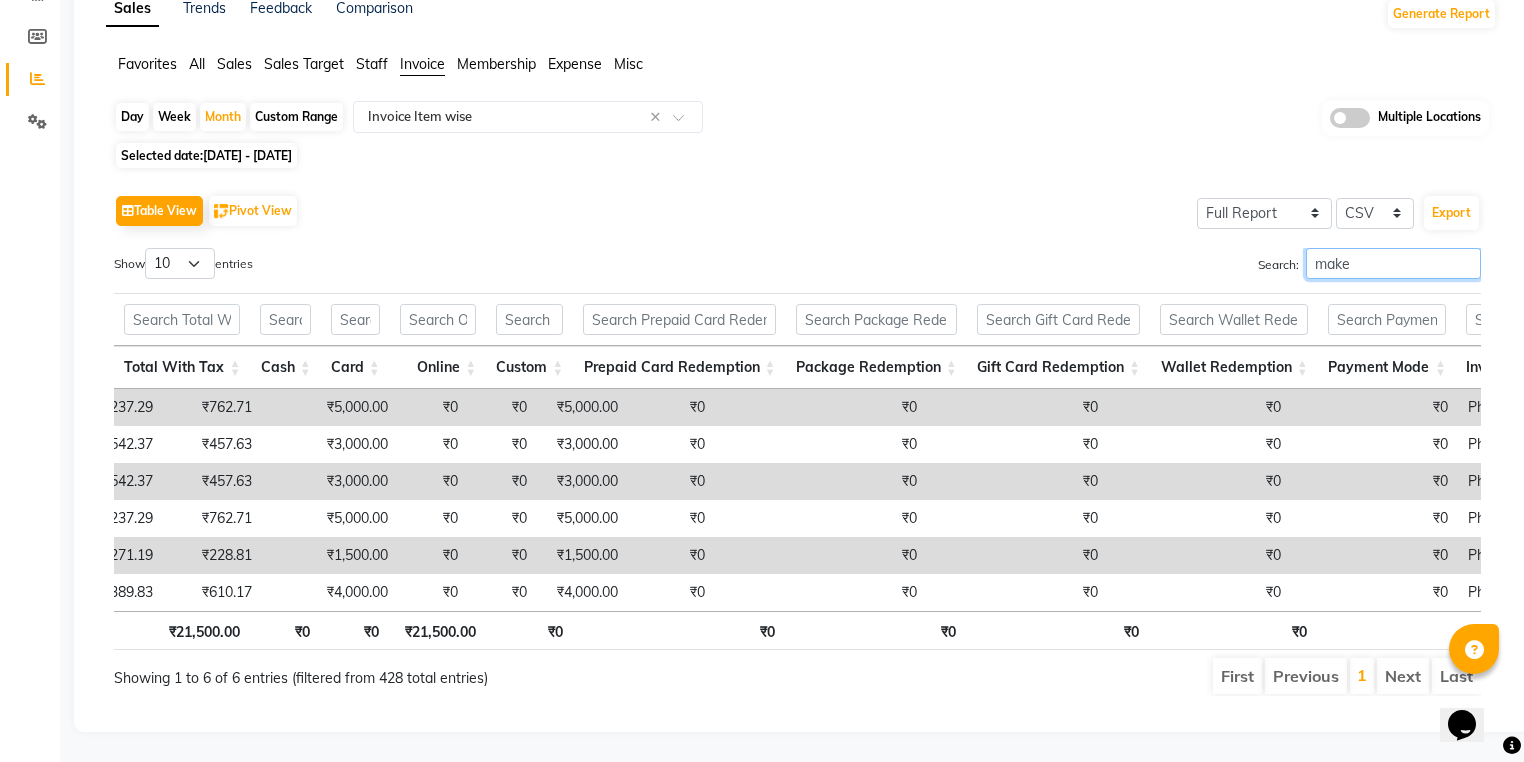 scroll, scrollTop: 0, scrollLeft: 2925, axis: horizontal 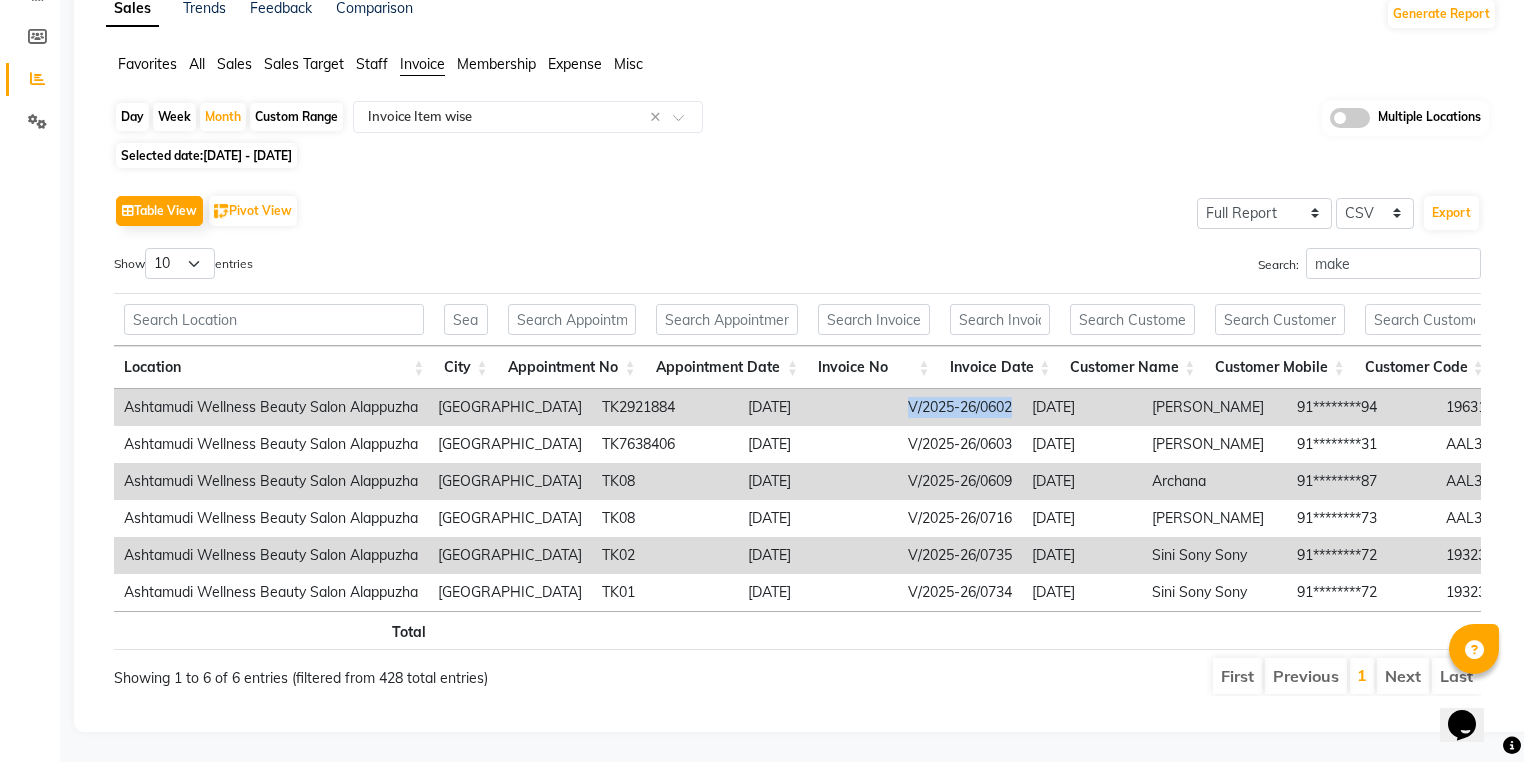 drag, startPoint x: 813, startPoint y: 380, endPoint x: 932, endPoint y: 388, distance: 119.26861 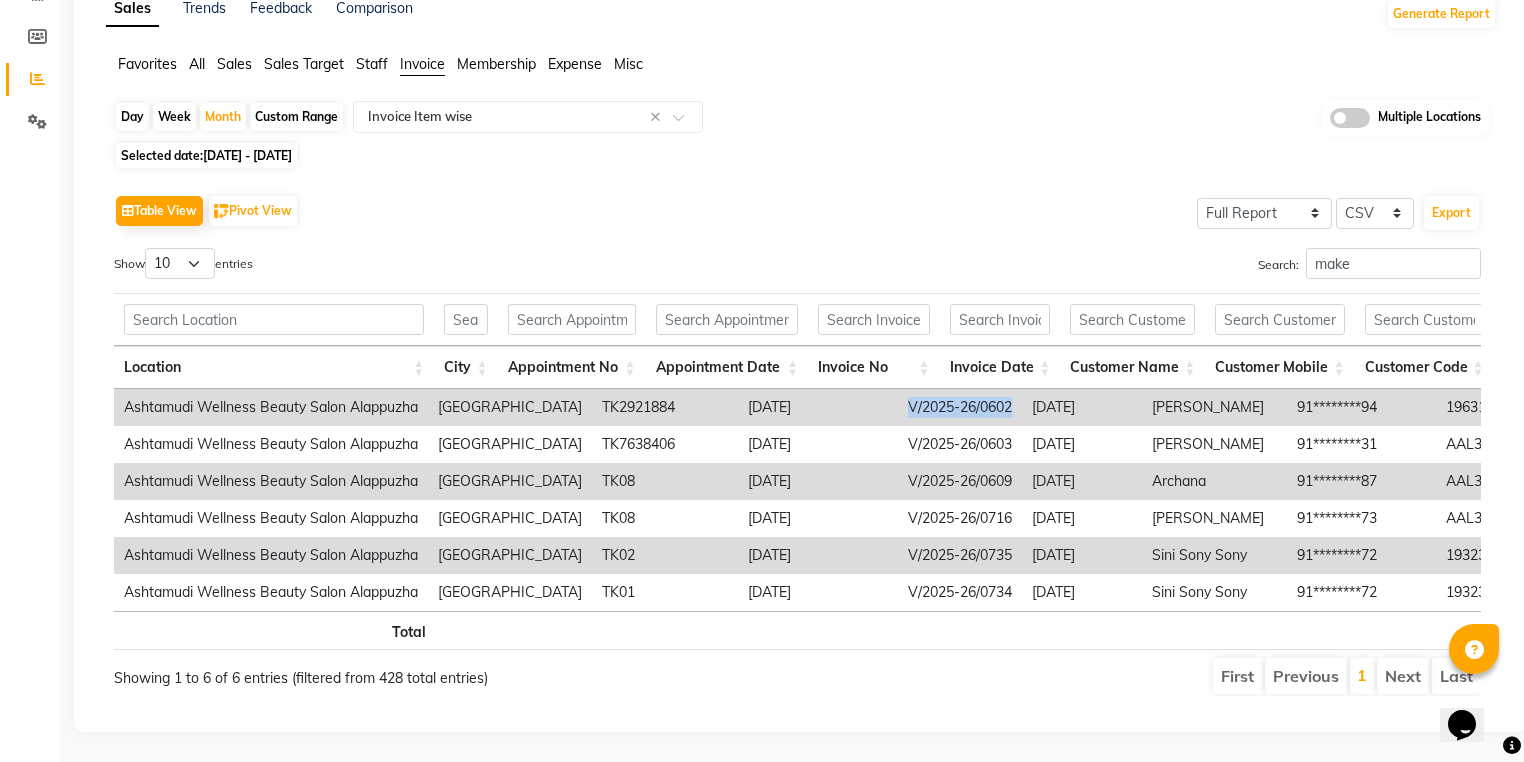 copy on "V/2025-26/0602" 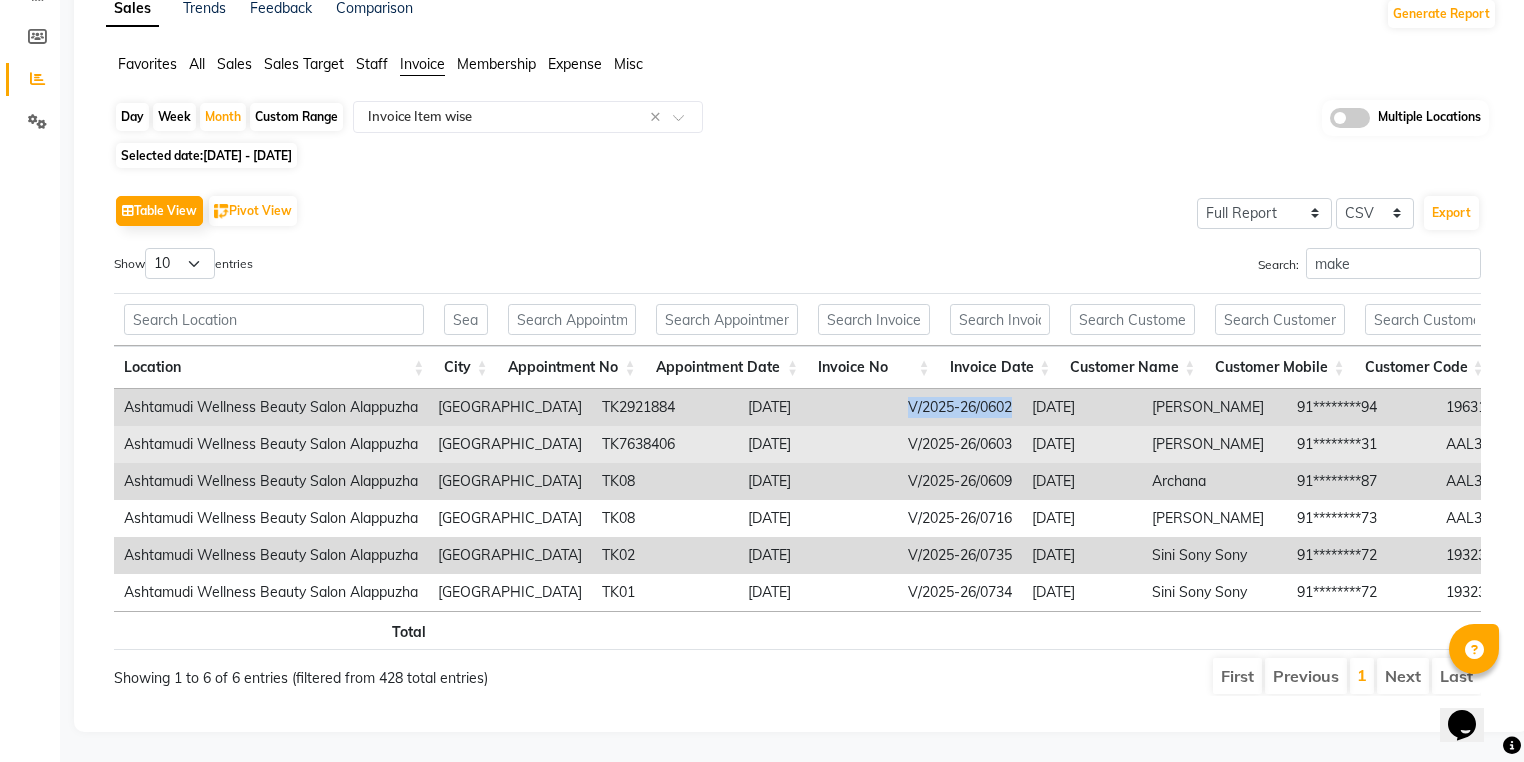 drag, startPoint x: 808, startPoint y: 420, endPoint x: 928, endPoint y: 424, distance: 120.06665 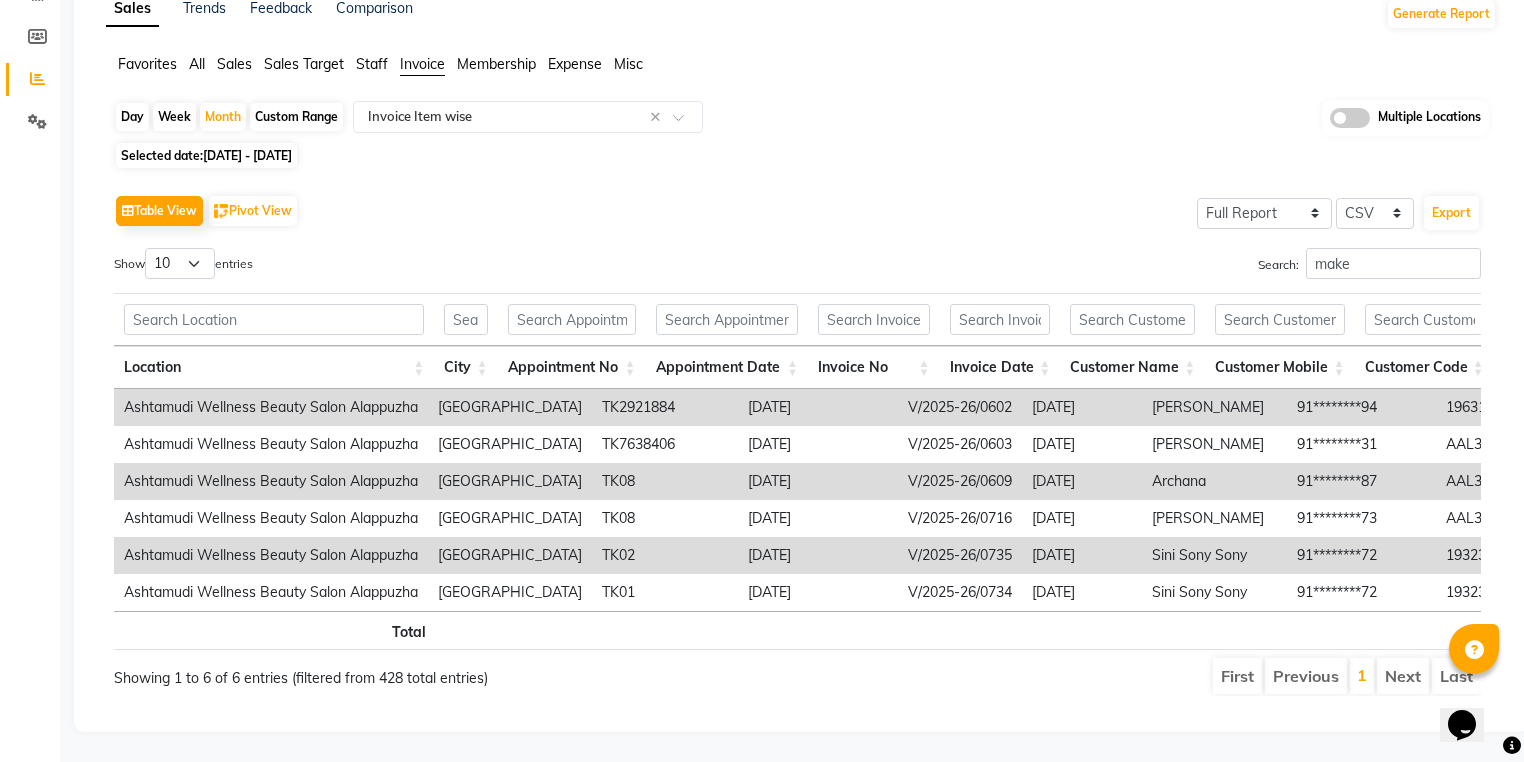 click on "Table View   Pivot View  Select Full Report Filtered Report Select CSV PDF  Export" 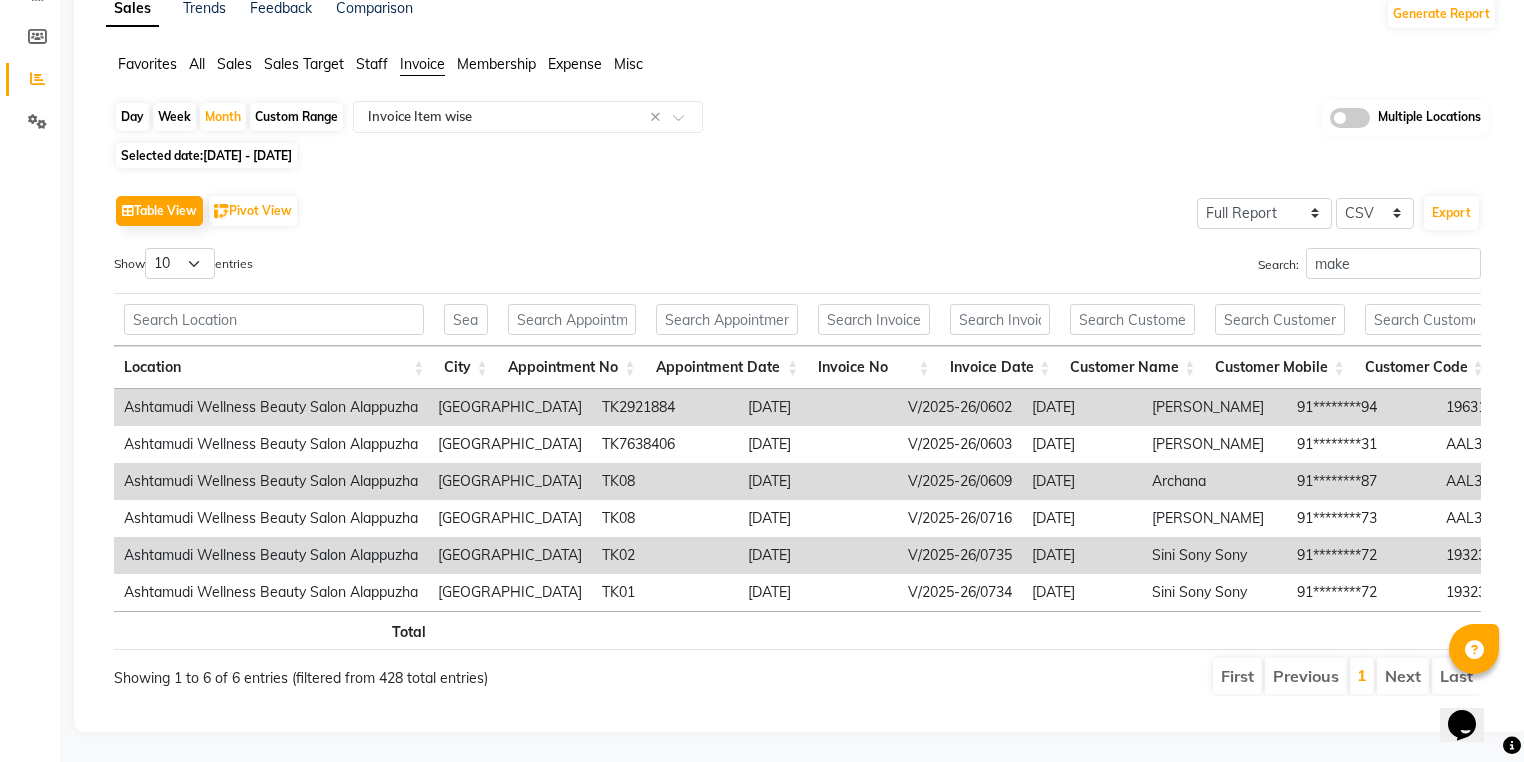 scroll, scrollTop: 0, scrollLeft: 72, axis: horizontal 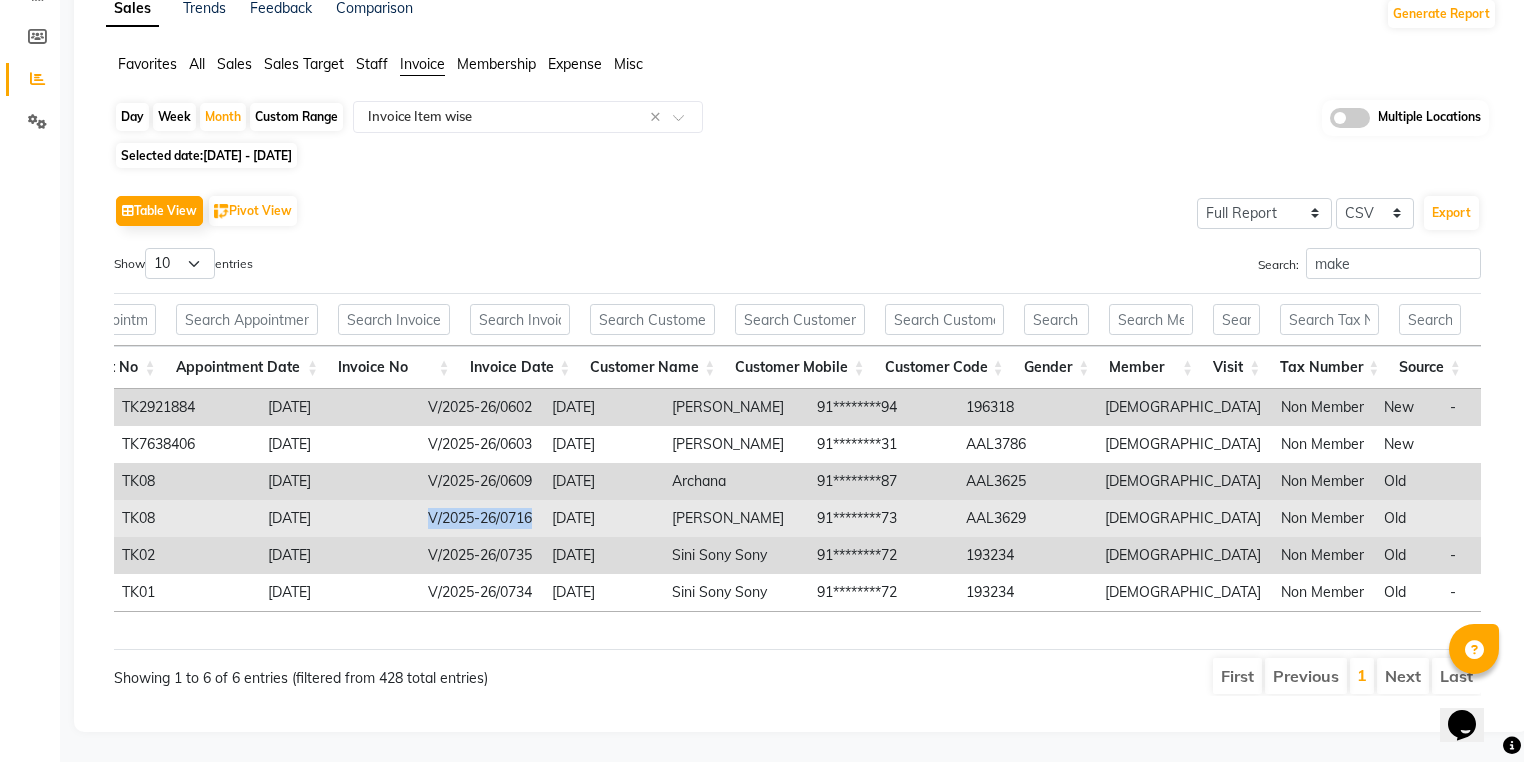drag, startPoint x: 336, startPoint y: 496, endPoint x: 457, endPoint y: 504, distance: 121.264175 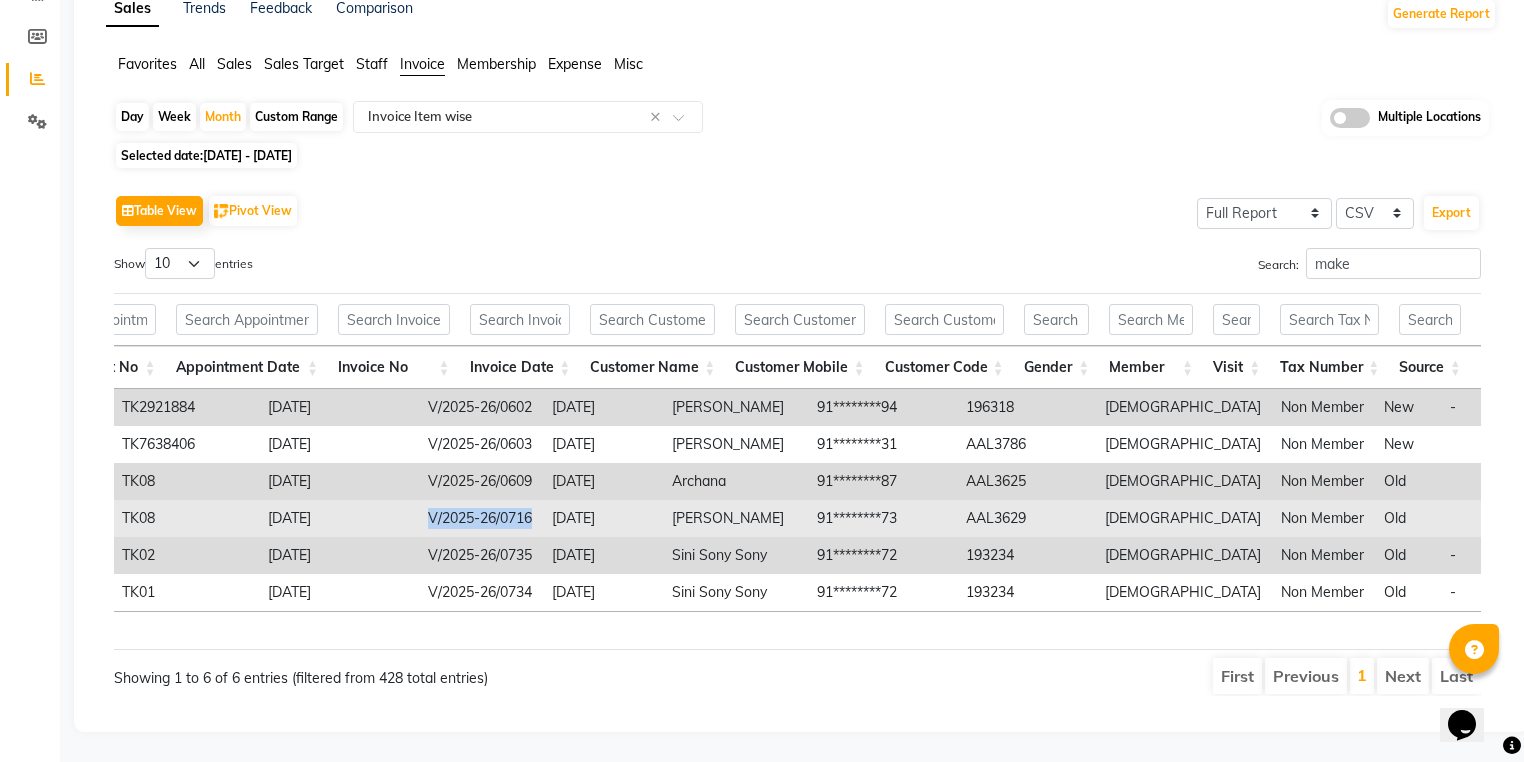 click on "V/2025-26/0716" at bounding box center [480, 518] 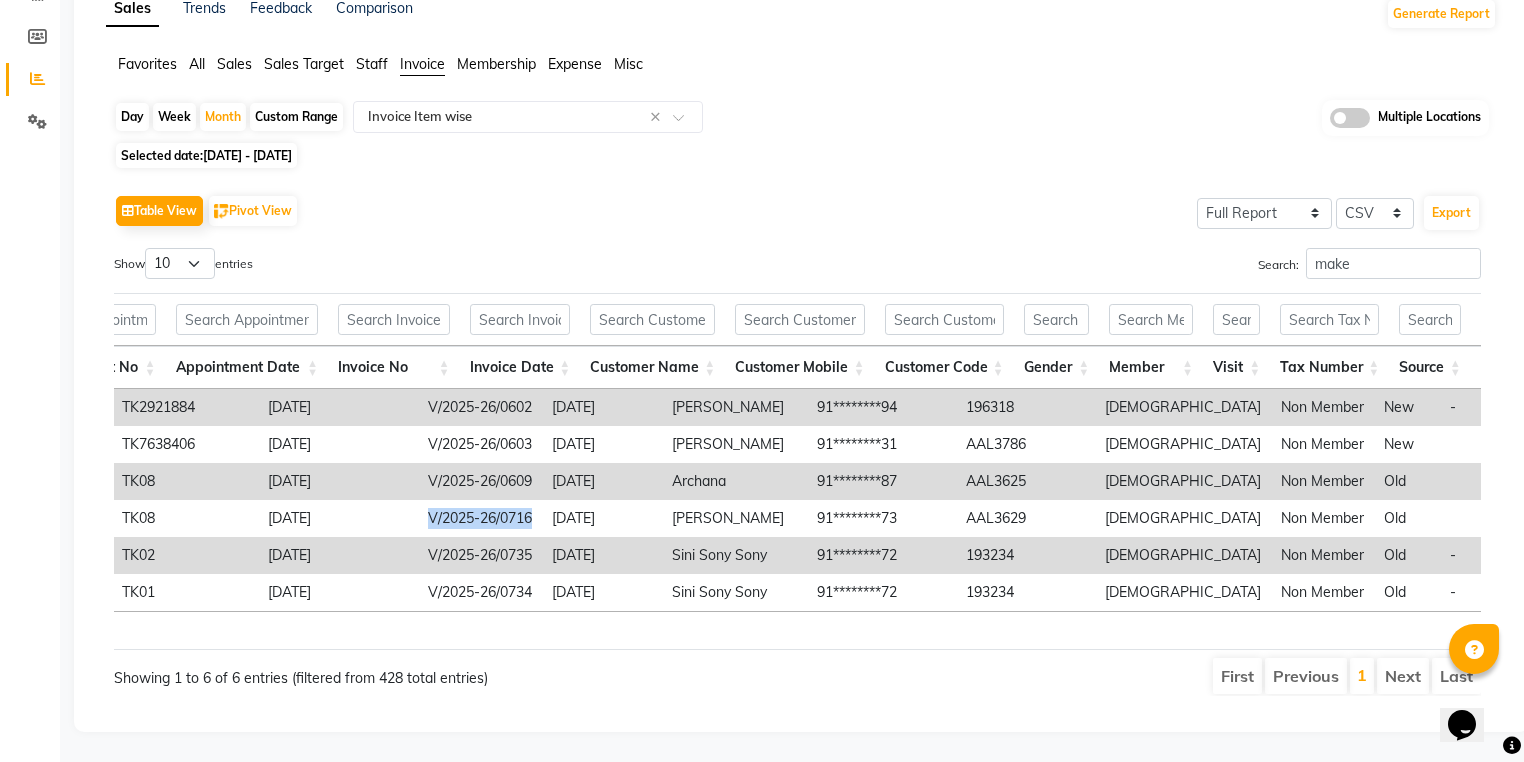 scroll, scrollTop: 0, scrollLeft: 2020, axis: horizontal 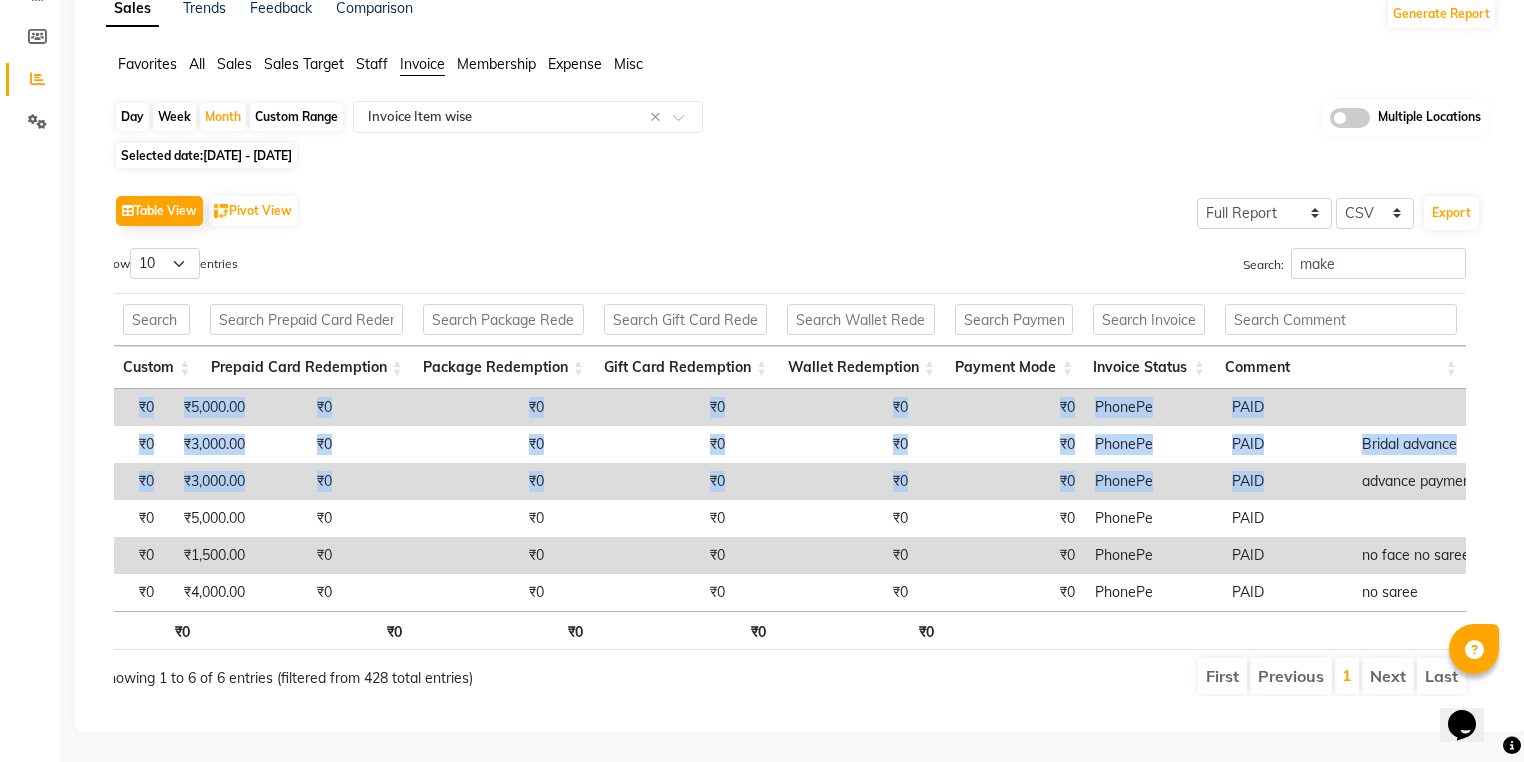 drag, startPoint x: 1232, startPoint y: 458, endPoint x: 1468, endPoint y: 468, distance: 236.21178 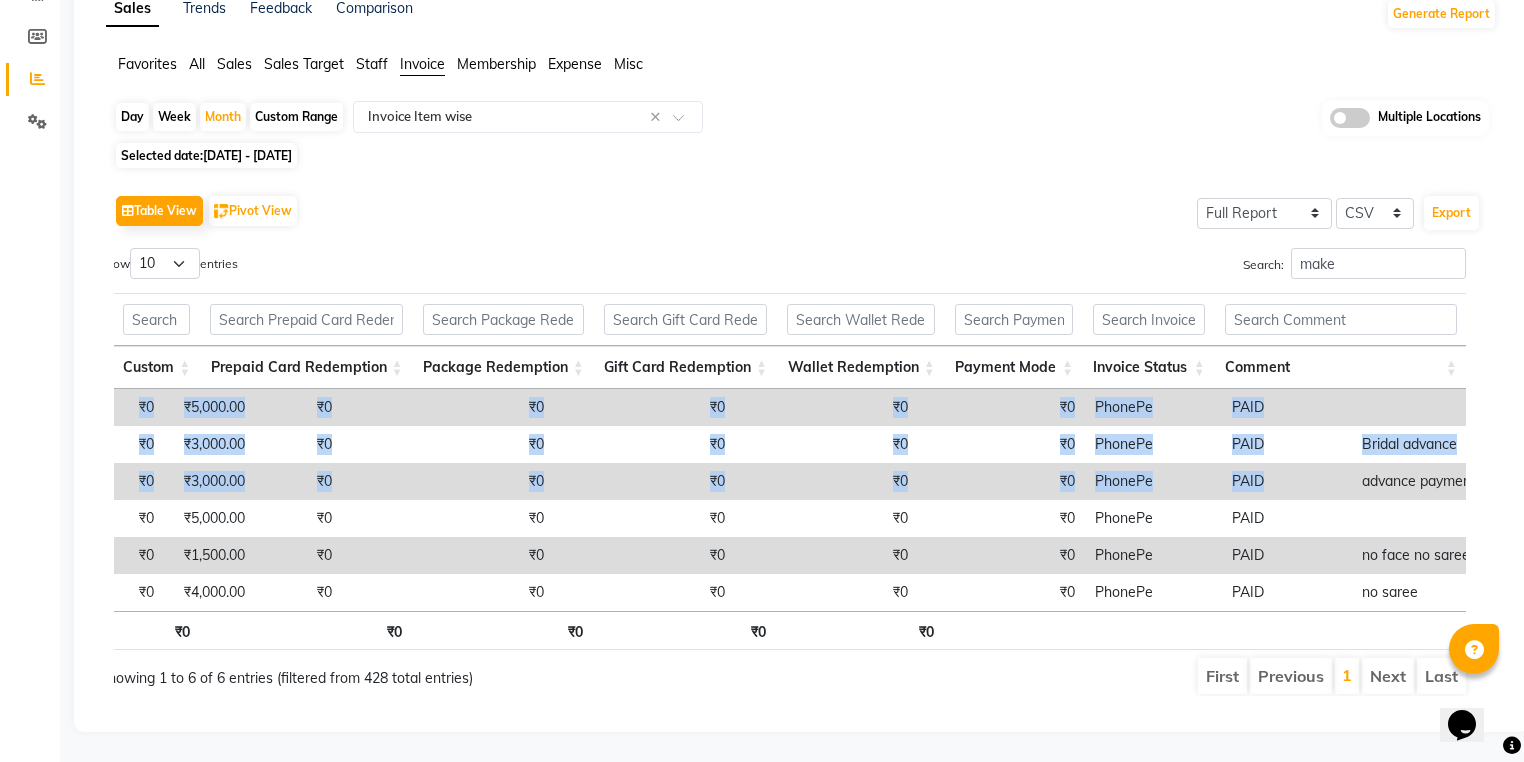 click on "Location City Appointment No Appointment Date Invoice No Invoice Date Customer Name Customer Mobile Customer Code Gender Member Visit Tax Number Source Employee Name Category Sub Category Item Type Item Code Item Name Hsn/sac Code Service Time Quantity Unit Price Item Price Discount Discount Type Employee Share % Total W/o Tax Total Tax Total With Tax Cash Card Online Custom Prepaid Card Redemption Package Redemption Gift Card Redemption Wallet Redemption Payment Mode Invoice Status Comment Location City Appointment No Appointment Date Invoice No Invoice Date Customer Name Customer Mobile Customer Code Gender Member Visit Tax Number Source Employee Name Category Sub Category Item Type Item Code Item Name Hsn/sac Code Service Time Quantity Unit Price Item Price Discount Discount Type Employee Share % Total W/o Tax Total Tax Total With Tax Cash Card Online Custom Prepaid Card Redemption Package Redemption Gift Card Redemption Wallet Redemption Payment Mode Invoice Status Comment Total 6 ₹28,000.00 ₹6,500.00" at bounding box center (782, 471) 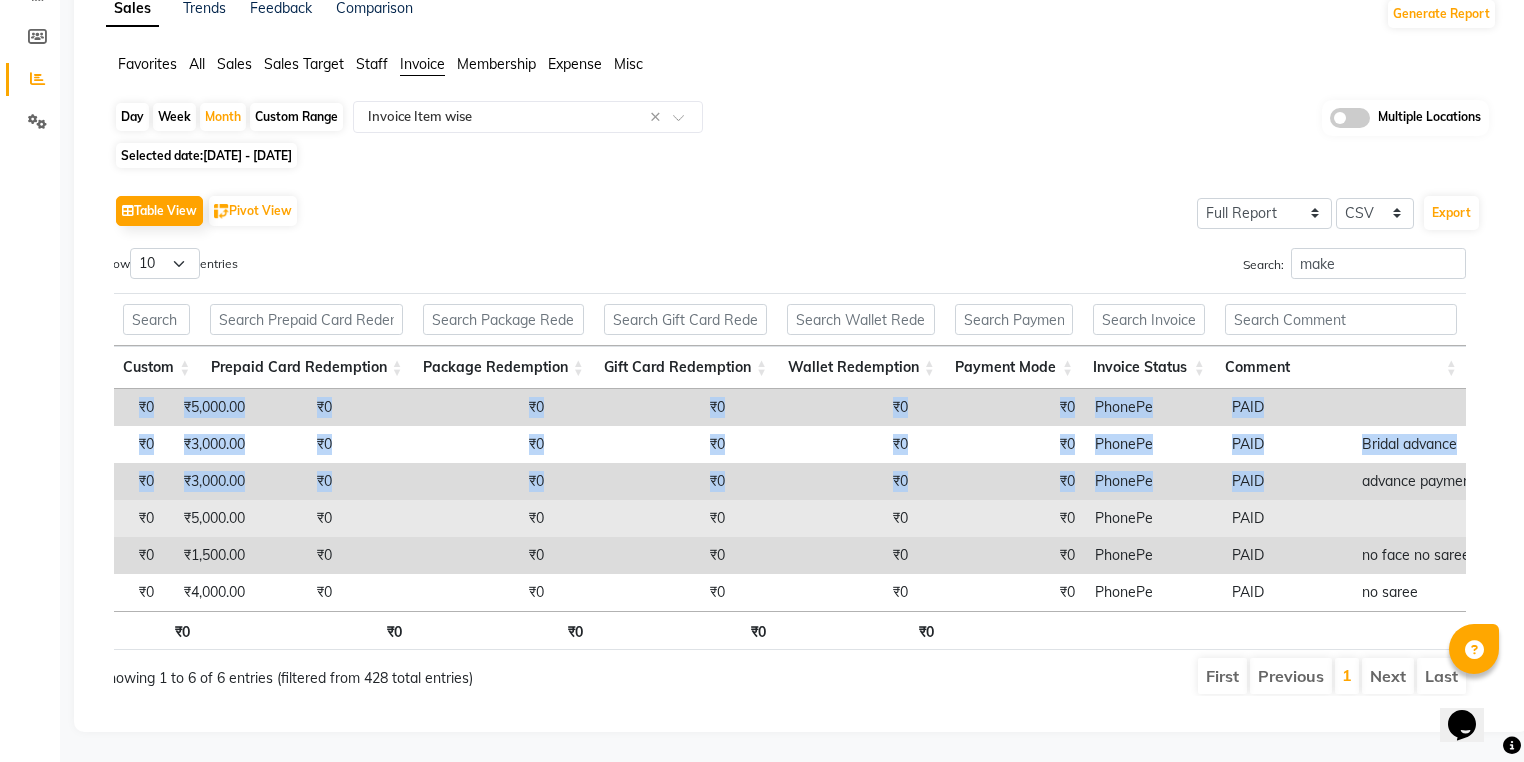 click at bounding box center [1475, 518] 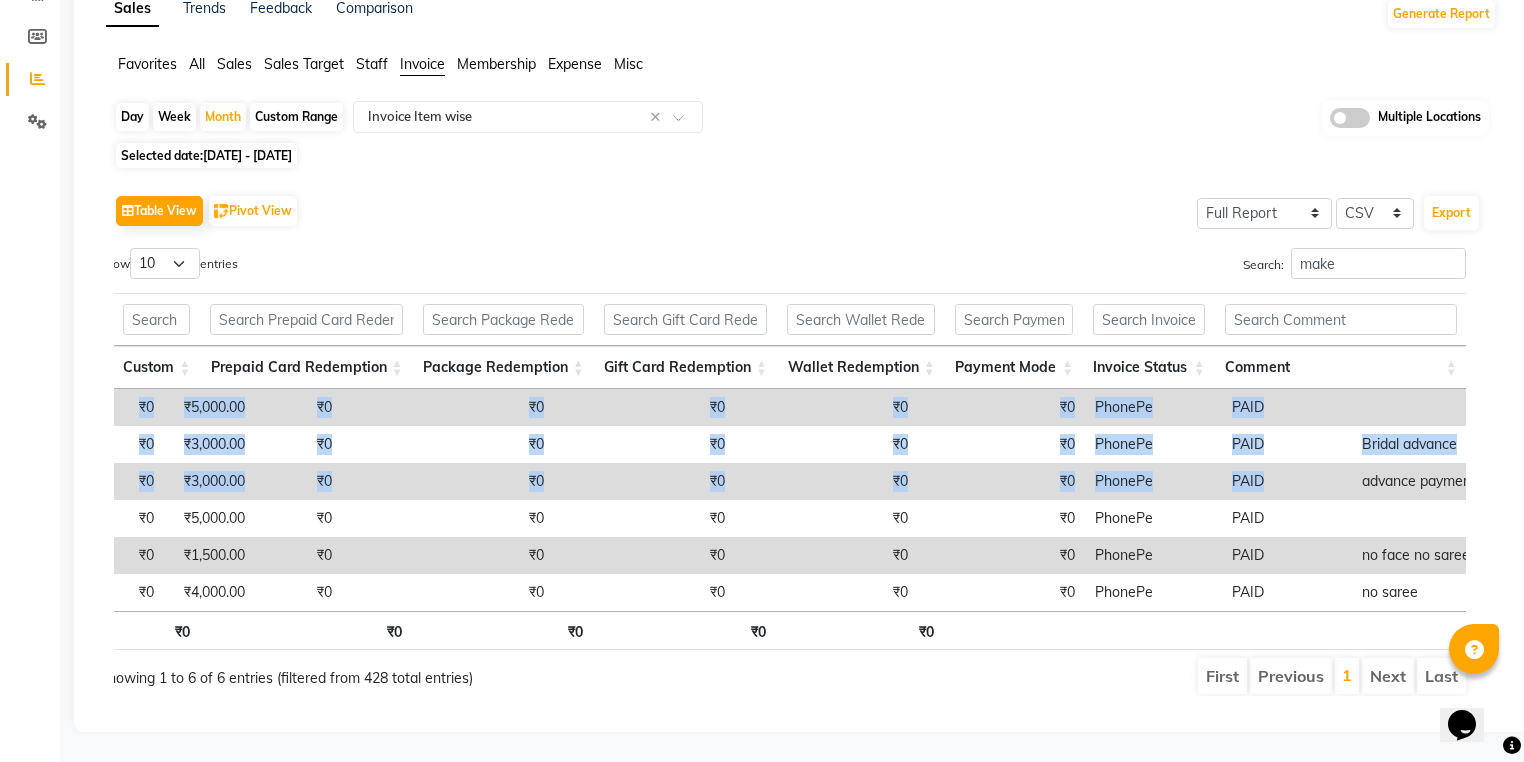 drag, startPoint x: 1205, startPoint y: 461, endPoint x: 1535, endPoint y: 468, distance: 330.07425 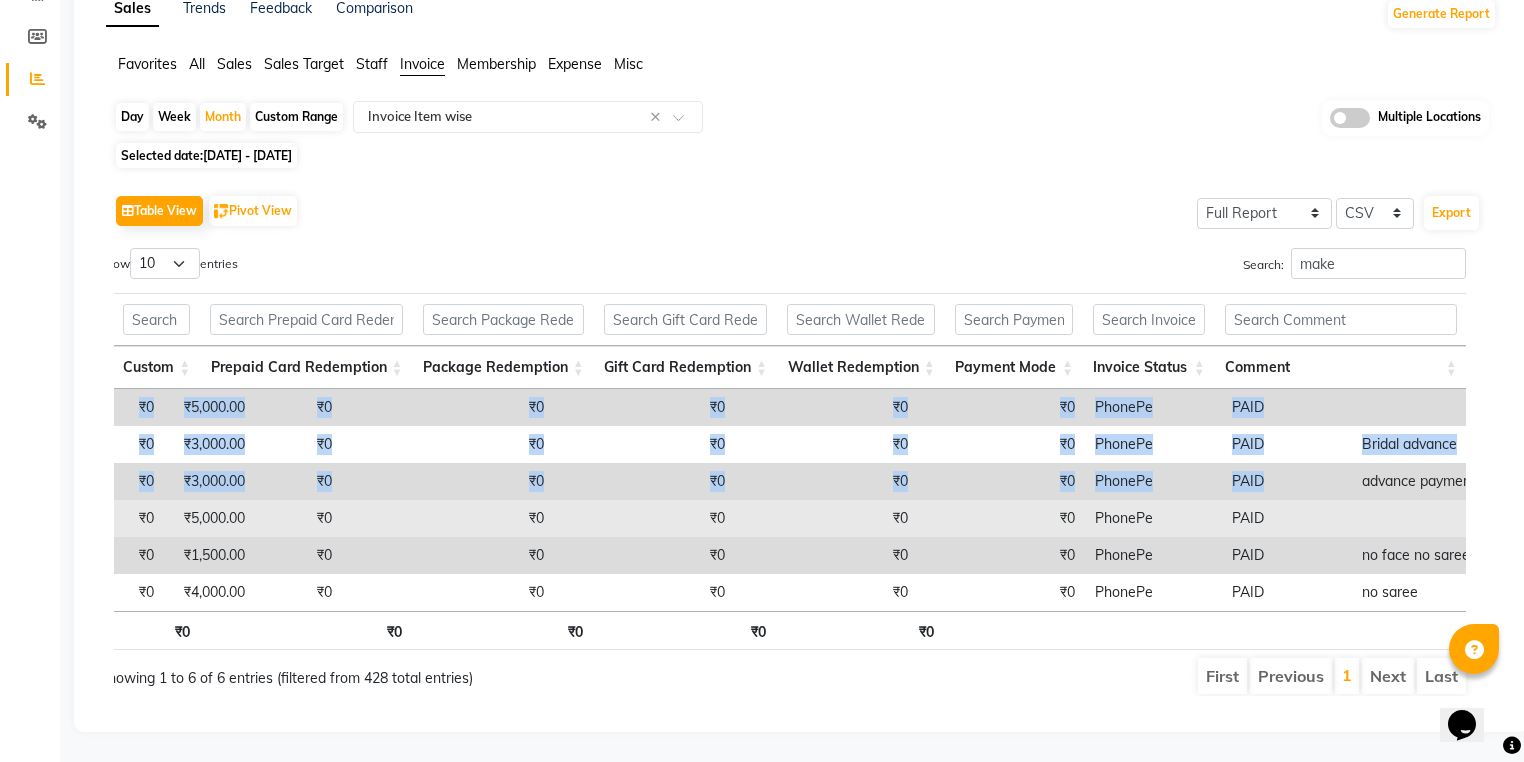 click at bounding box center [1475, 518] 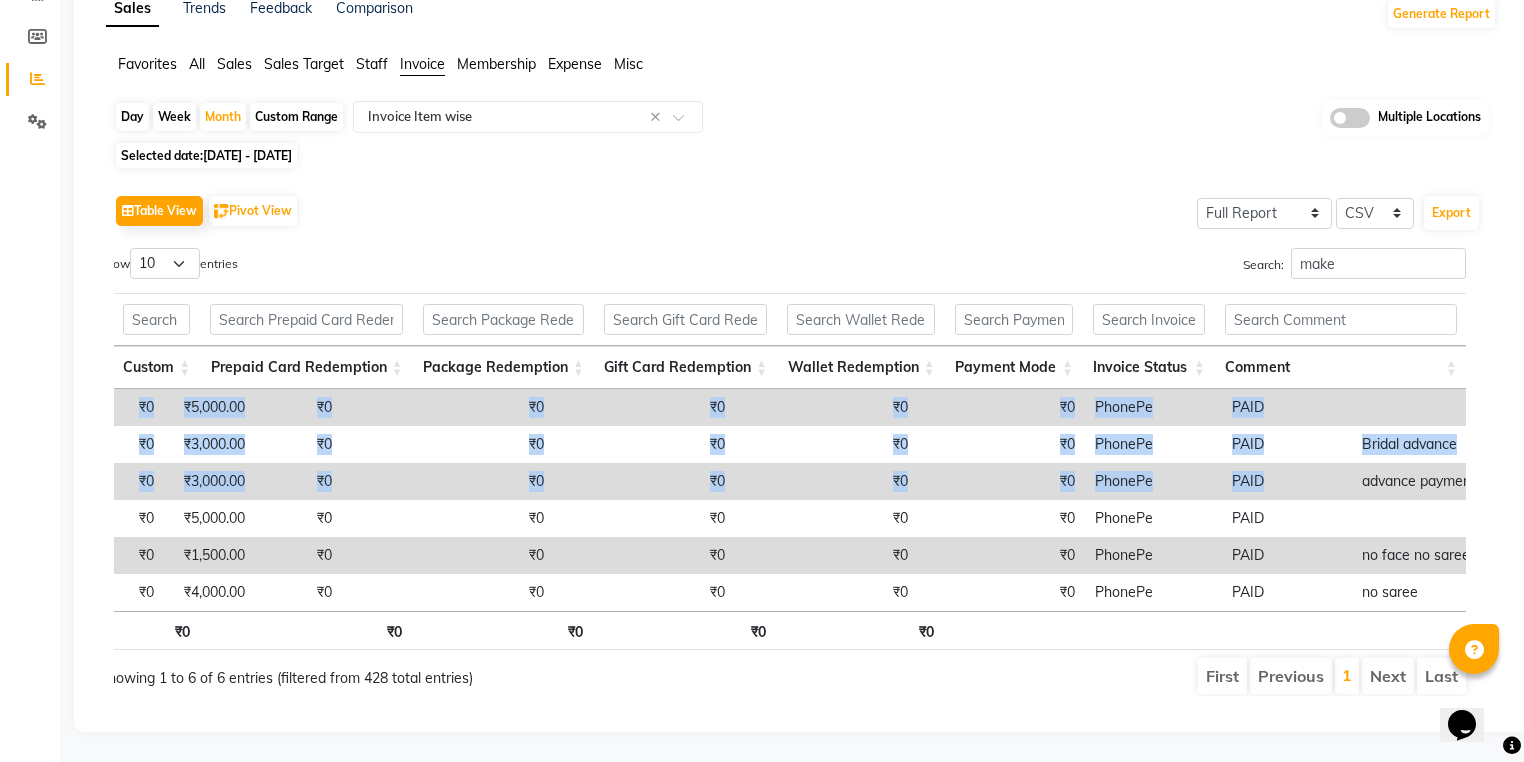 drag, startPoint x: 1217, startPoint y: 454, endPoint x: 1468, endPoint y: 460, distance: 251.0717 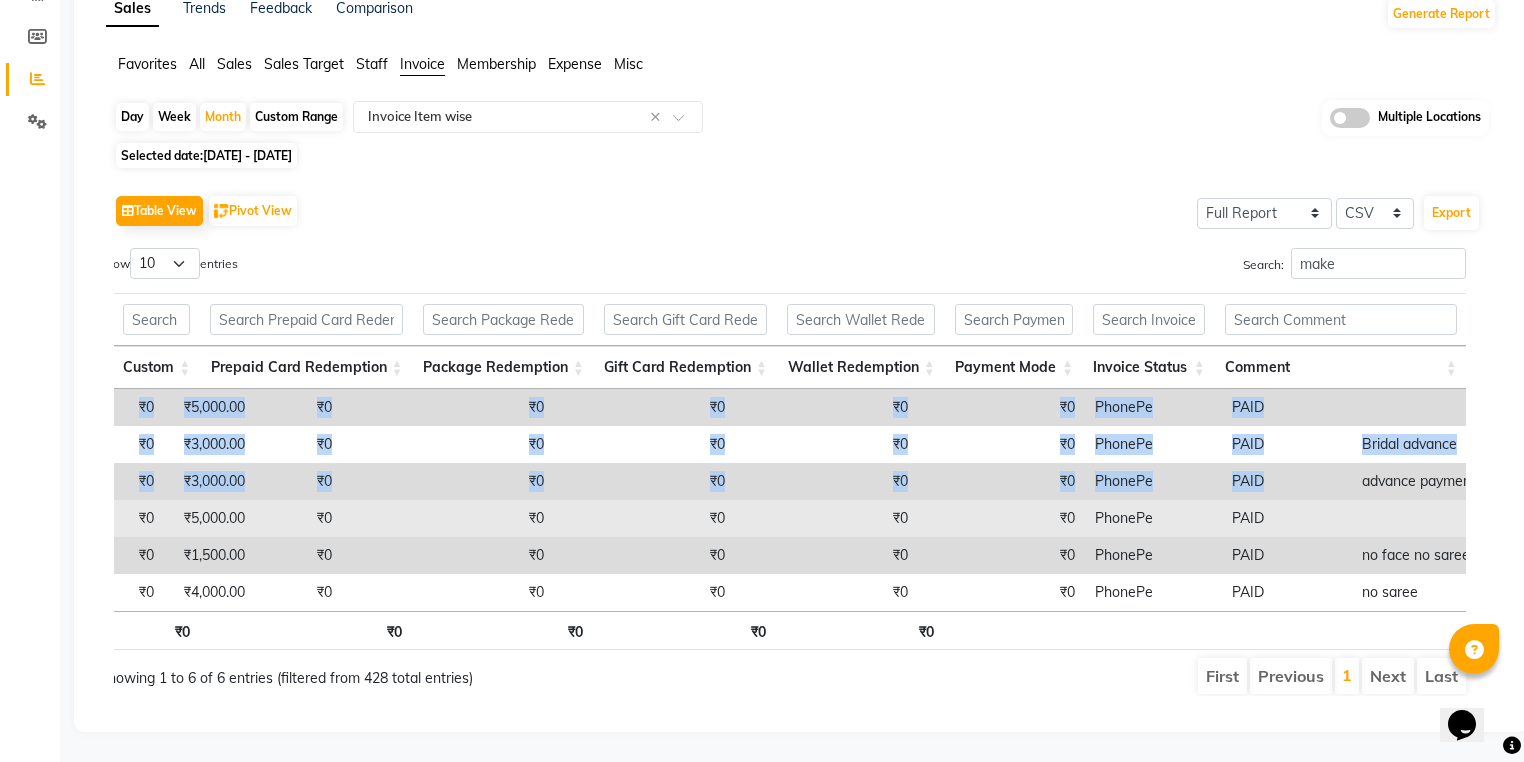 click at bounding box center (1475, 518) 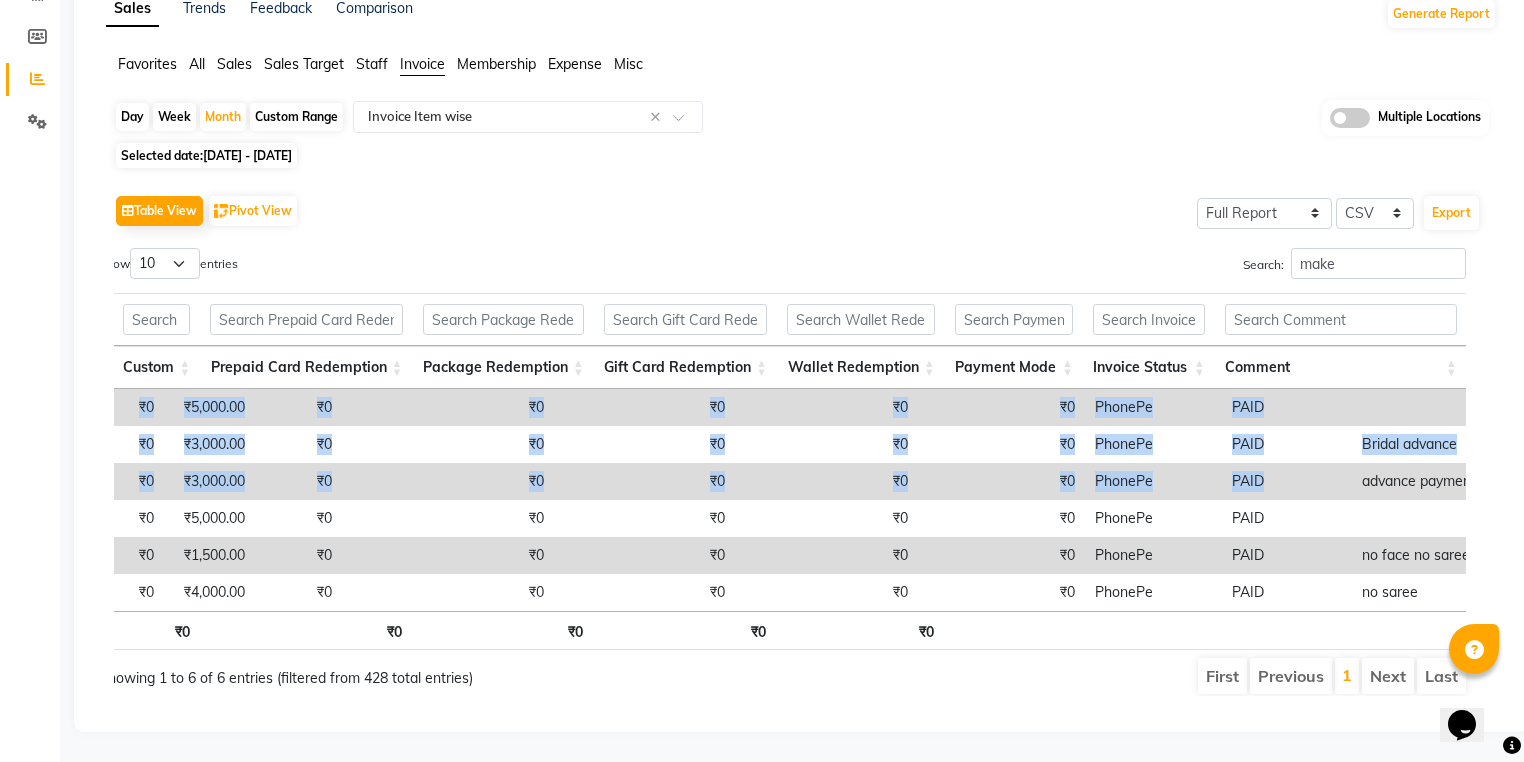 drag, startPoint x: 1216, startPoint y: 462, endPoint x: 1470, endPoint y: 456, distance: 254.07086 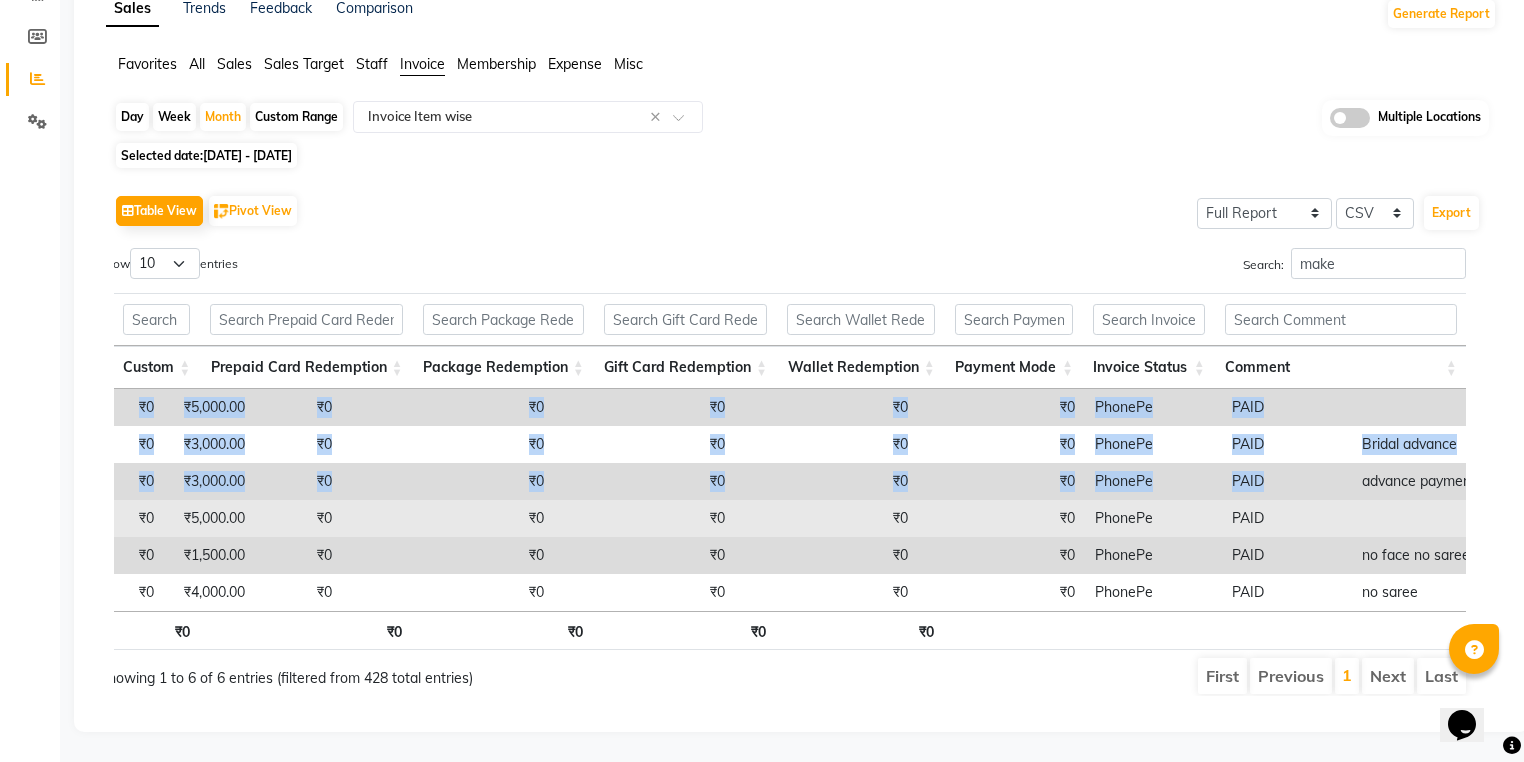 click at bounding box center (1475, 518) 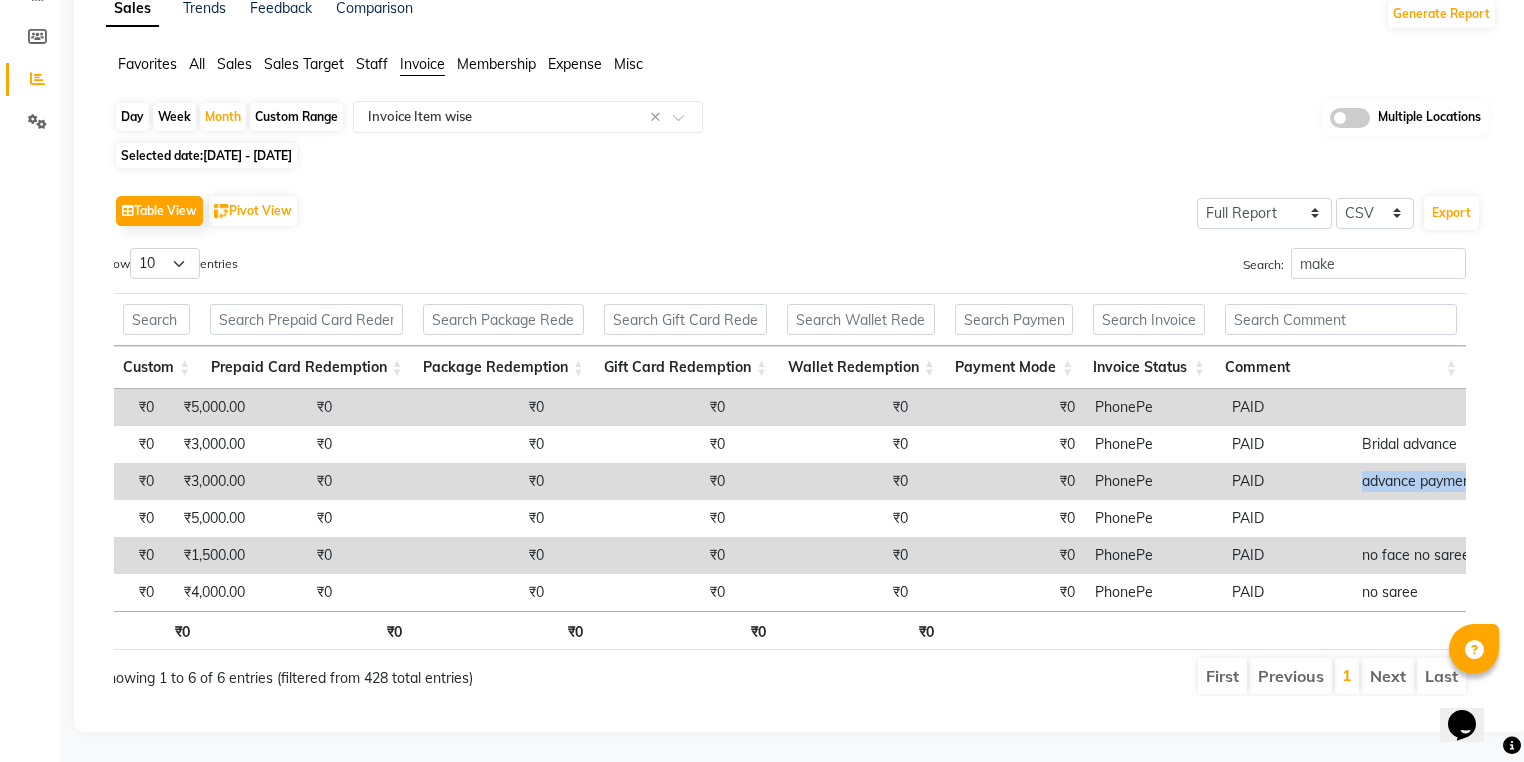 drag, startPoint x: 1220, startPoint y: 459, endPoint x: 1463, endPoint y: 462, distance: 243.01852 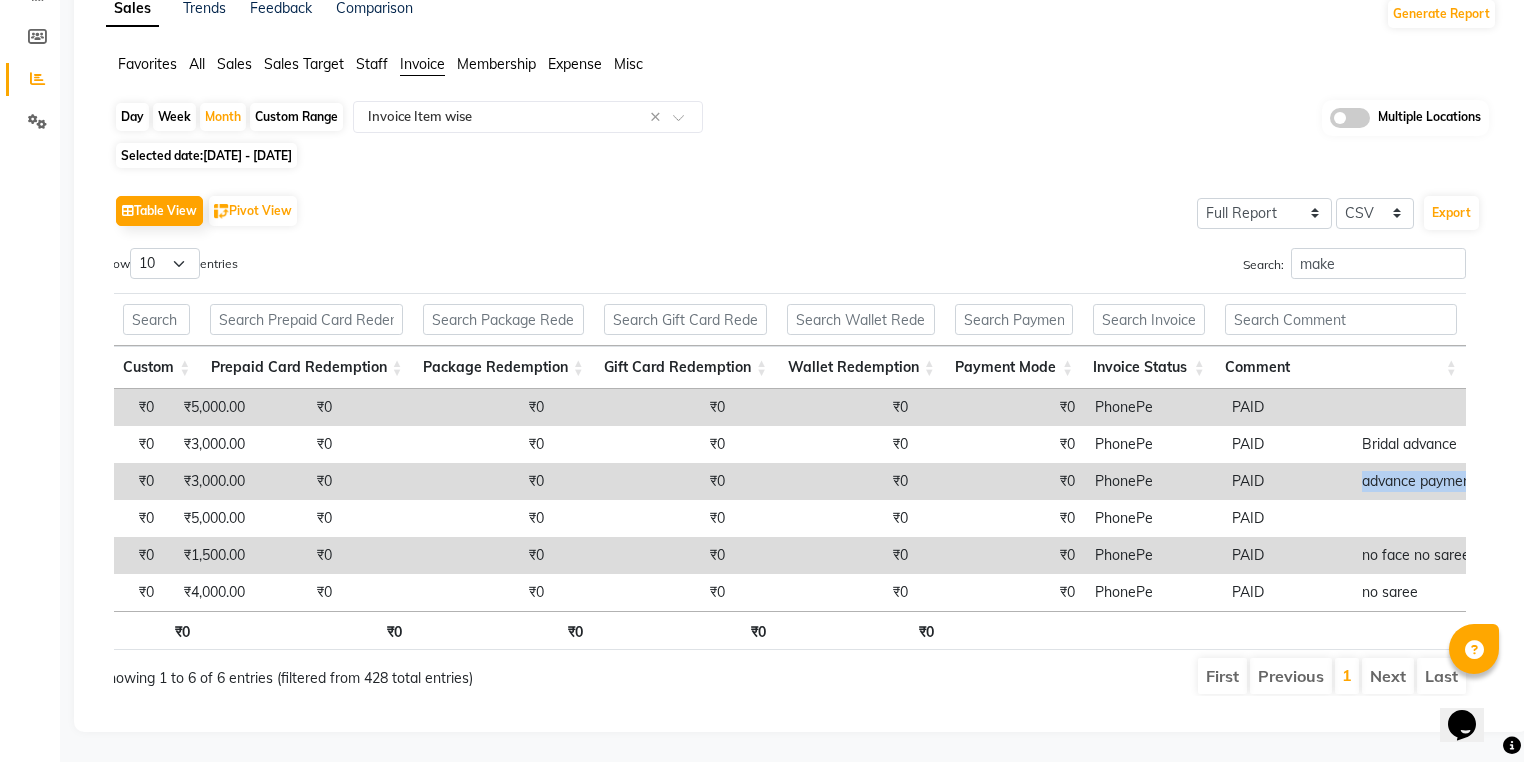 click on "advance payment of guest makeup" at bounding box center [1475, 481] 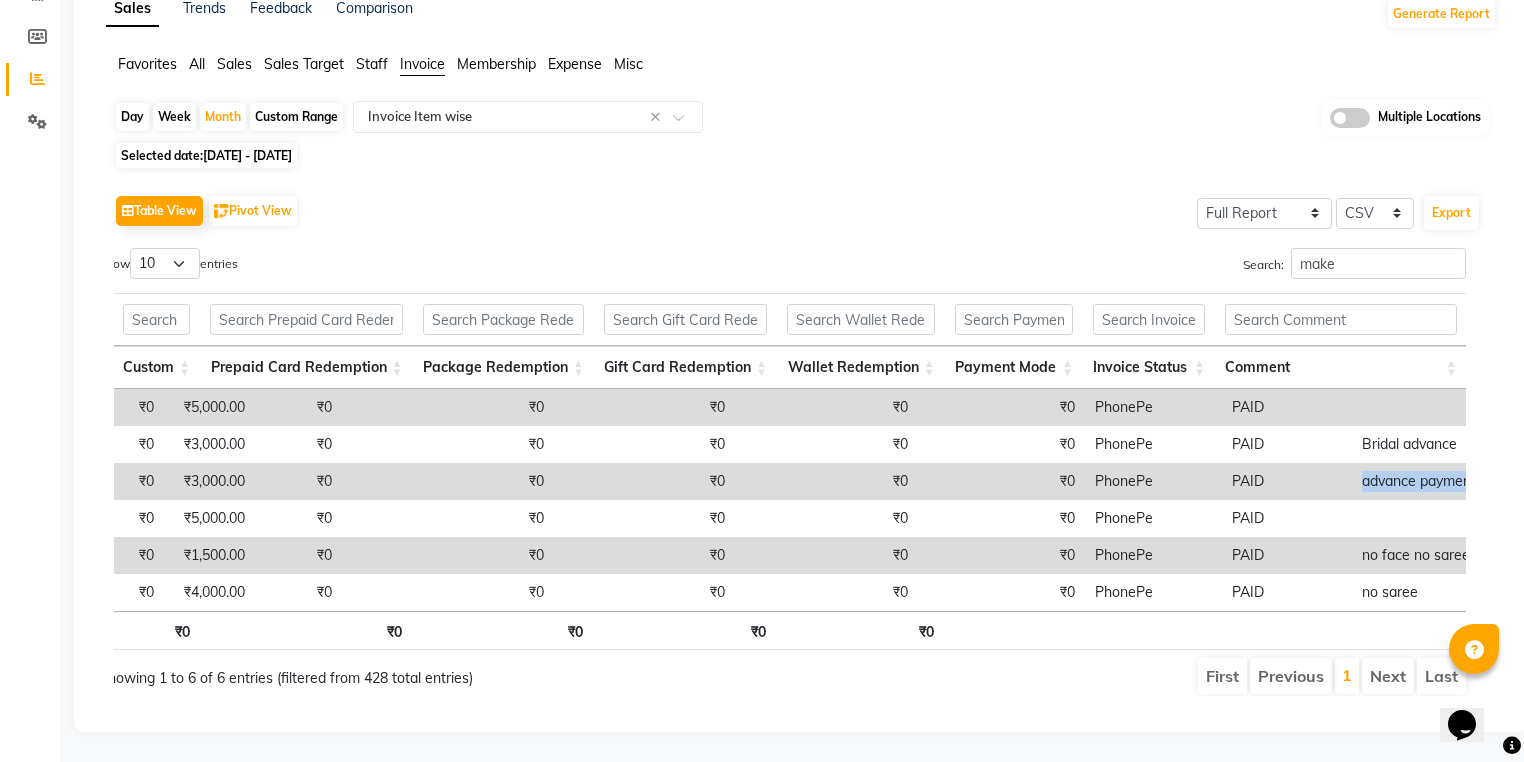 copy on "advance payment of guest makeup" 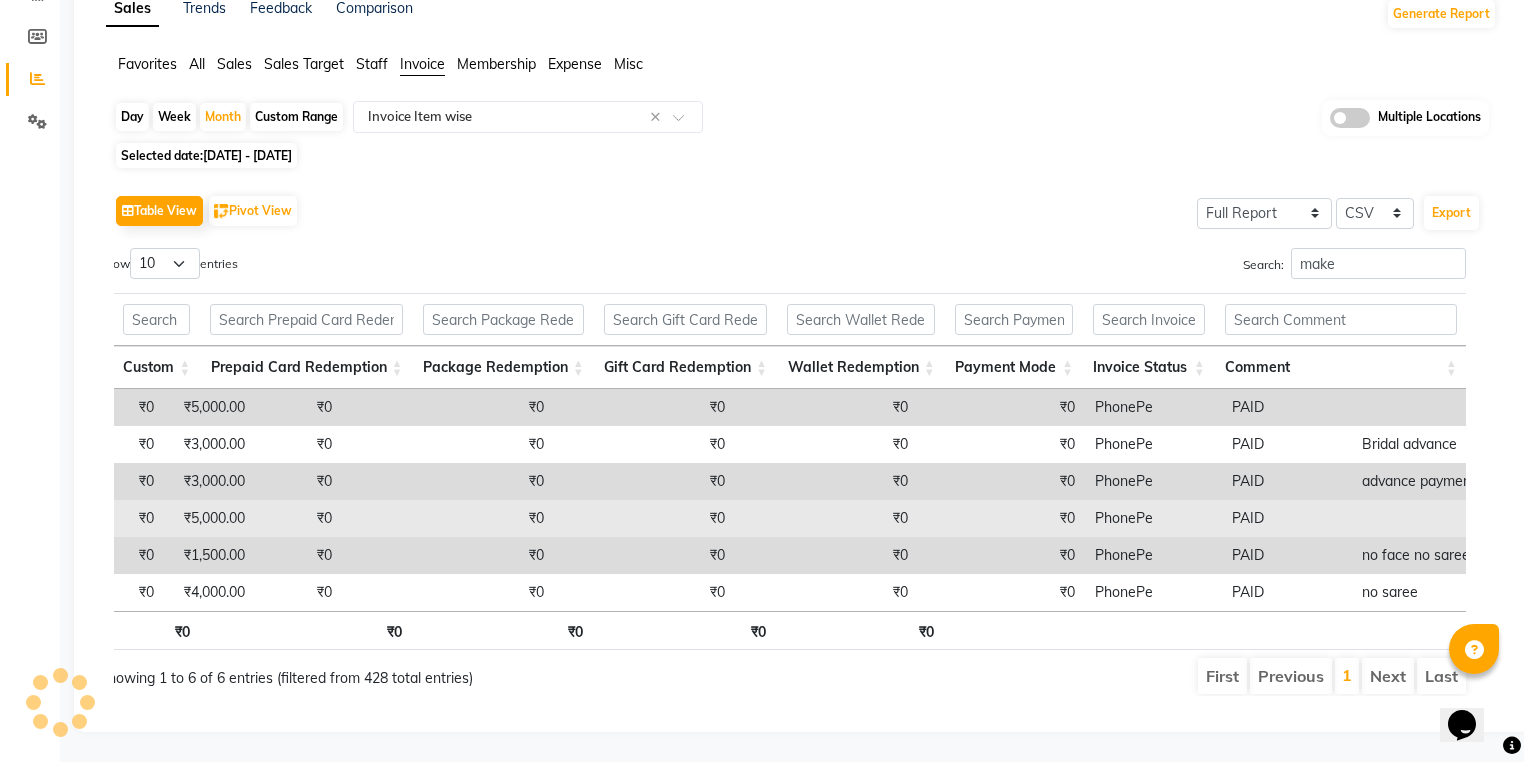 click at bounding box center [1475, 518] 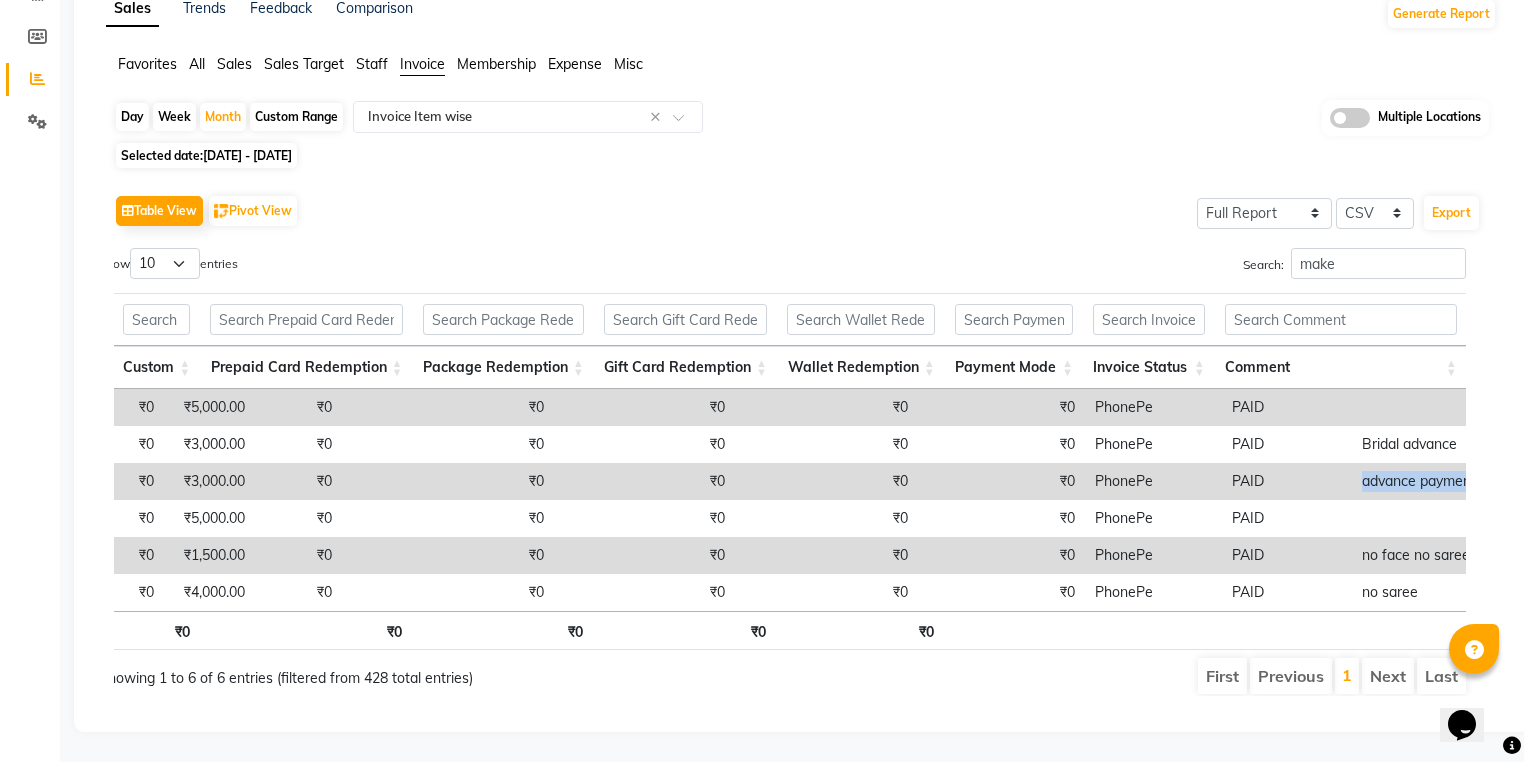 drag, startPoint x: 1216, startPoint y: 460, endPoint x: 1458, endPoint y: 456, distance: 242.03305 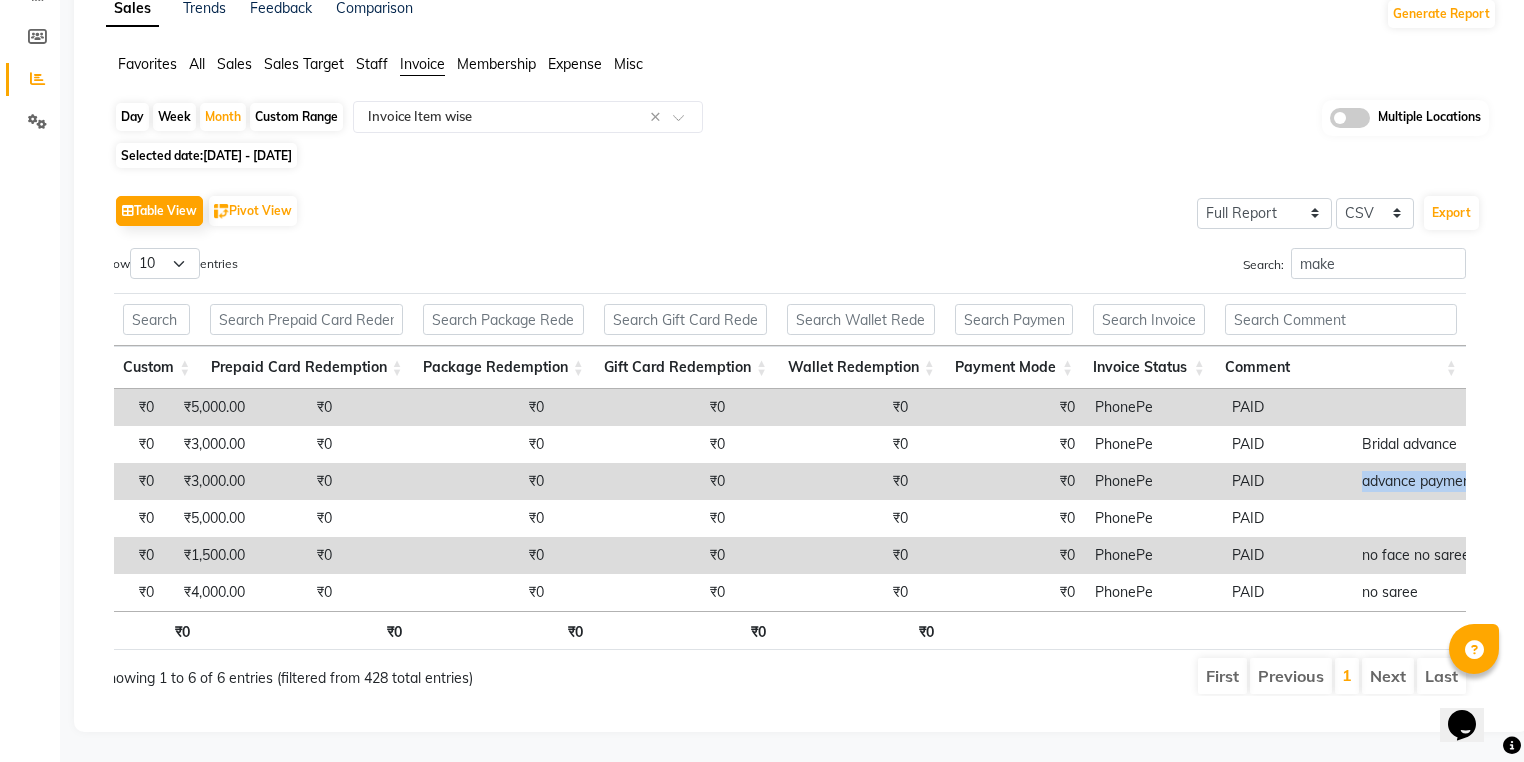 click on "advance payment of guest makeup" at bounding box center (1475, 481) 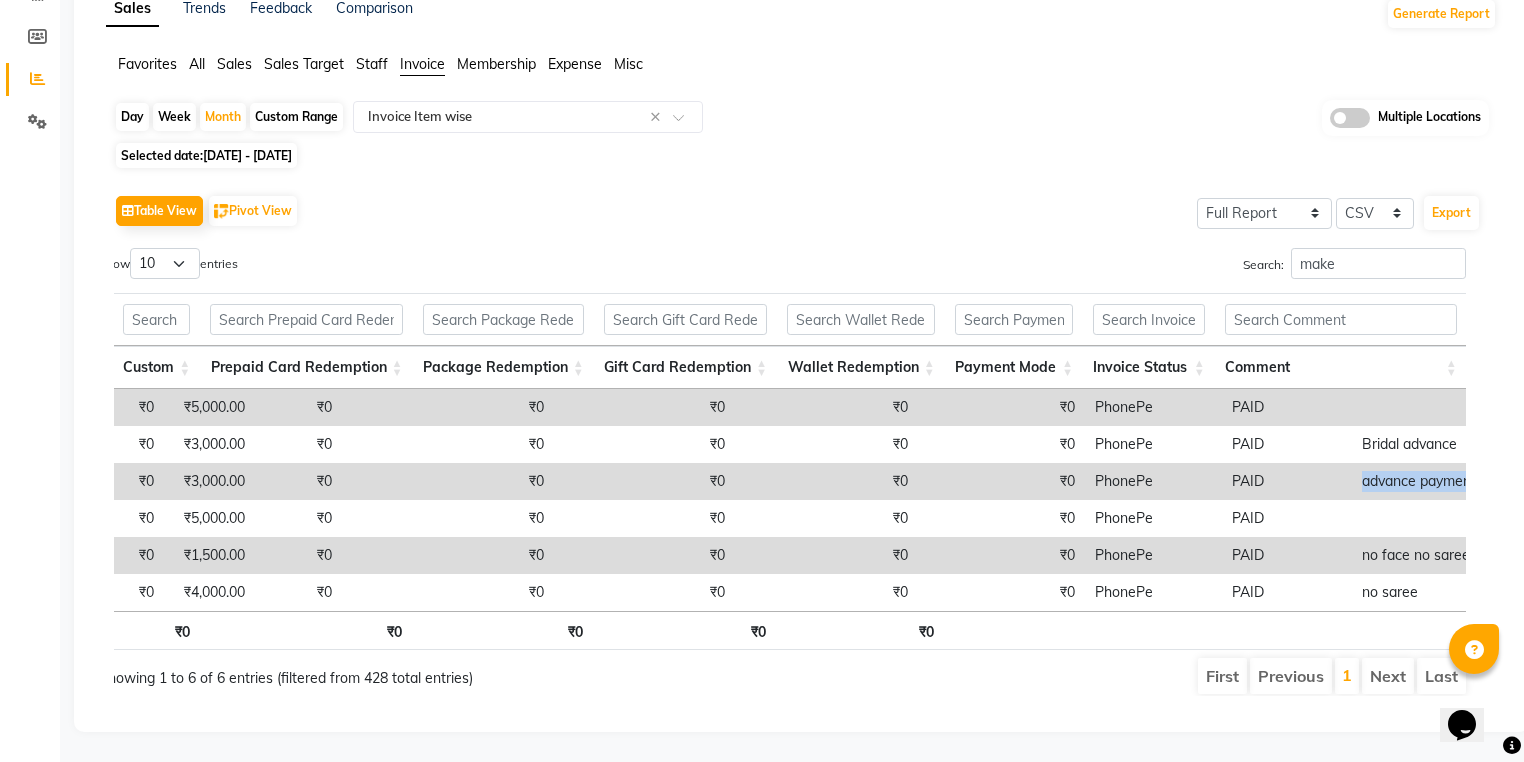 copy on "advance payment of guest makeup" 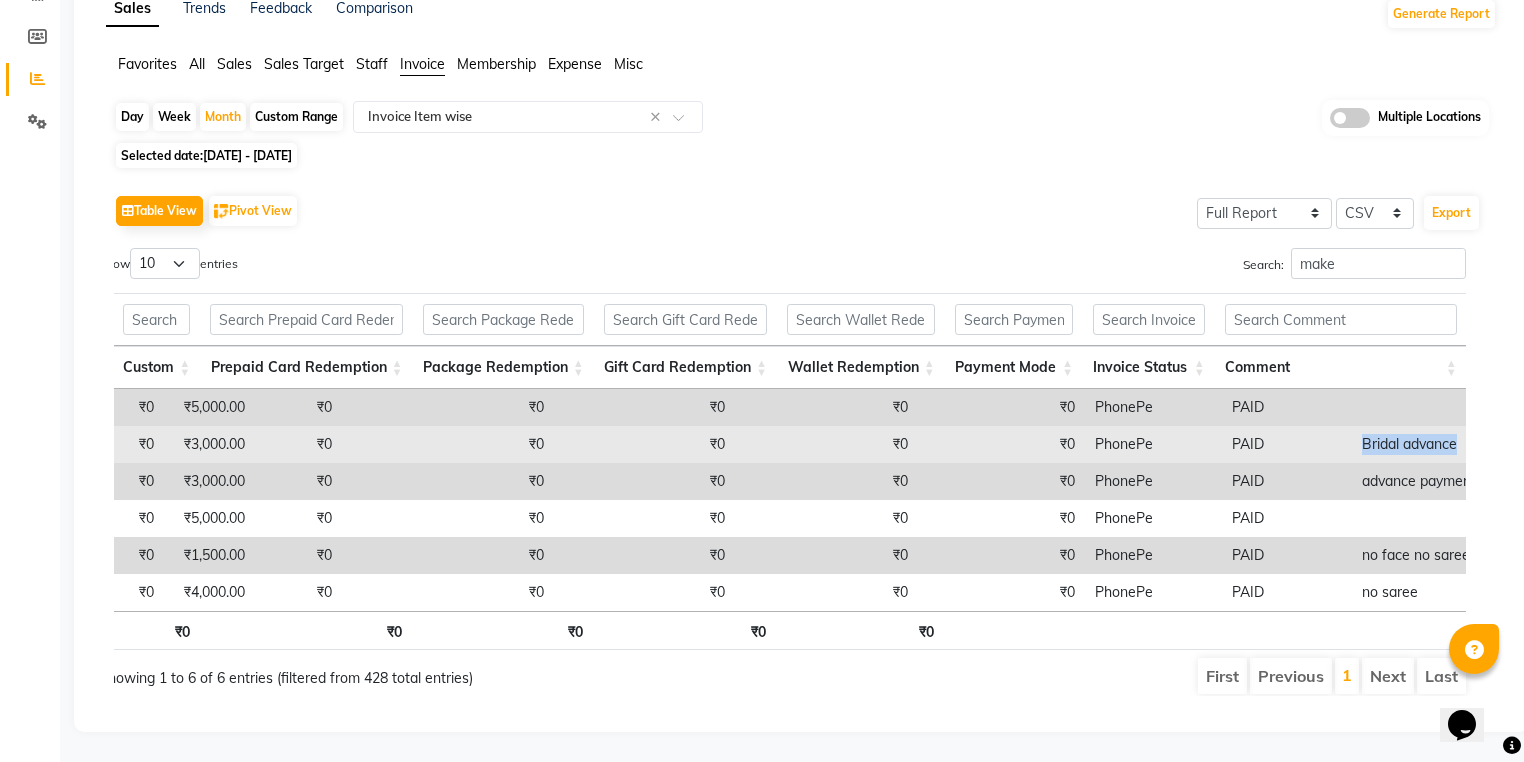 drag, startPoint x: 1221, startPoint y: 420, endPoint x: 1332, endPoint y: 418, distance: 111.01801 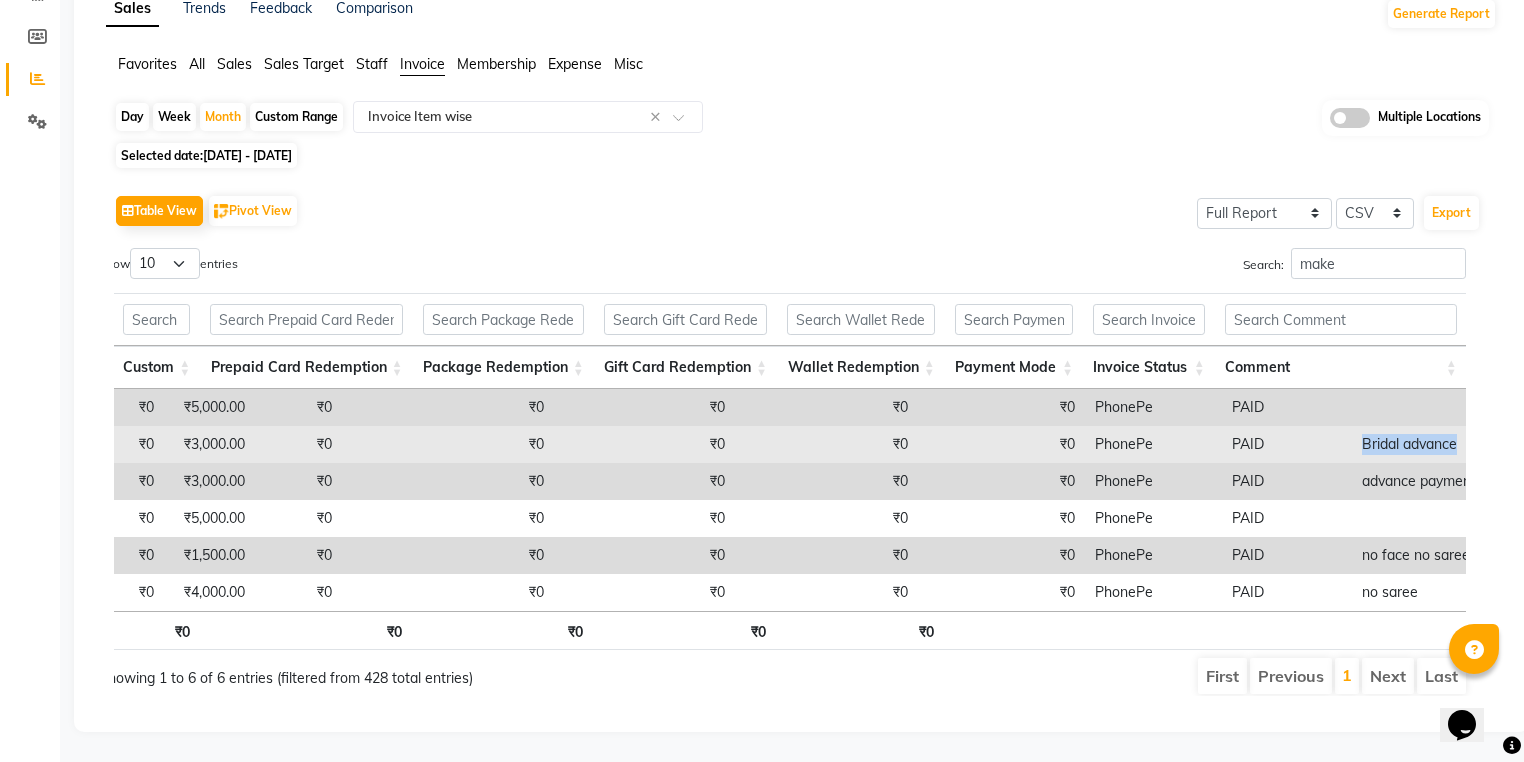 click on "Bridal advance" at bounding box center (1475, 444) 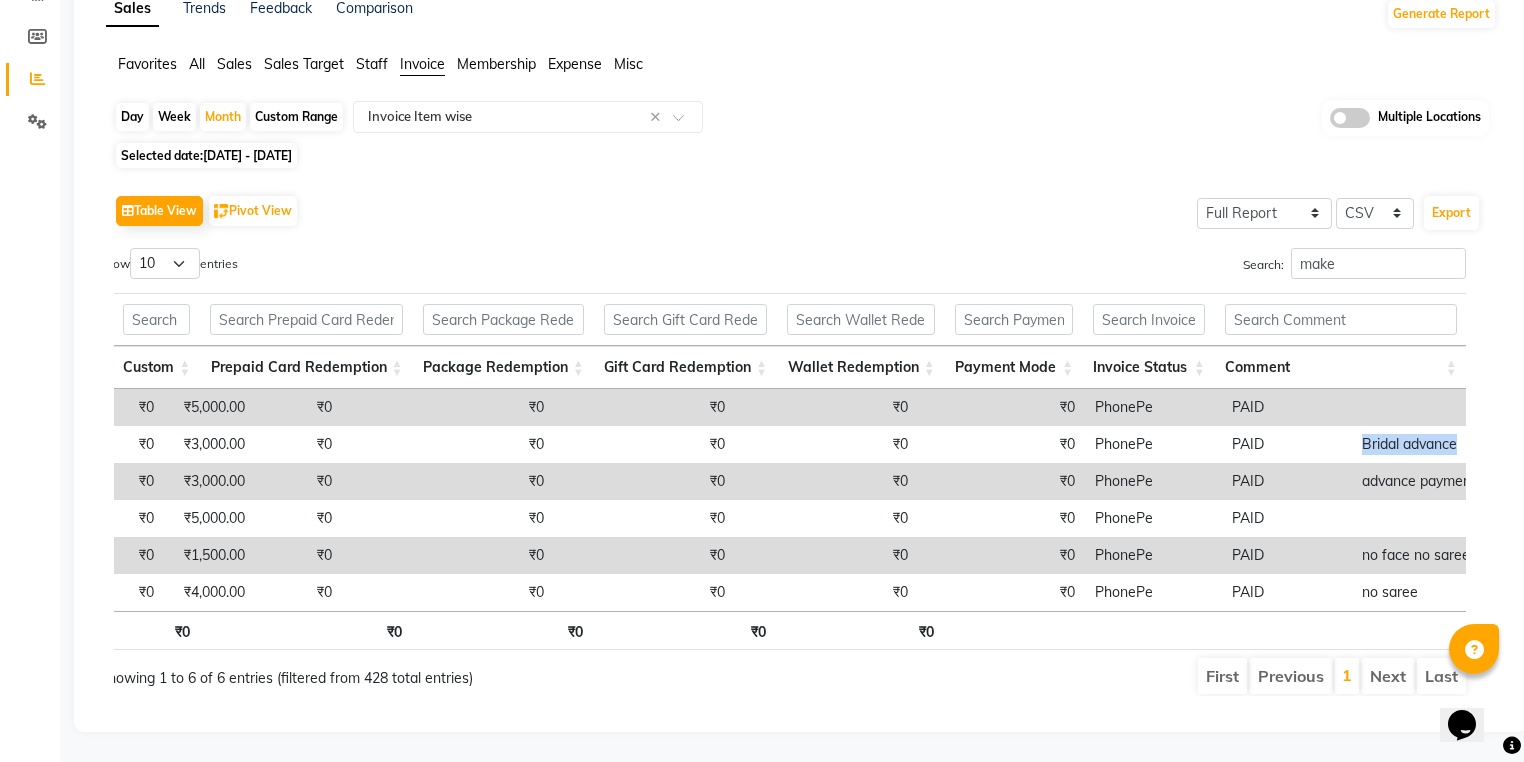 scroll, scrollTop: 0, scrollLeft: 2488, axis: horizontal 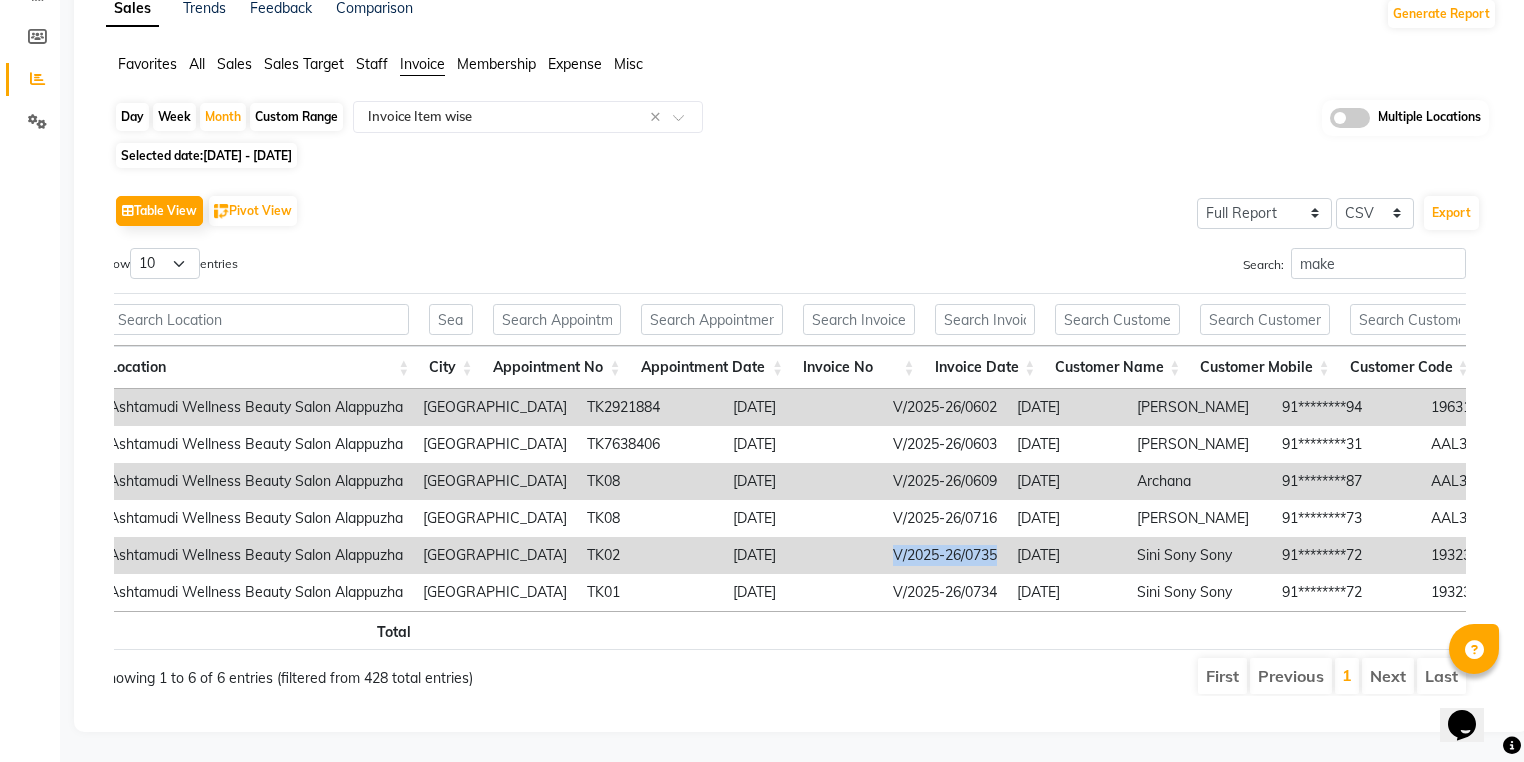 drag, startPoint x: 794, startPoint y: 532, endPoint x: 914, endPoint y: 538, distance: 120.14991 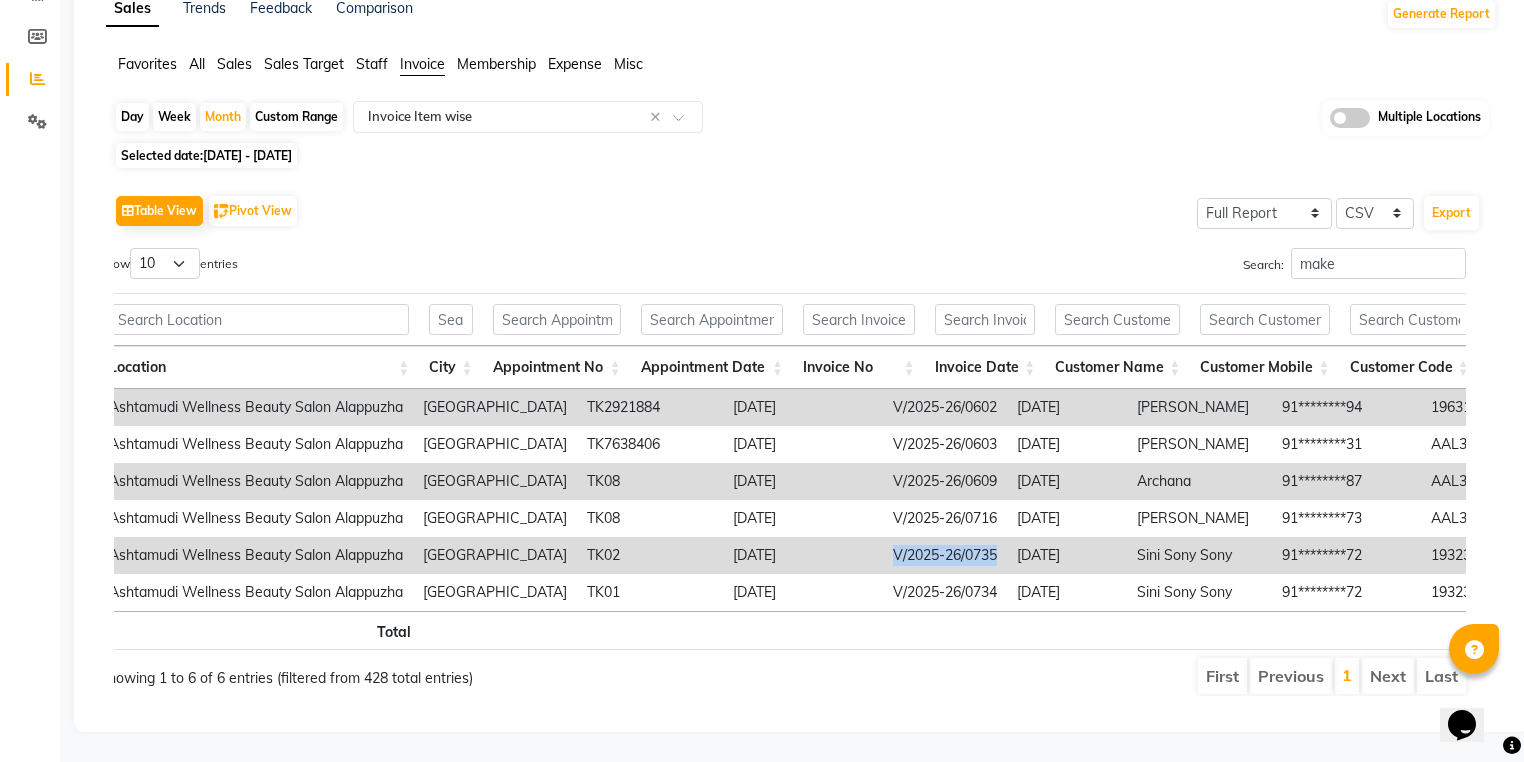 click on "V/2025-26/0735" at bounding box center (945, 555) 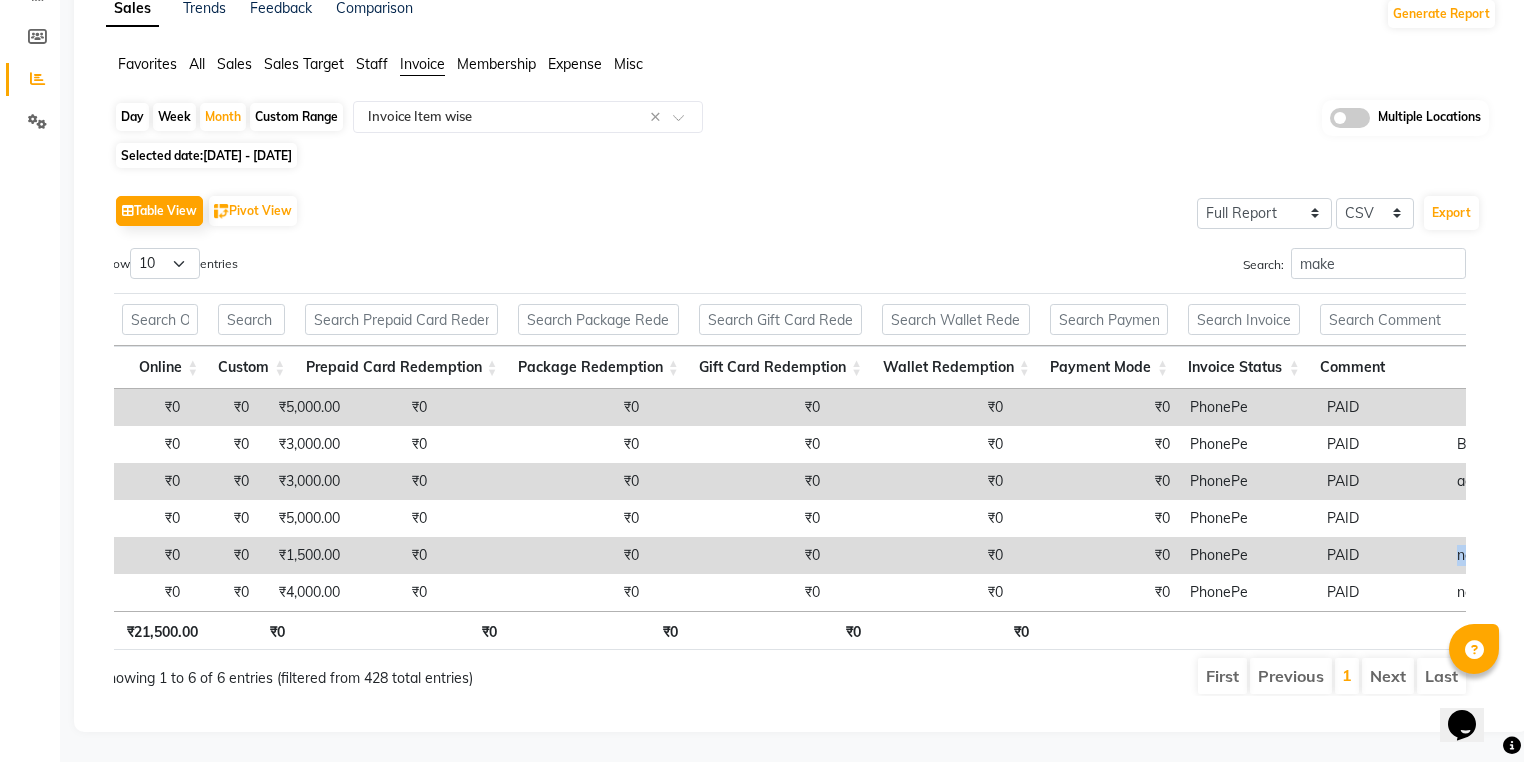 drag, startPoint x: 1308, startPoint y: 533, endPoint x: 1450, endPoint y: 536, distance: 142.0317 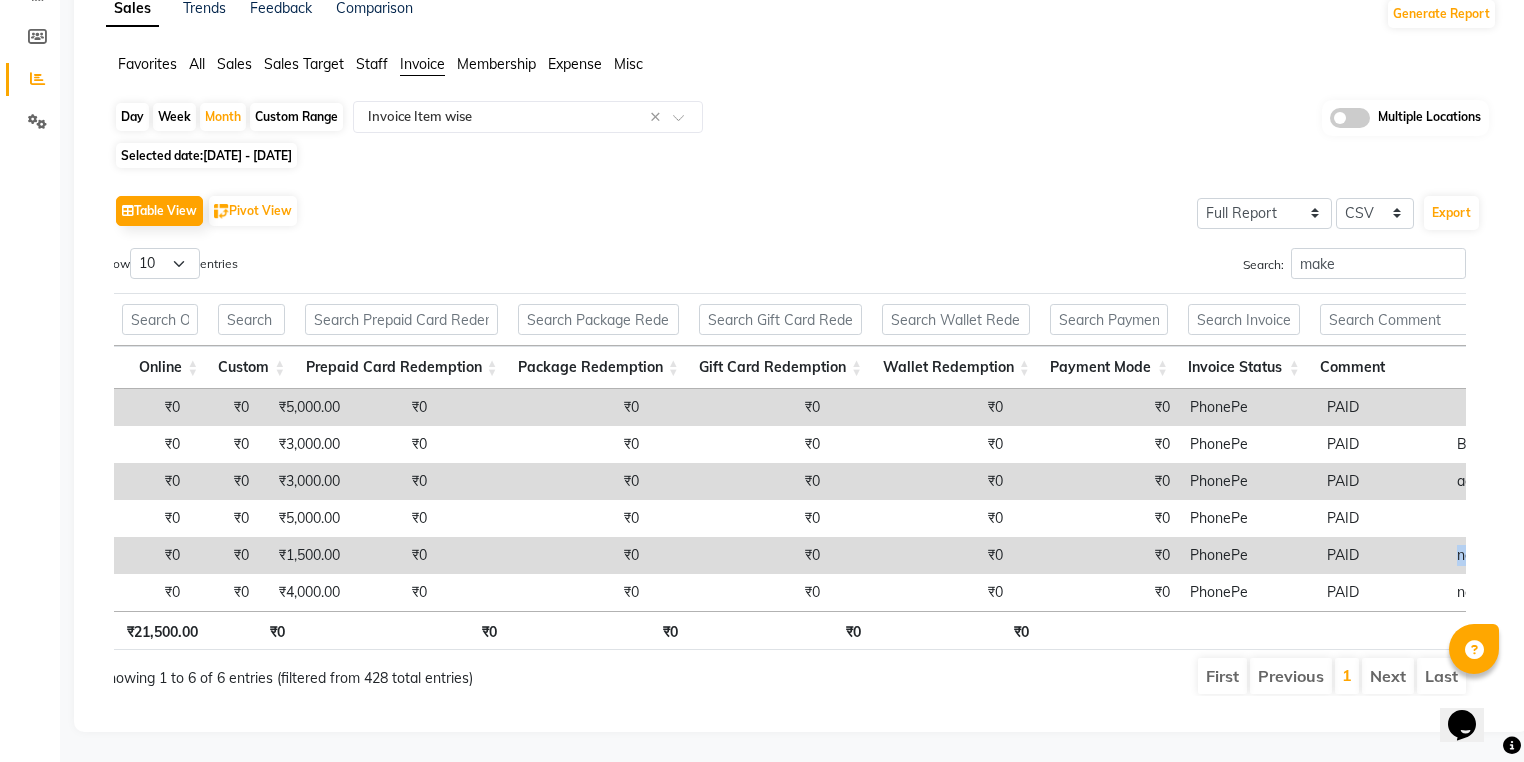 copy on "no face no saree" 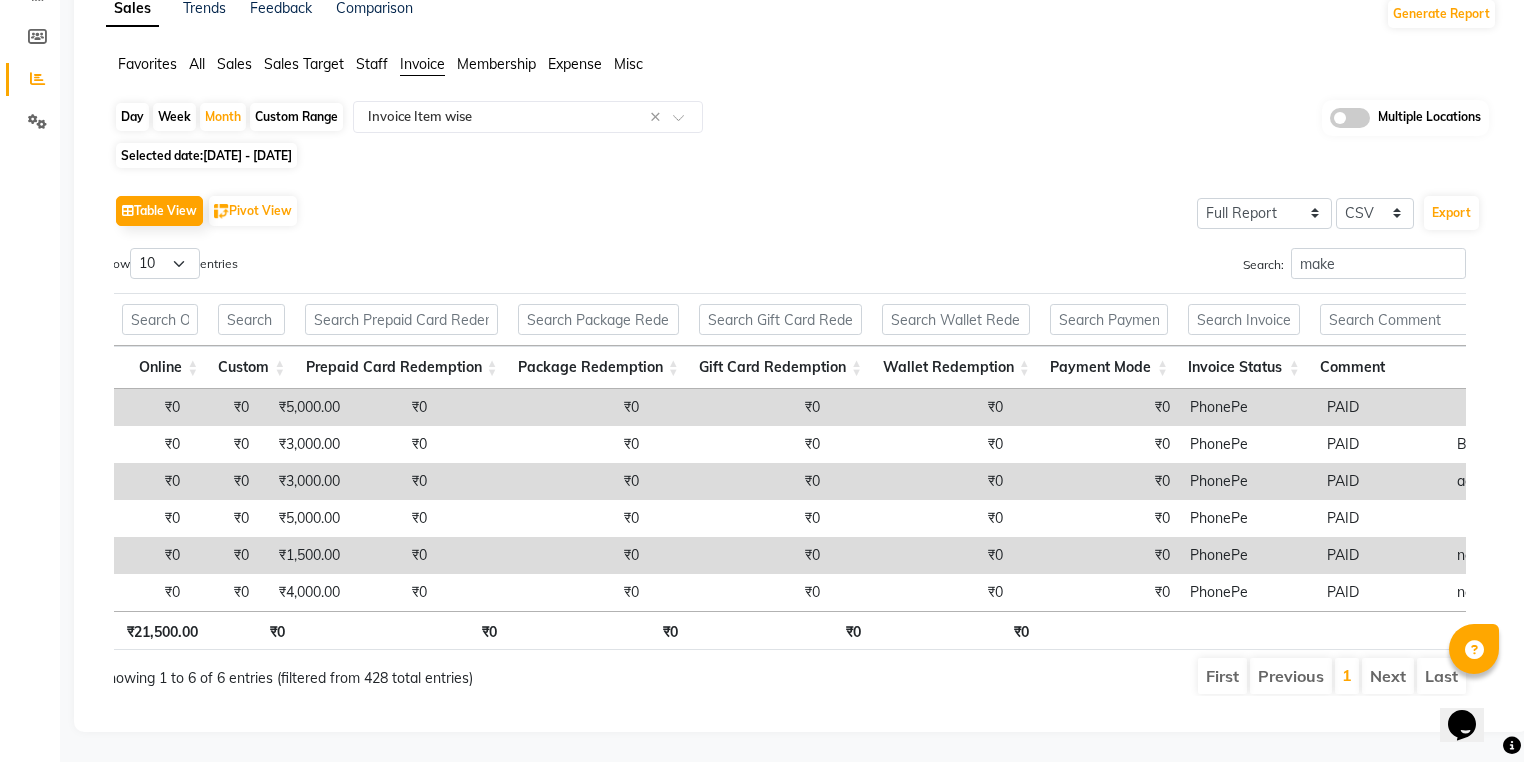 drag, startPoint x: 1216, startPoint y: 601, endPoint x: 1196, endPoint y: 593, distance: 21.540659 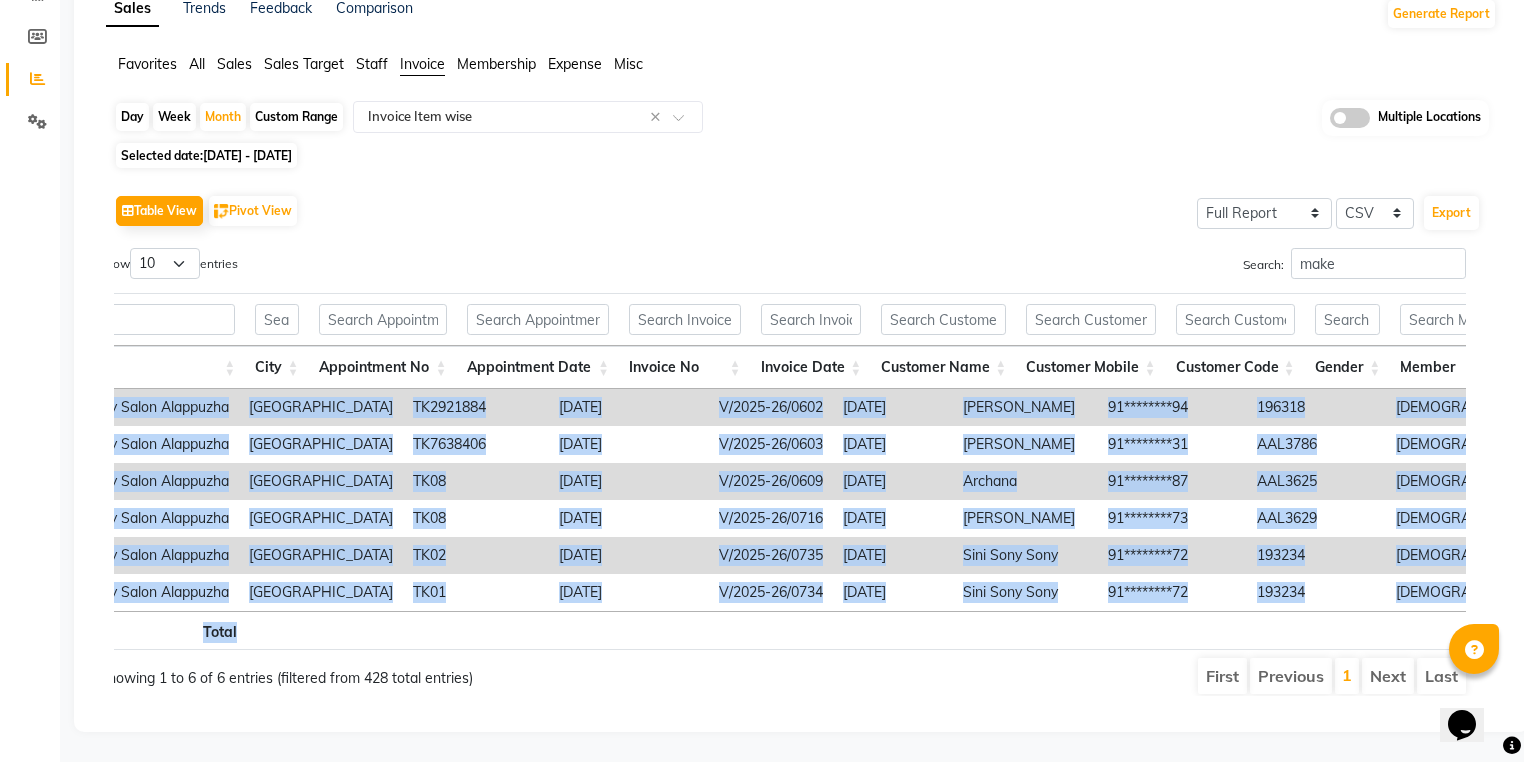 click at bounding box center [384, 630] 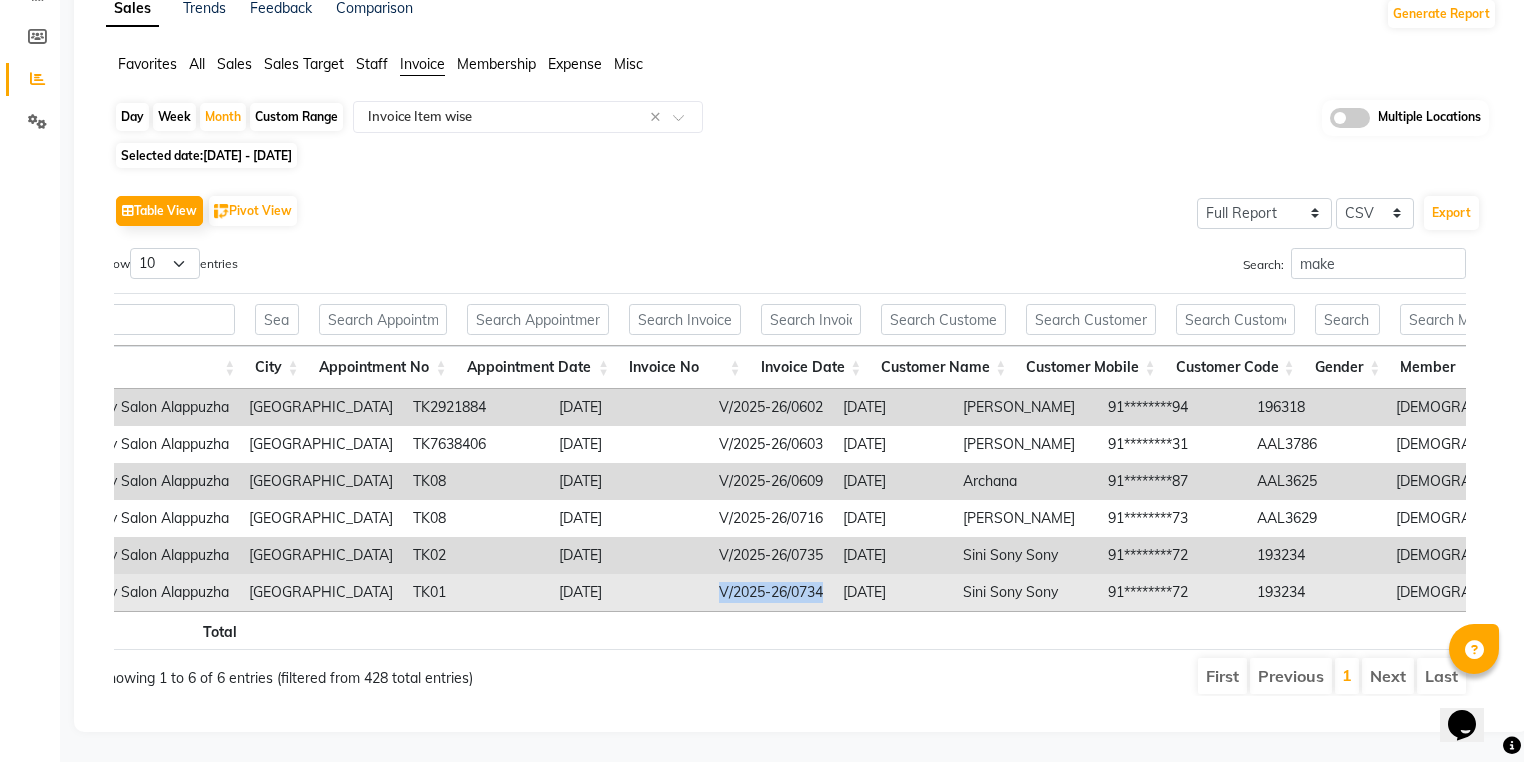 drag, startPoint x: 620, startPoint y: 568, endPoint x: 754, endPoint y: 582, distance: 134.72935 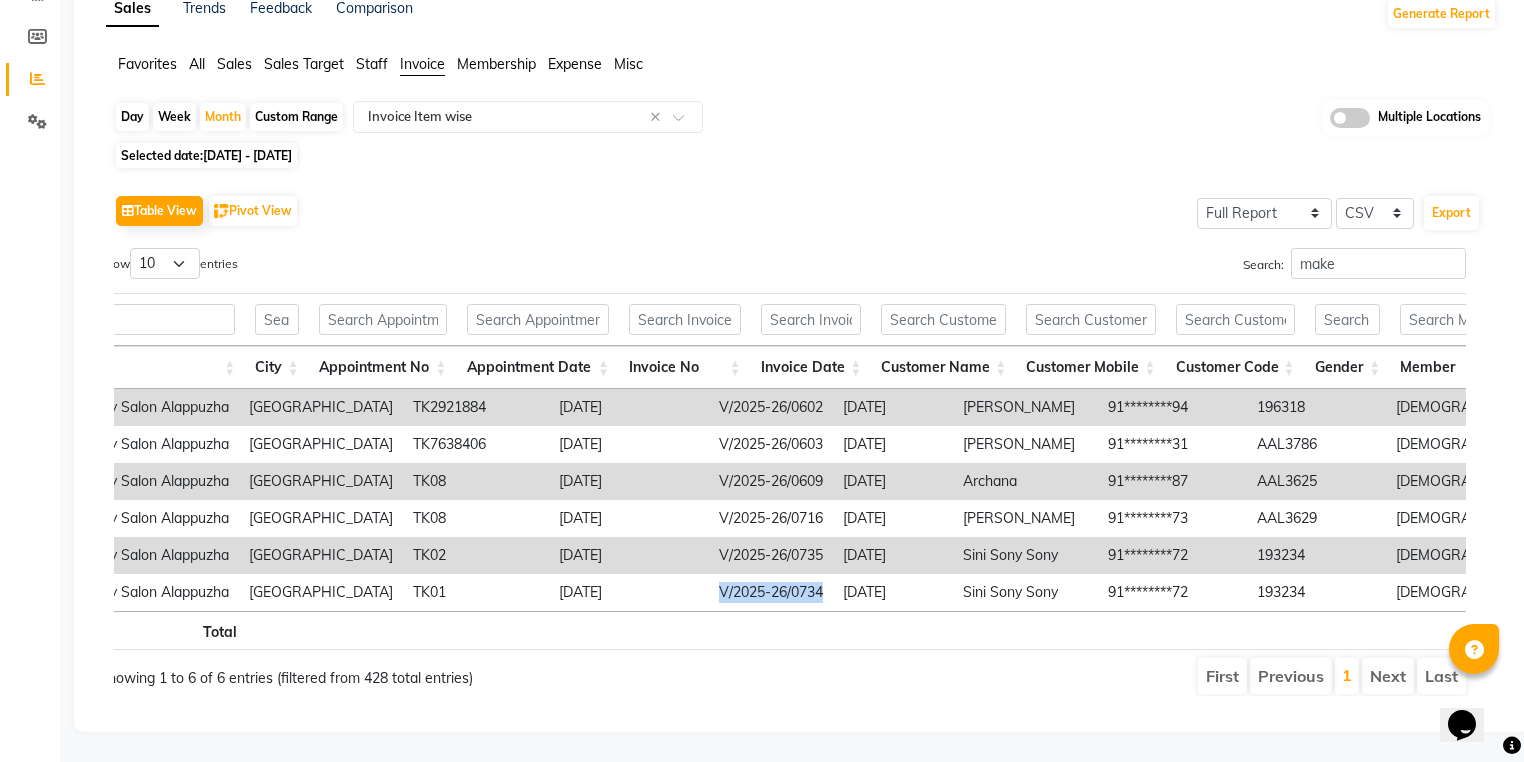 scroll, scrollTop: 0, scrollLeft: 1563, axis: horizontal 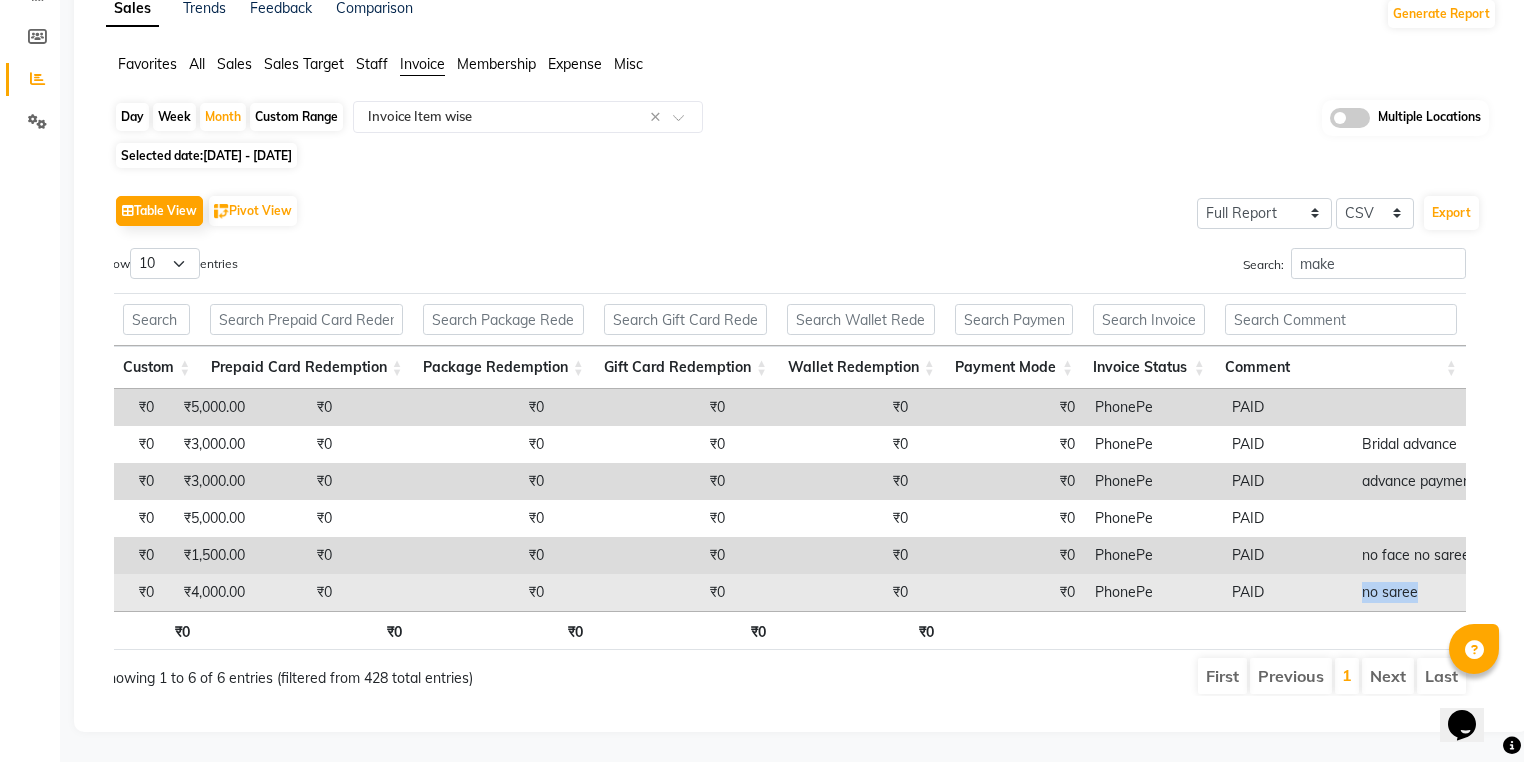 drag, startPoint x: 1210, startPoint y: 572, endPoint x: 1286, endPoint y: 572, distance: 76 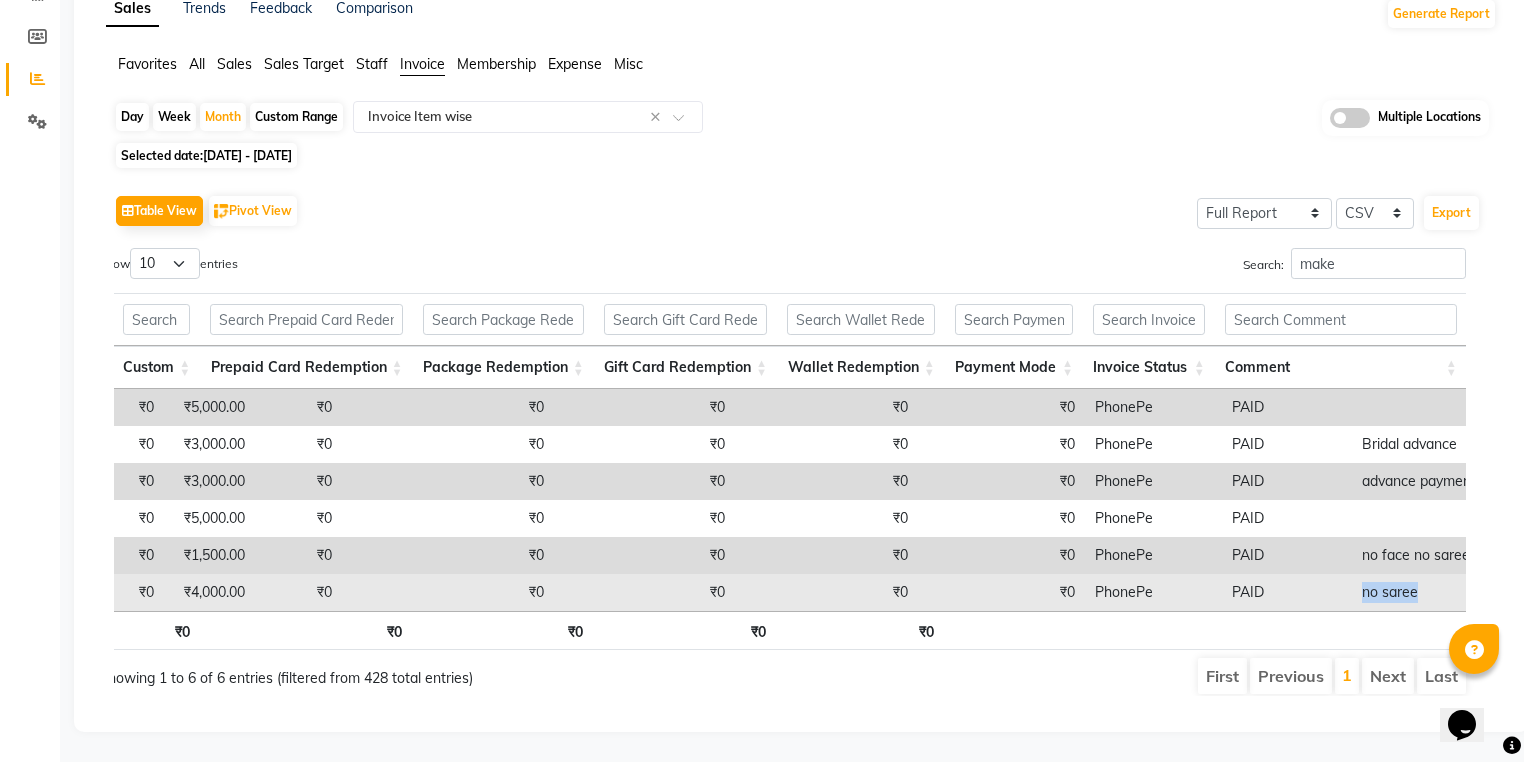 copy on "no saree" 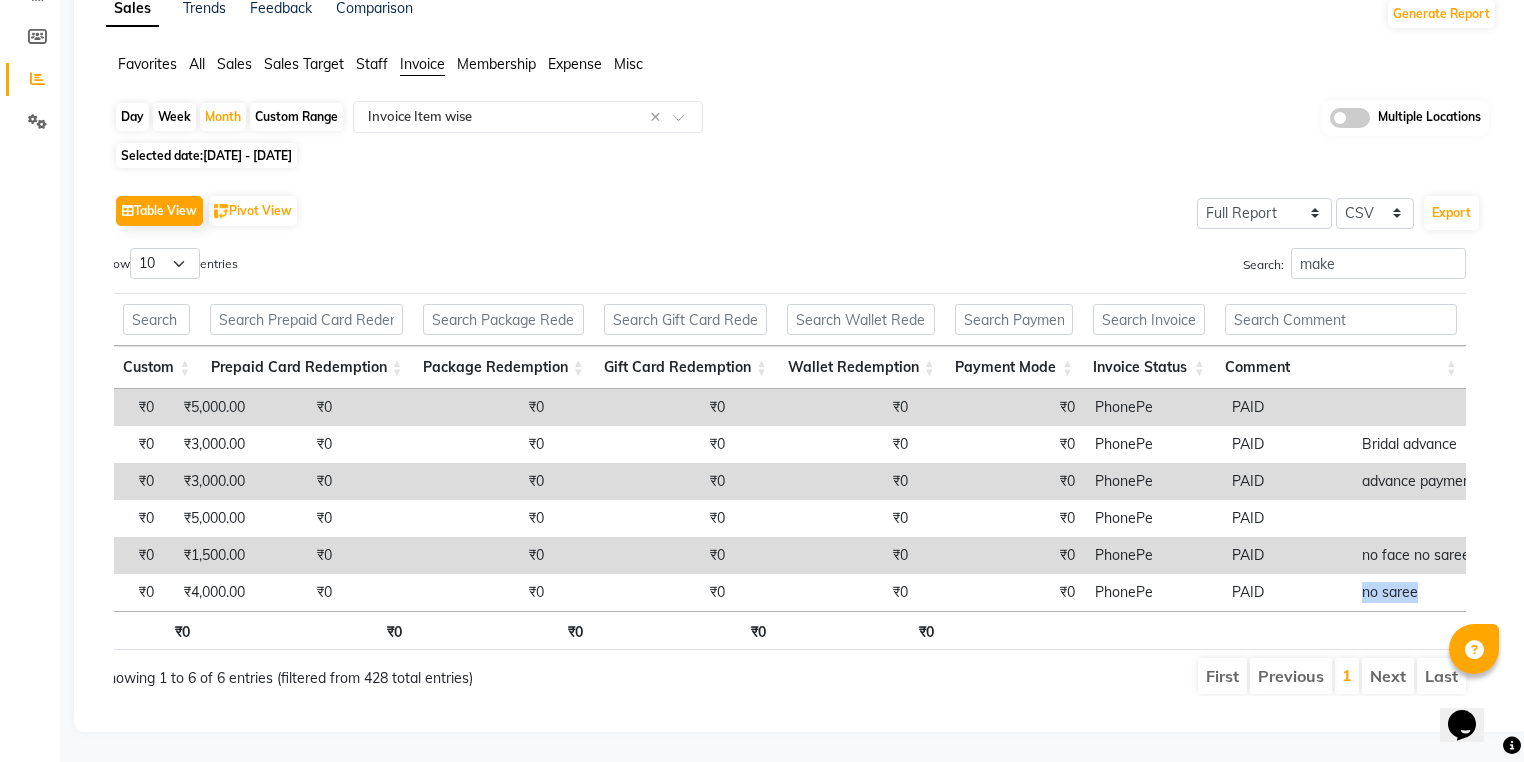 scroll, scrollTop: 0, scrollLeft: 3840, axis: horizontal 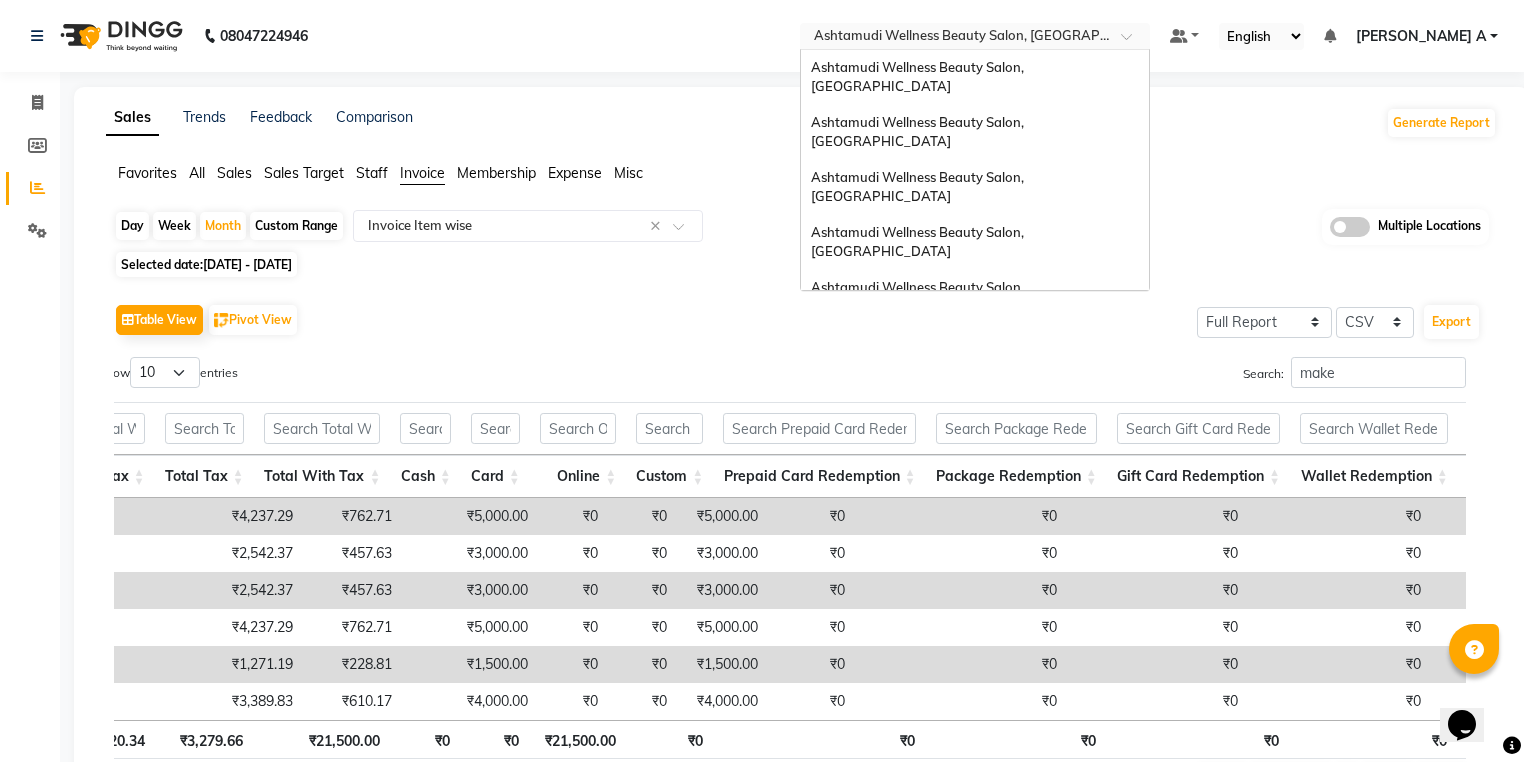 click on "Select Location × Ashtamudi Wellness Beauty Salon, Alappuzha" at bounding box center [975, 36] 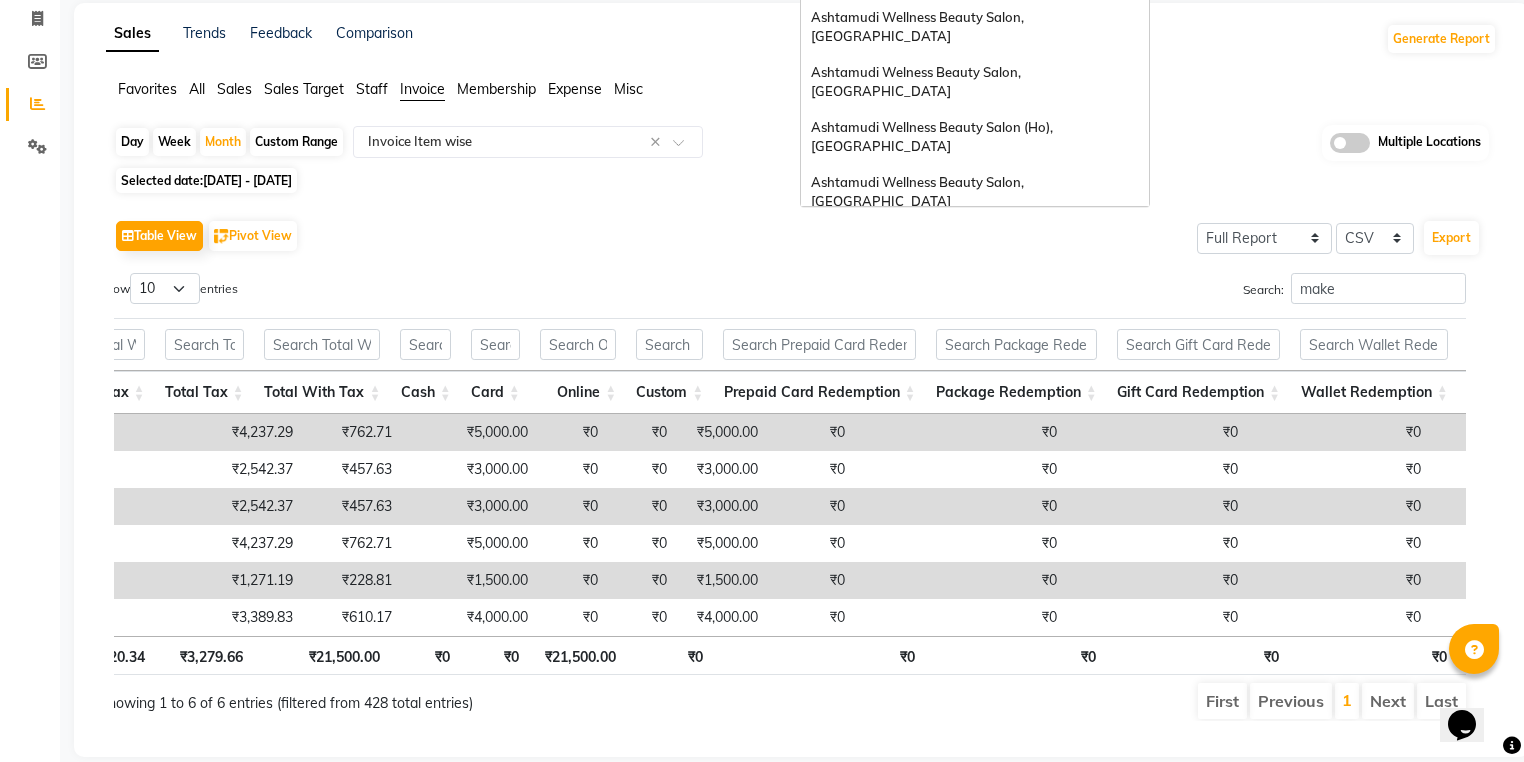 scroll, scrollTop: 130, scrollLeft: 0, axis: vertical 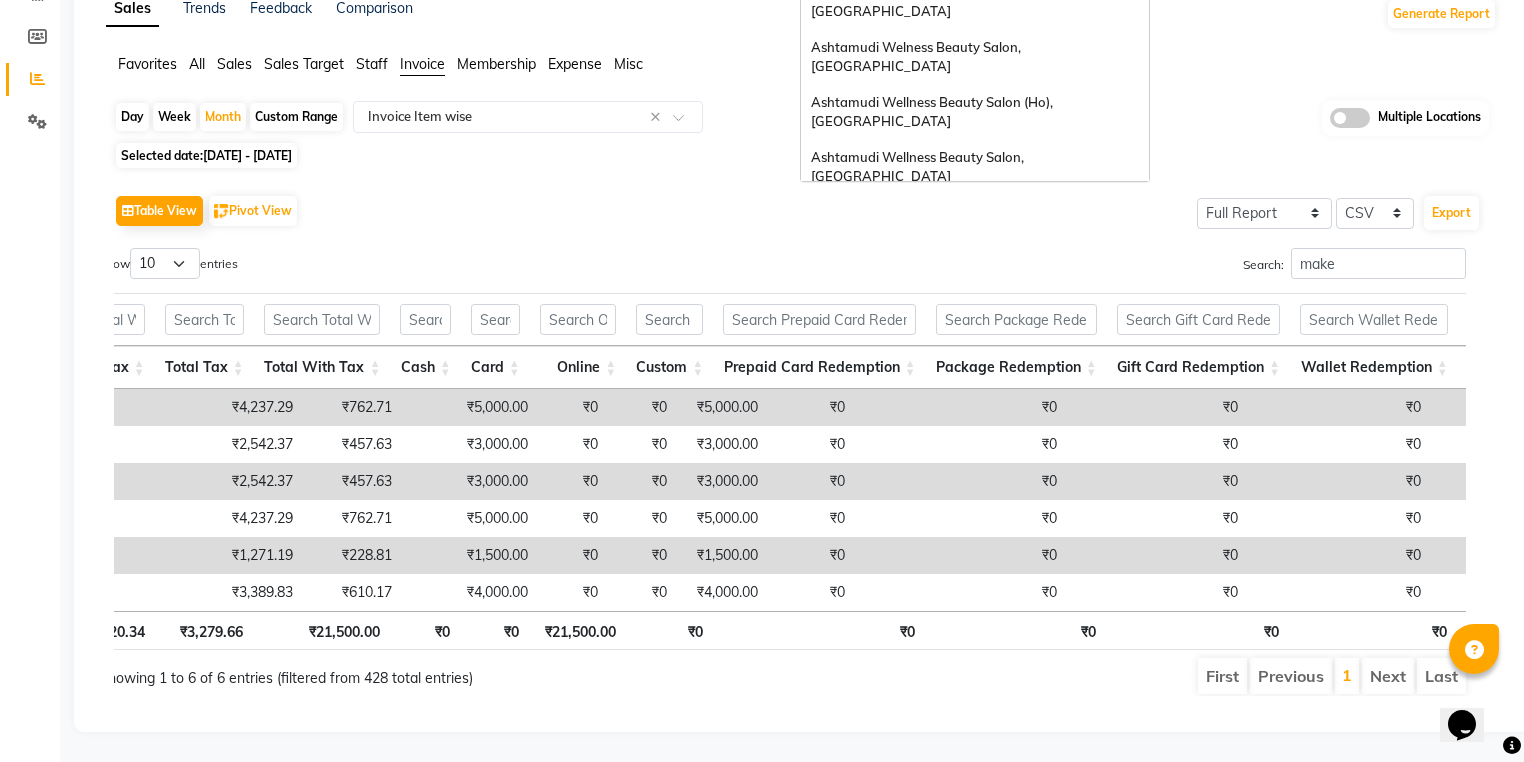 click on "Ashtamudi Unisex Salon, Dreams Mall, Dreams Mall Kottiyam" at bounding box center (975, 367) 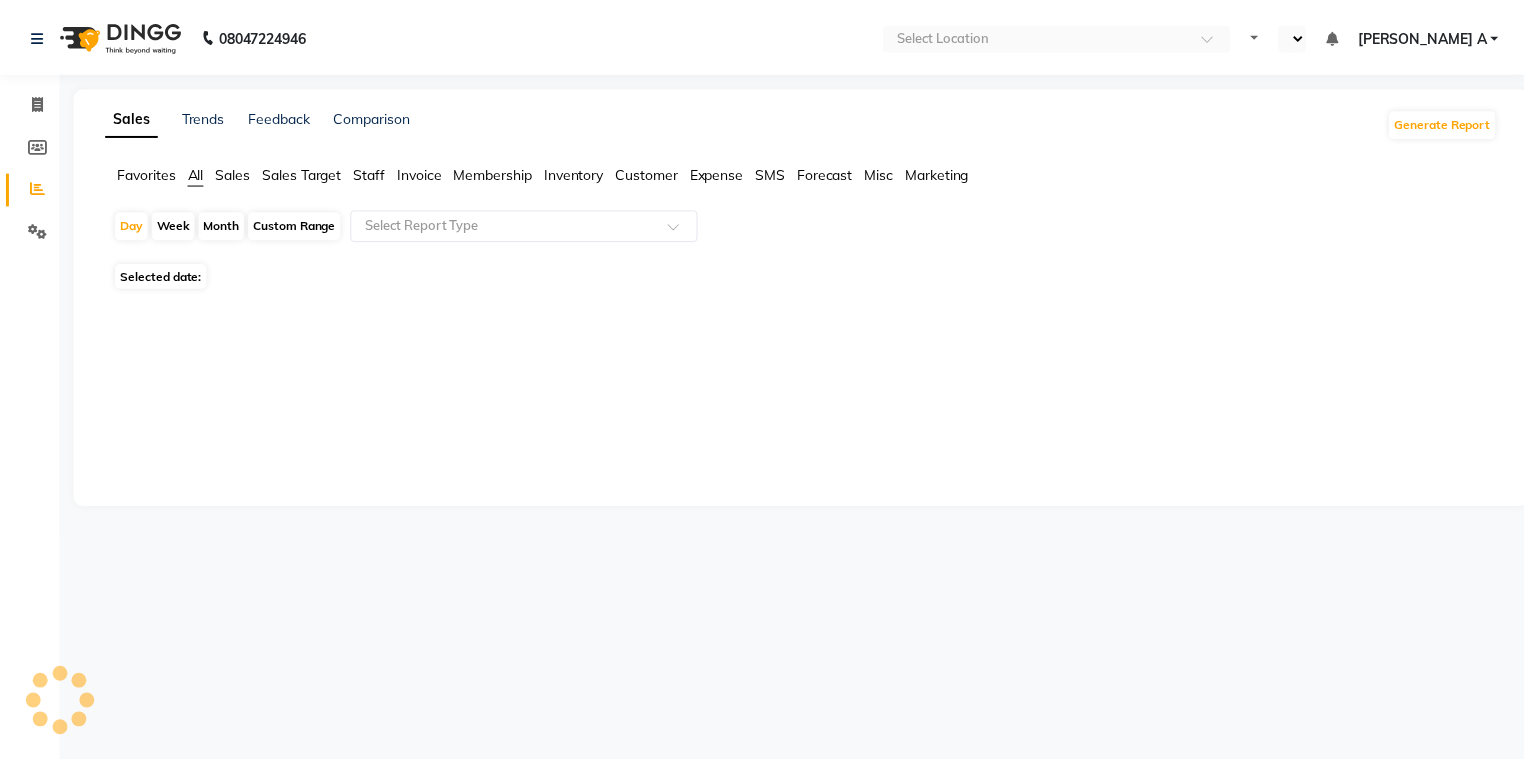 scroll, scrollTop: 0, scrollLeft: 0, axis: both 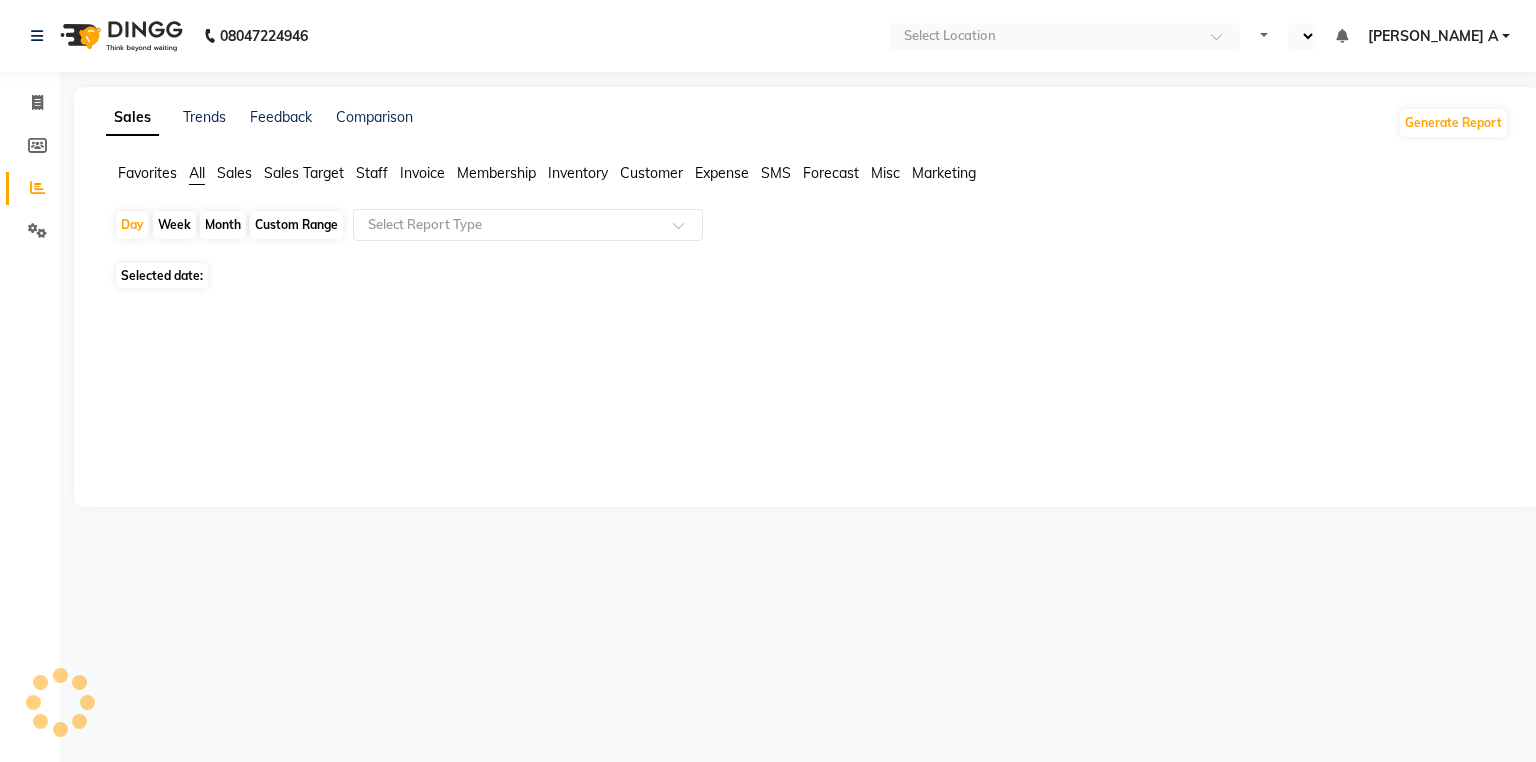 select on "en" 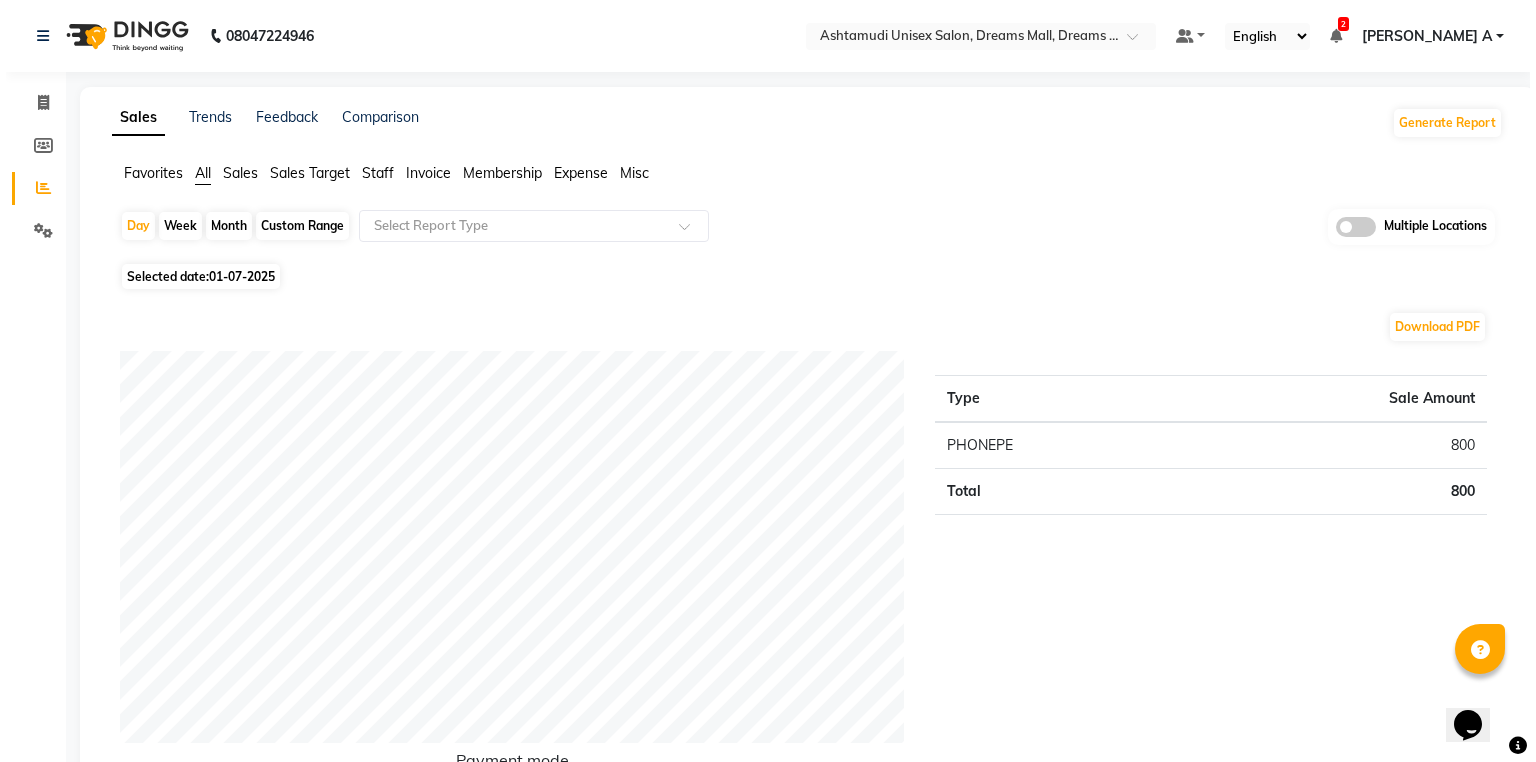 scroll, scrollTop: 0, scrollLeft: 0, axis: both 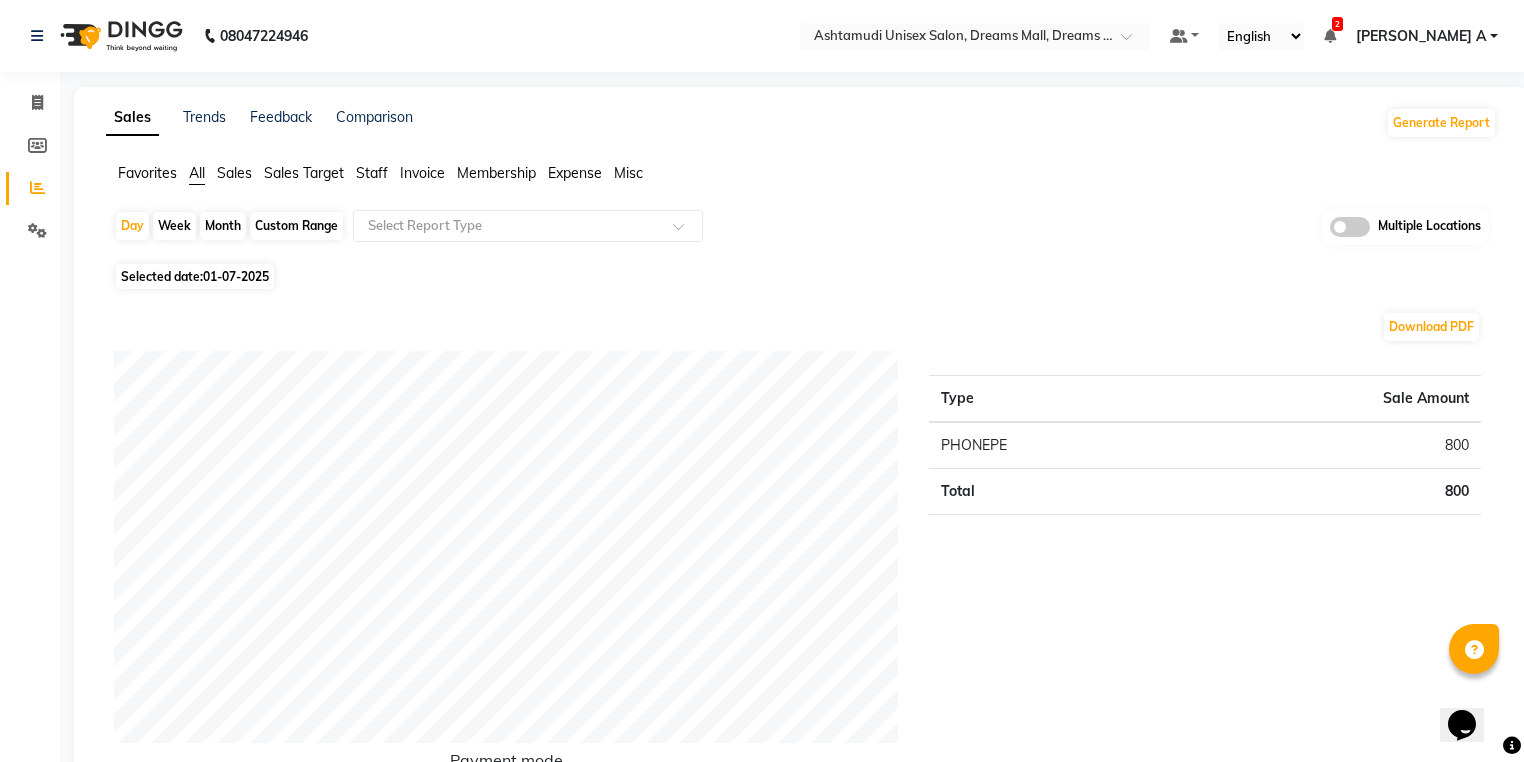 click on "Month" 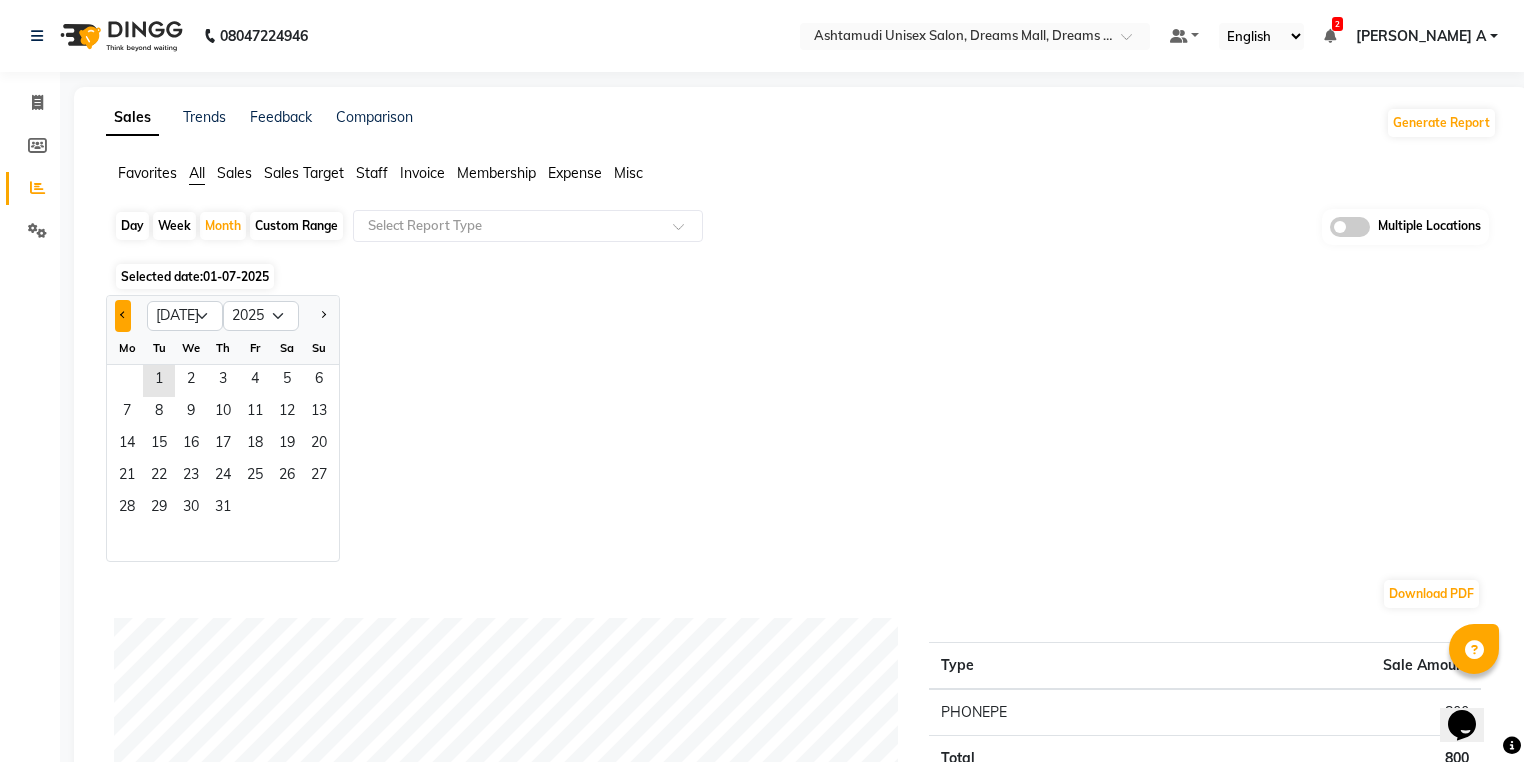 click 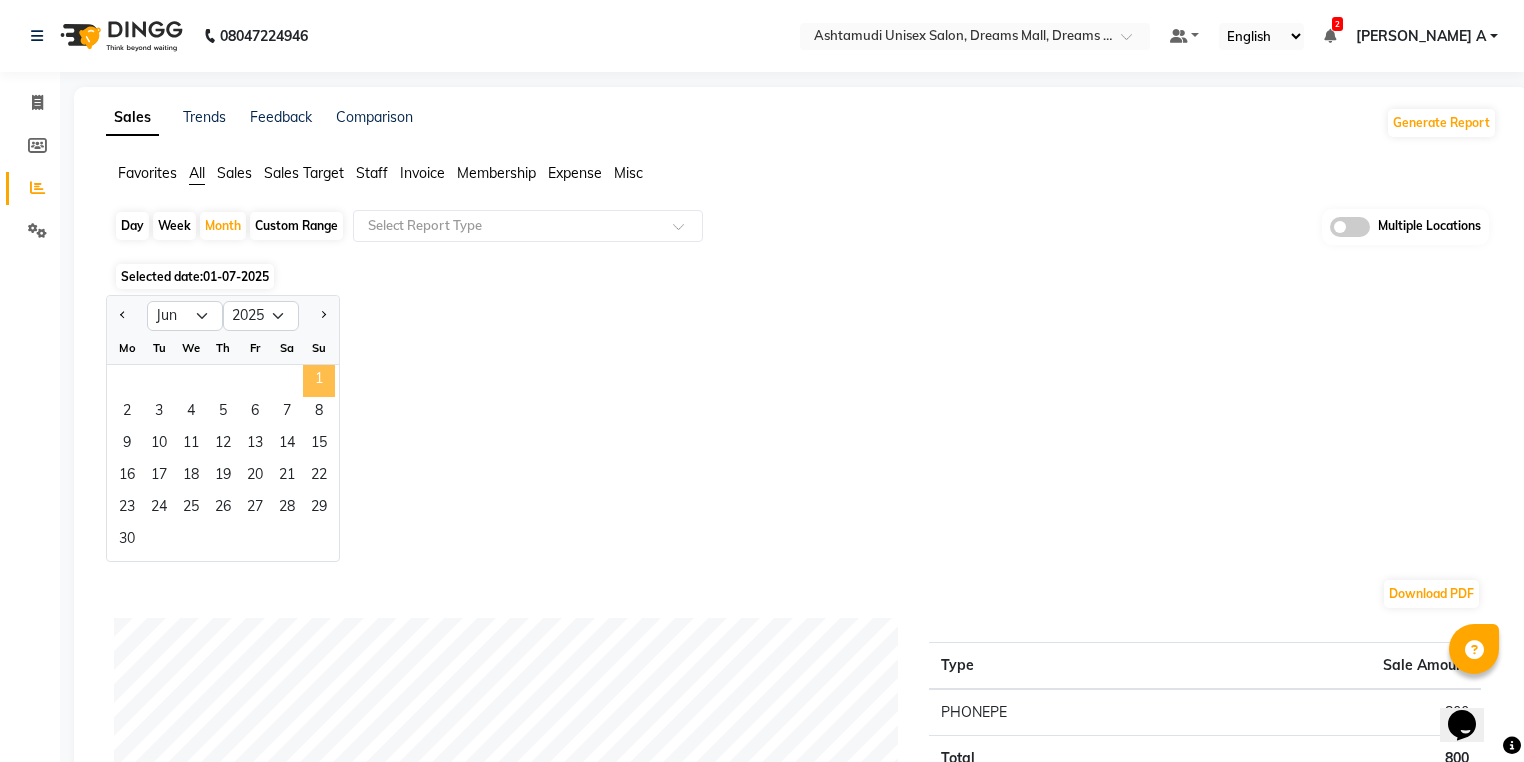 click on "1" 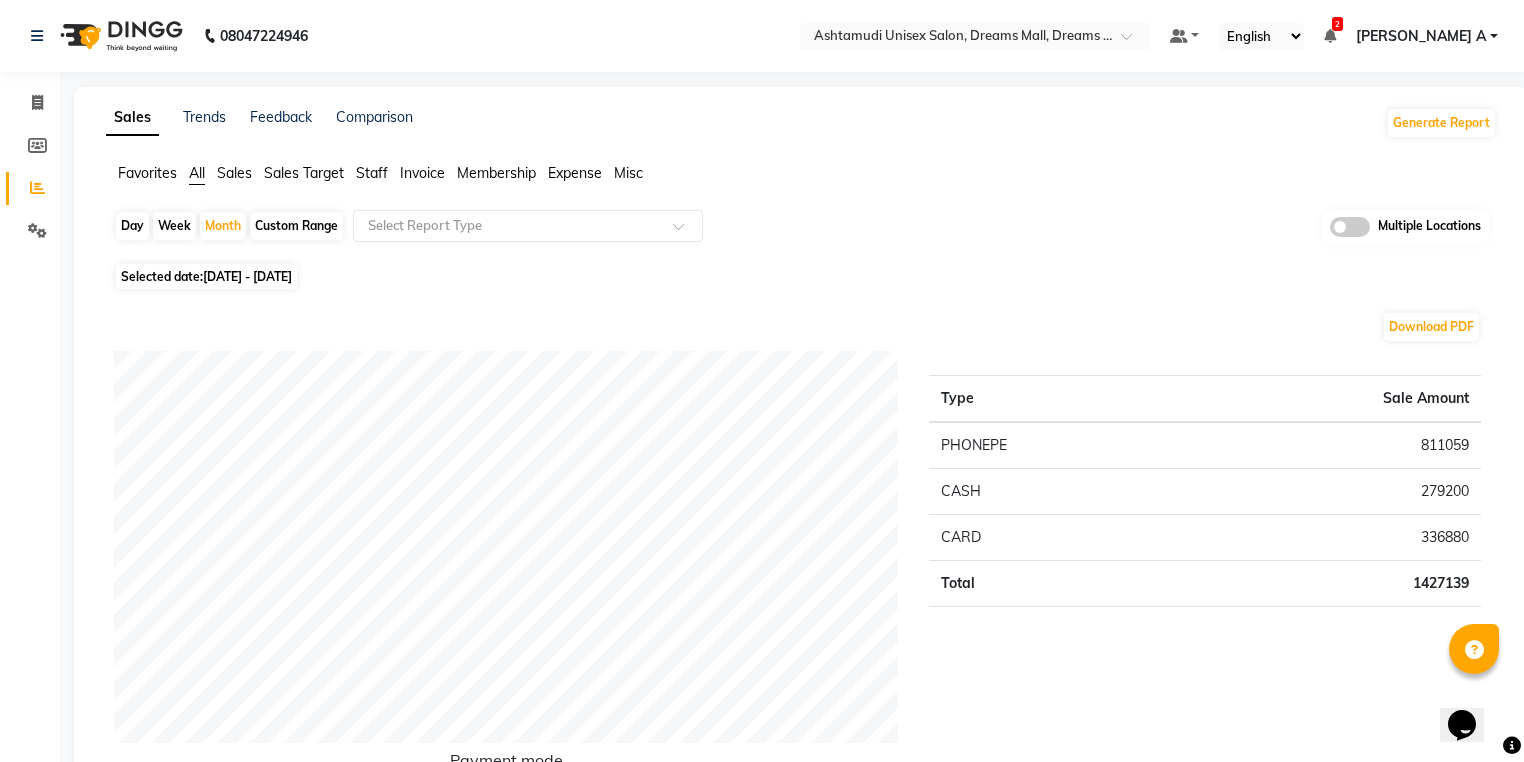 click on "Sales Trends Feedback Comparison Generate Report Favorites All Sales Sales Target Staff Invoice Membership Expense Misc  Day   Week   Month   Custom Range  Select Report Type Multiple Locations Selected date:  01-06-2025 - 30-06-2025  Download PDF Payment mode Type Sale Amount PHONEPE 811059 CASH 279200 CARD 336880 Total 1427139 Staff summary Type Sale Amount Mo Aazad 257389 Binu Sherpa 203448 Aotula Longchar 175123 Biki Sarki 144917 Phengam Wangsu 122741 Tara  104694 Ujal Tamang 86858 Anjana 67675 Lekshmi 66614 Sibi 53707 Others 152715 Total 1435881 Sales summary Type Sale Amount Prepaid 0 Gift card 0 Tips 0 Vouchers 0 Services 1315422 Products 104173 Packages 13889 Memberships 2400 Fee 0 Total 1435884 Expense by type Type Sale Amount Salary 49667 GOKULAM CHITS 36000 SALARY ADVANCE 12000 BRIDAL INCENTIVES 8900 OVERTIME ALLOWANCES 6750 STATIONERY PROVISIONAL EXPENSES 3600 FOOD REFRESHMENT FOR STAFFS 3282 SALES INCENTIVES PRODUCT 2985 ACCOMODATION EXPENSES 2570 MISCELLANEOUS EXPENSES 2050 Others 8673 Total ★" 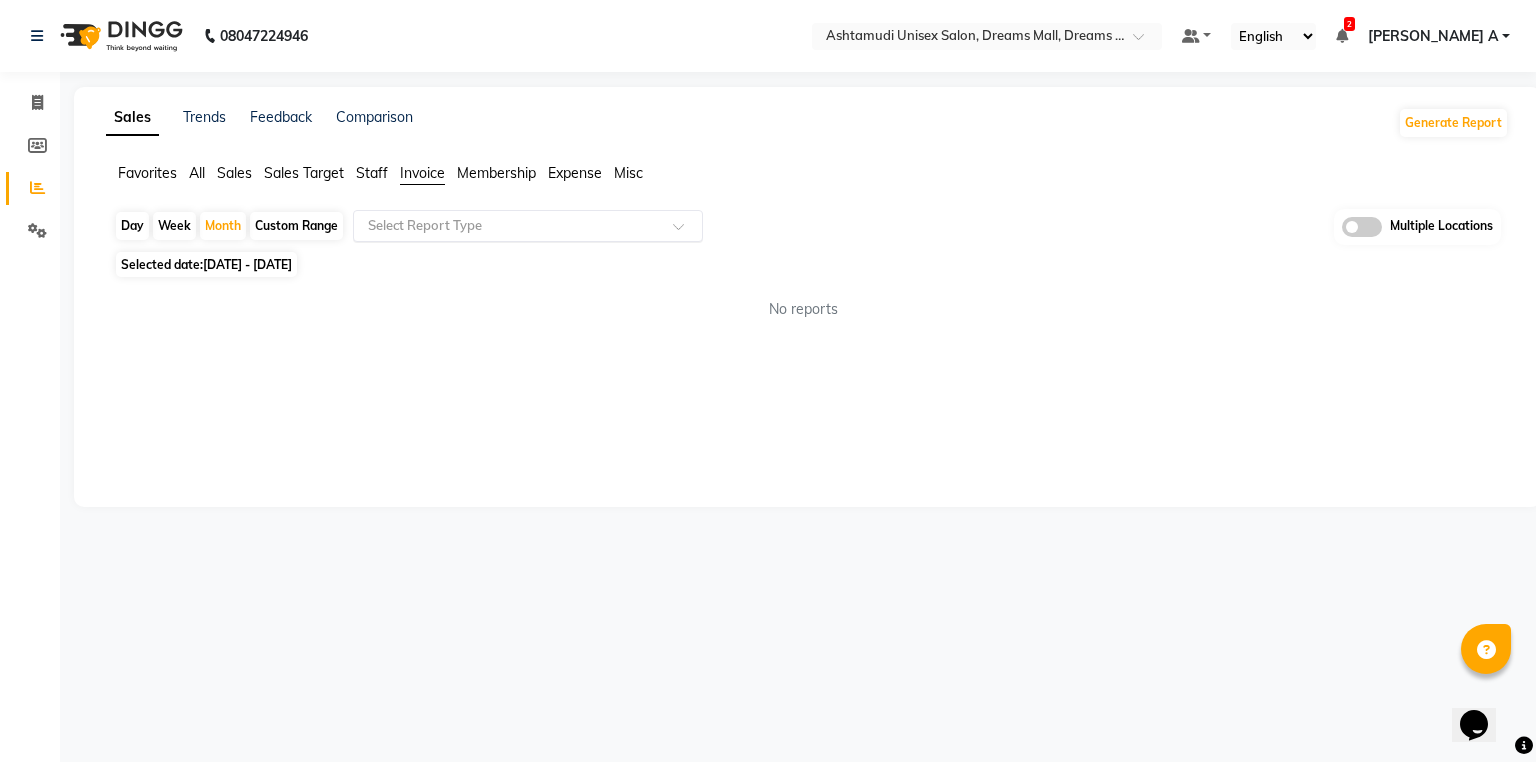 click 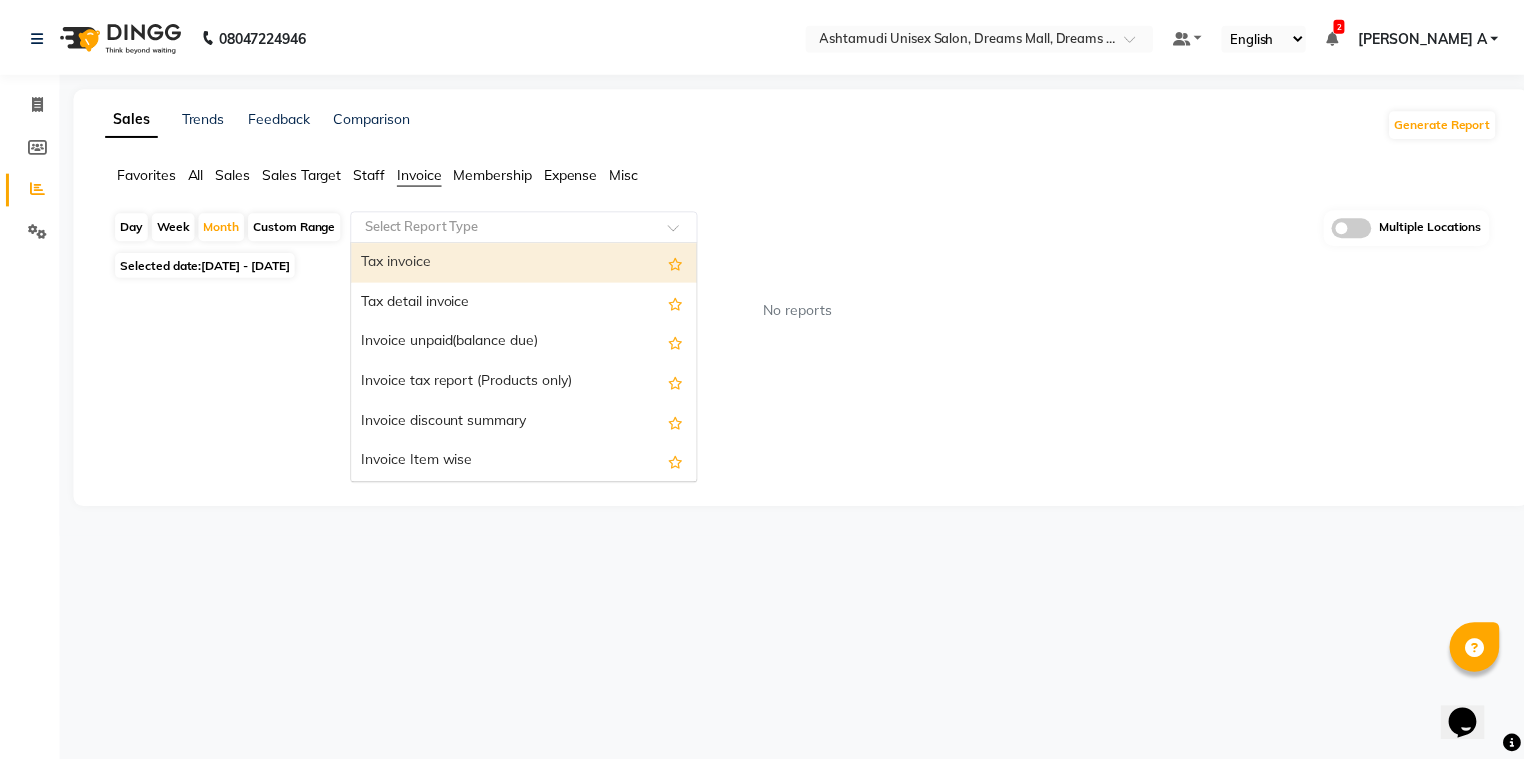 scroll, scrollTop: 80, scrollLeft: 0, axis: vertical 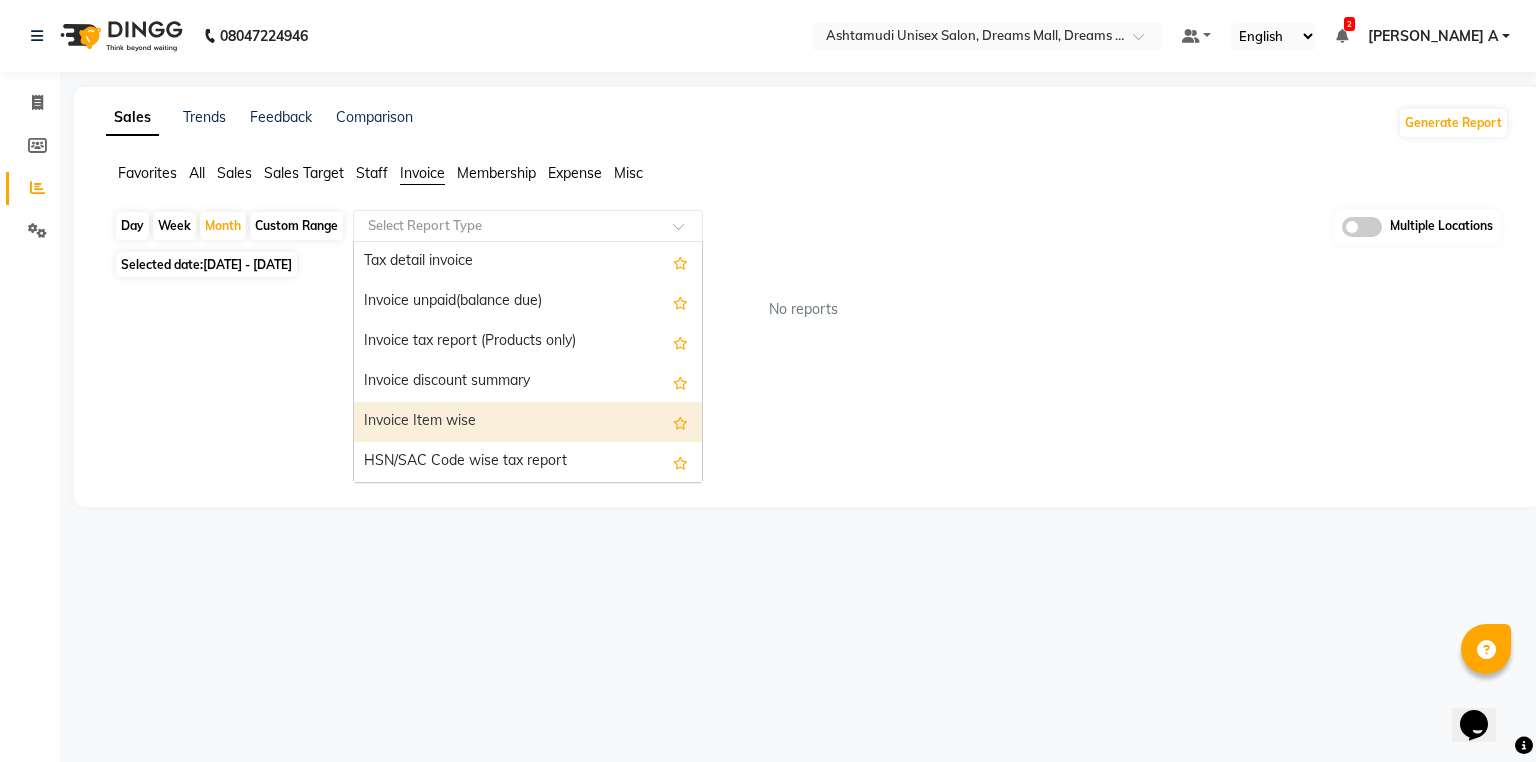 click on "Invoice Item wise" at bounding box center (528, 422) 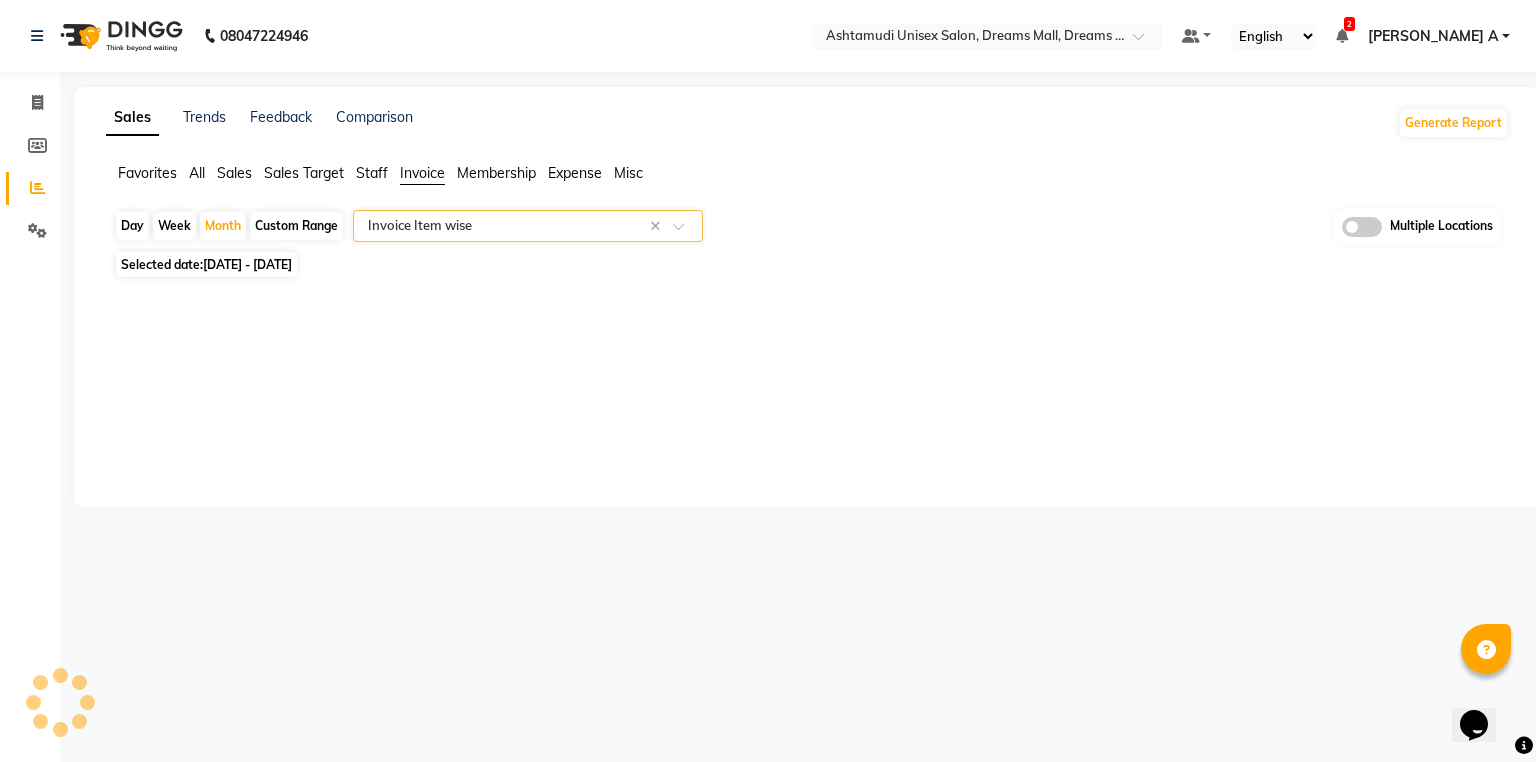 select on "full_report" 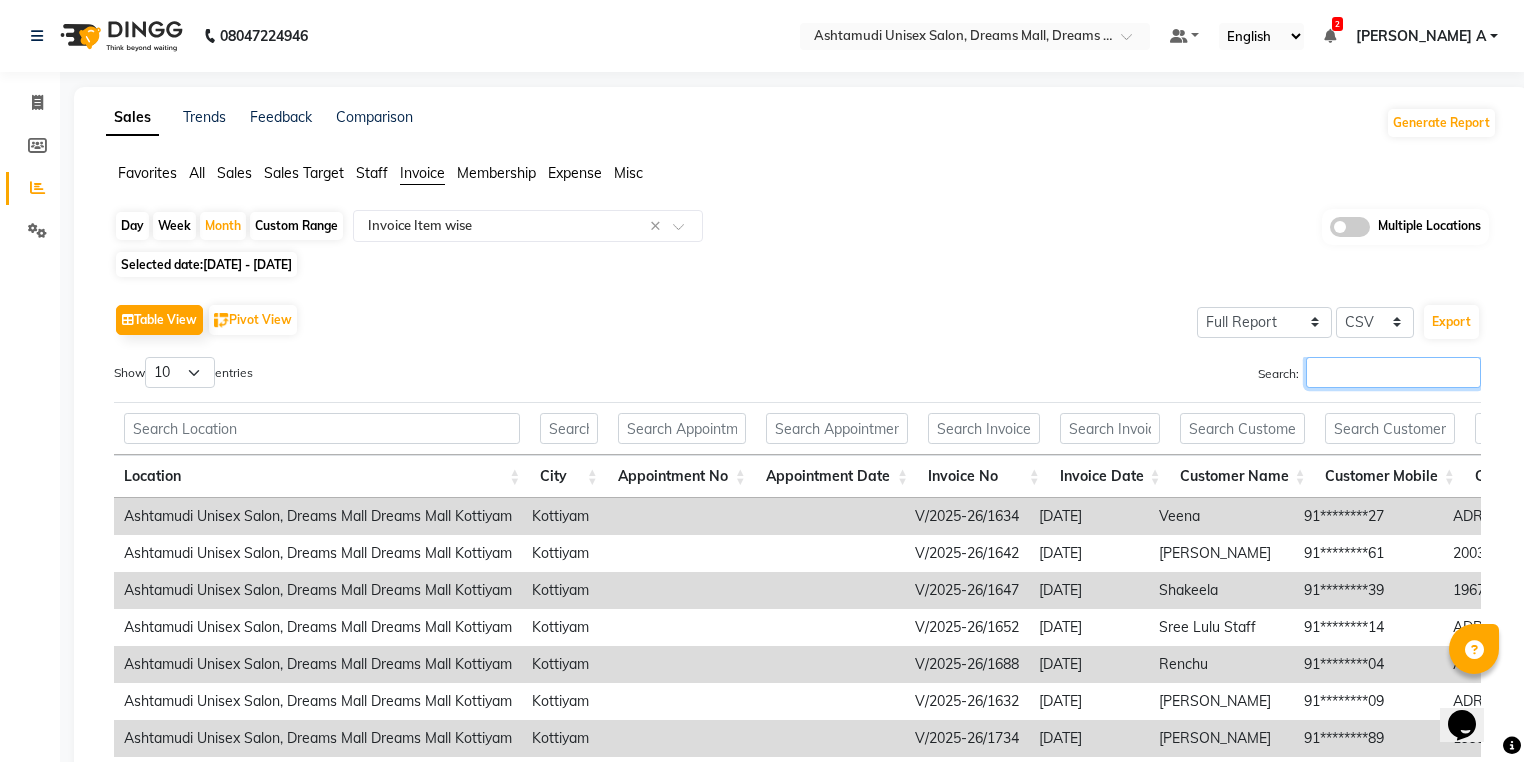 click on "Search:" at bounding box center [1393, 372] 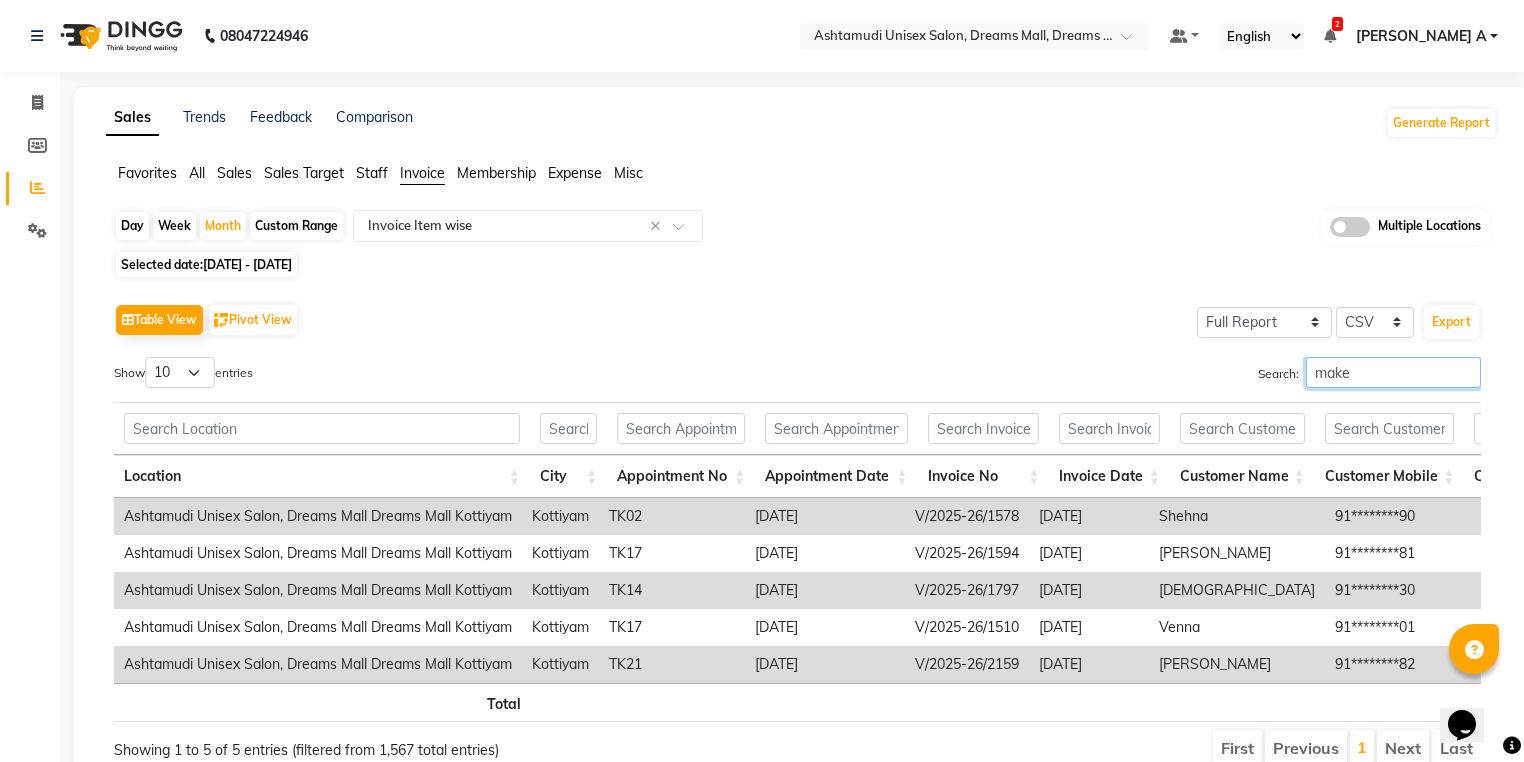 scroll, scrollTop: 0, scrollLeft: 2015, axis: horizontal 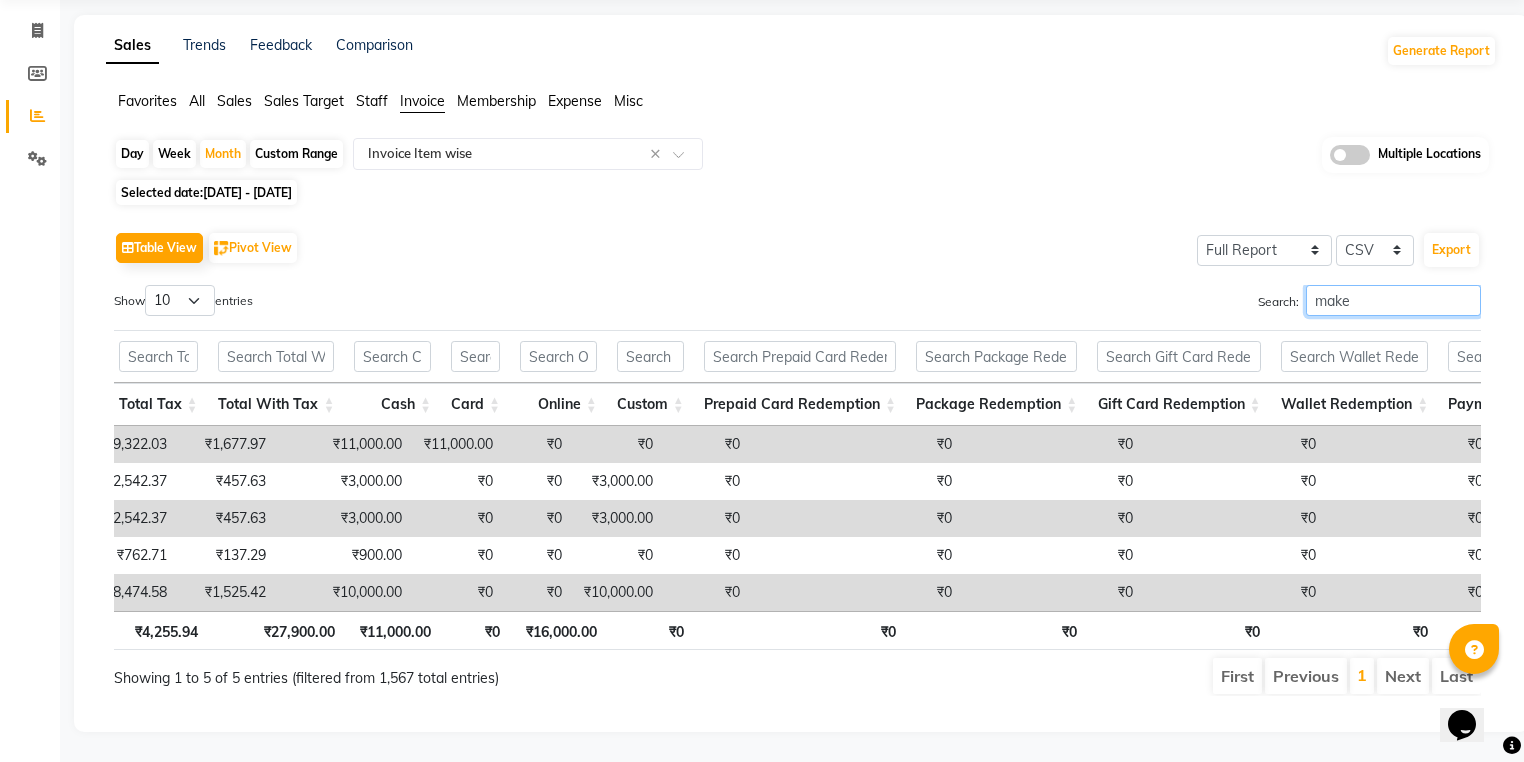 type on "make" 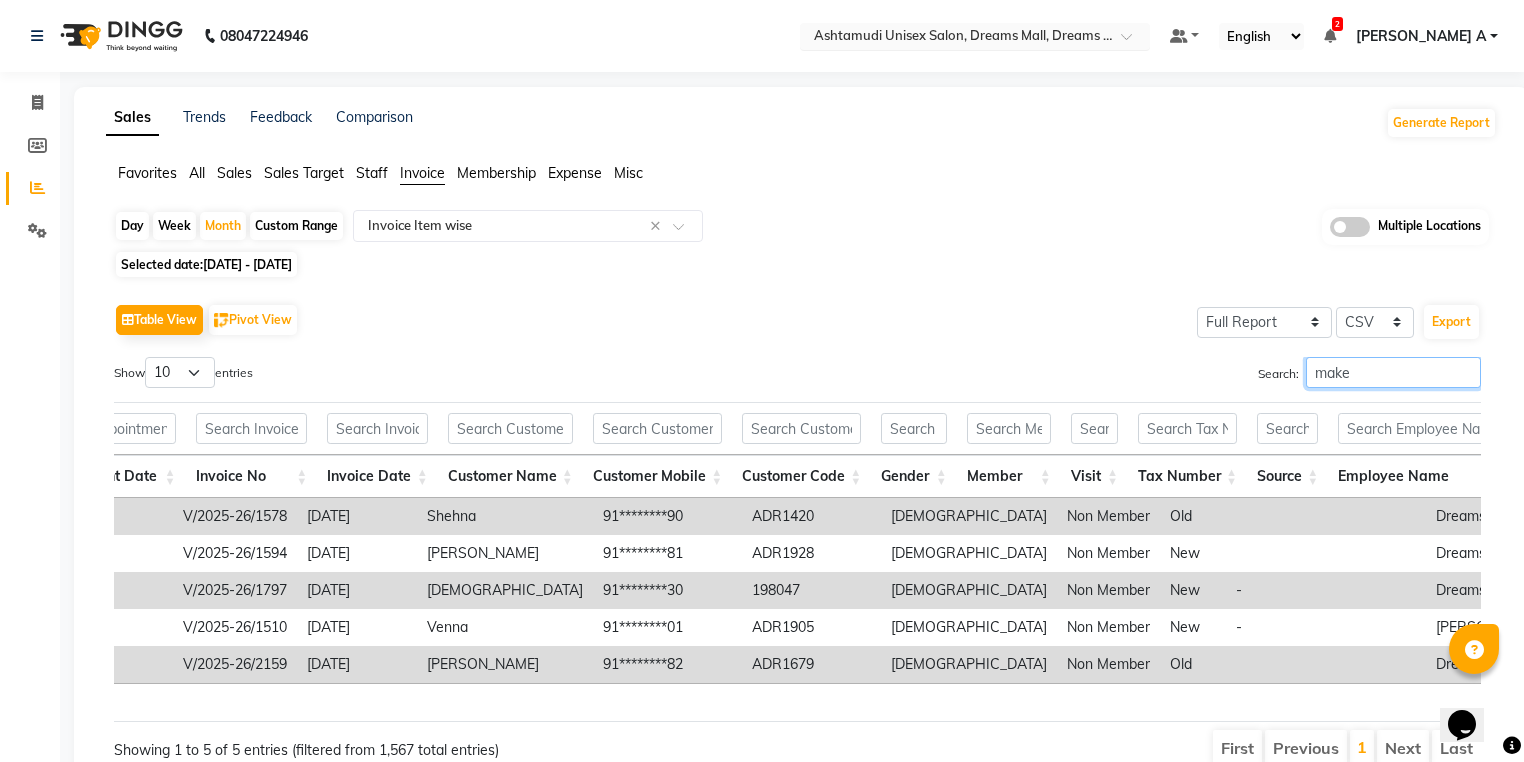 scroll, scrollTop: 0, scrollLeft: 0, axis: both 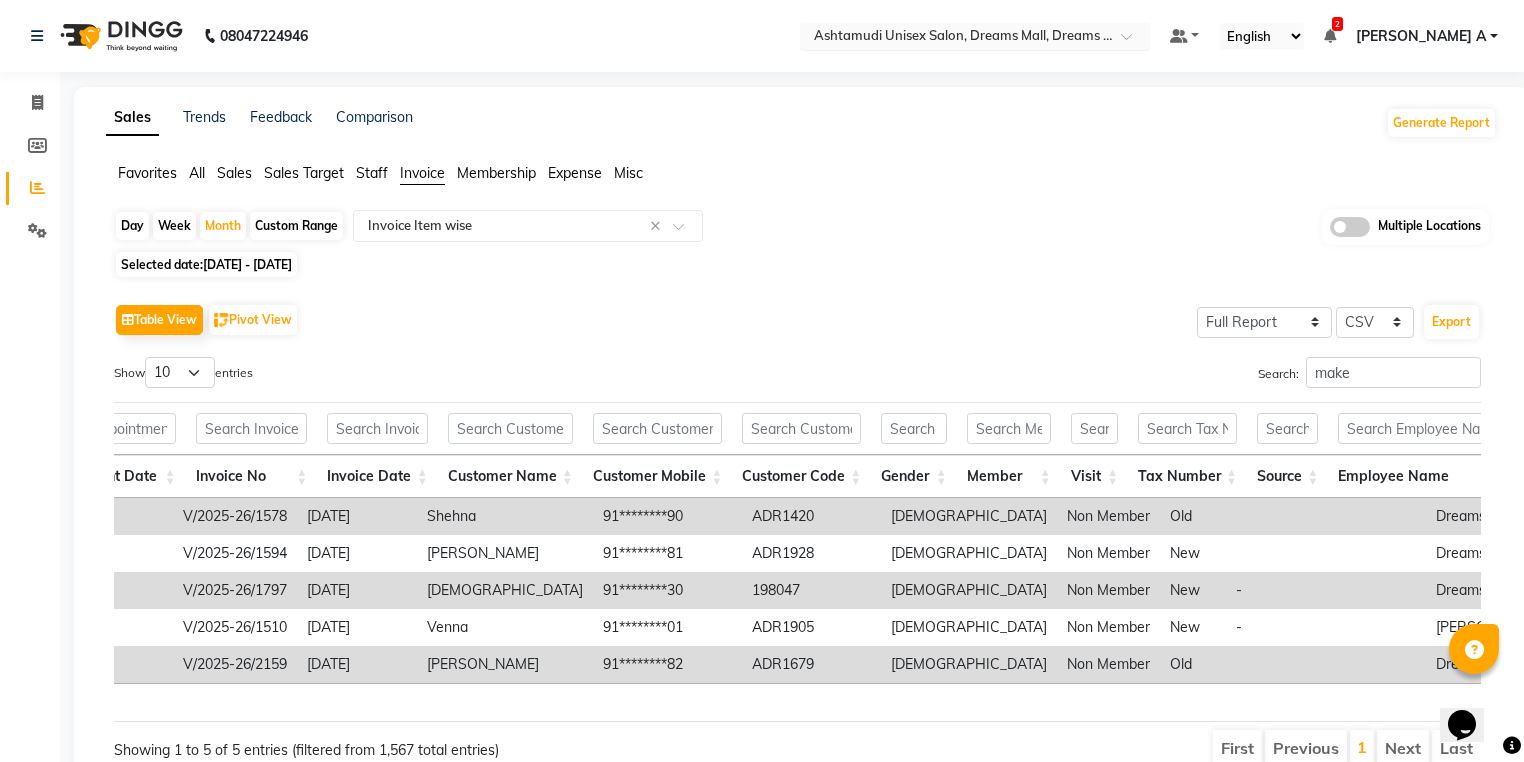 click at bounding box center [955, 38] 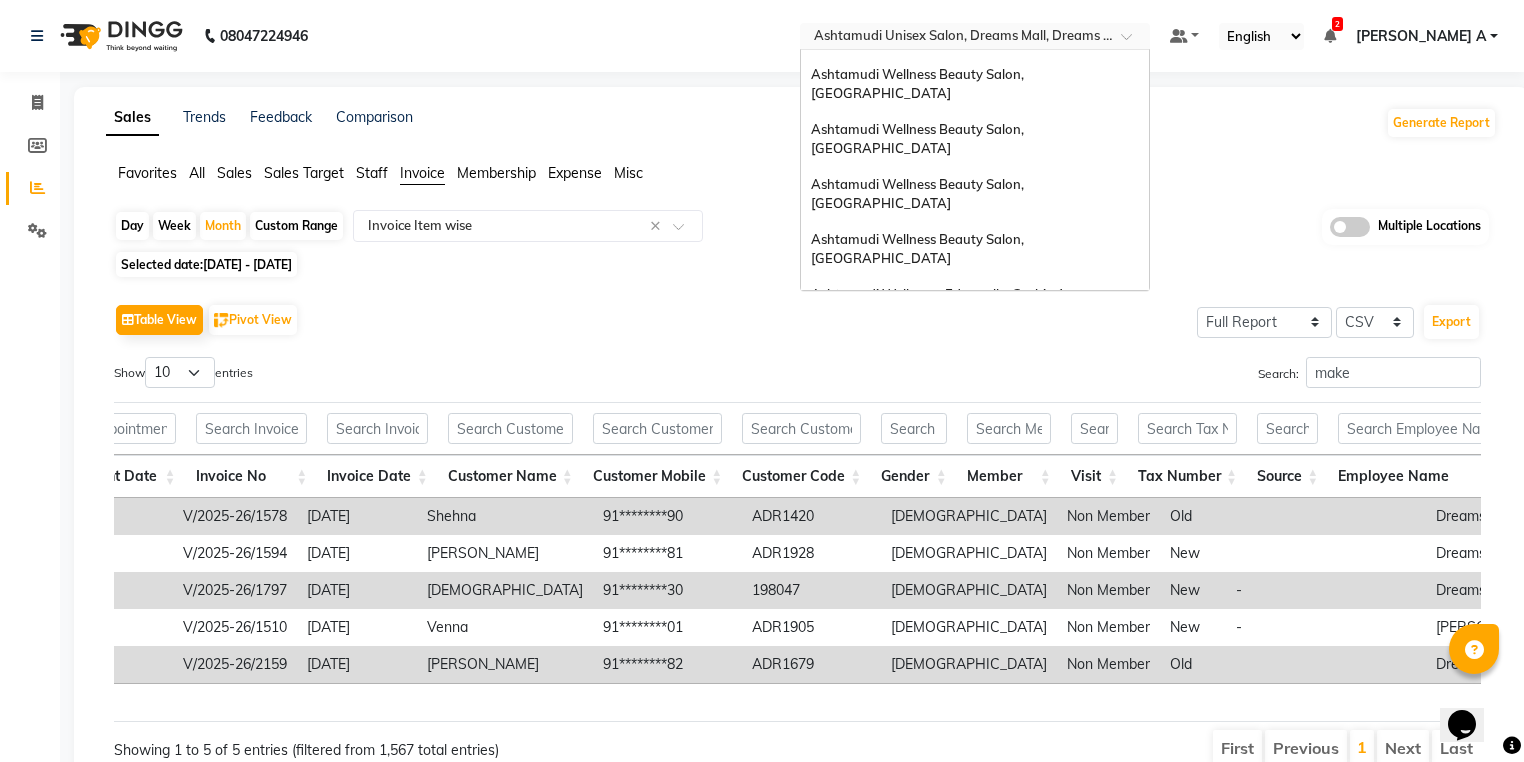 scroll, scrollTop: 0, scrollLeft: 0, axis: both 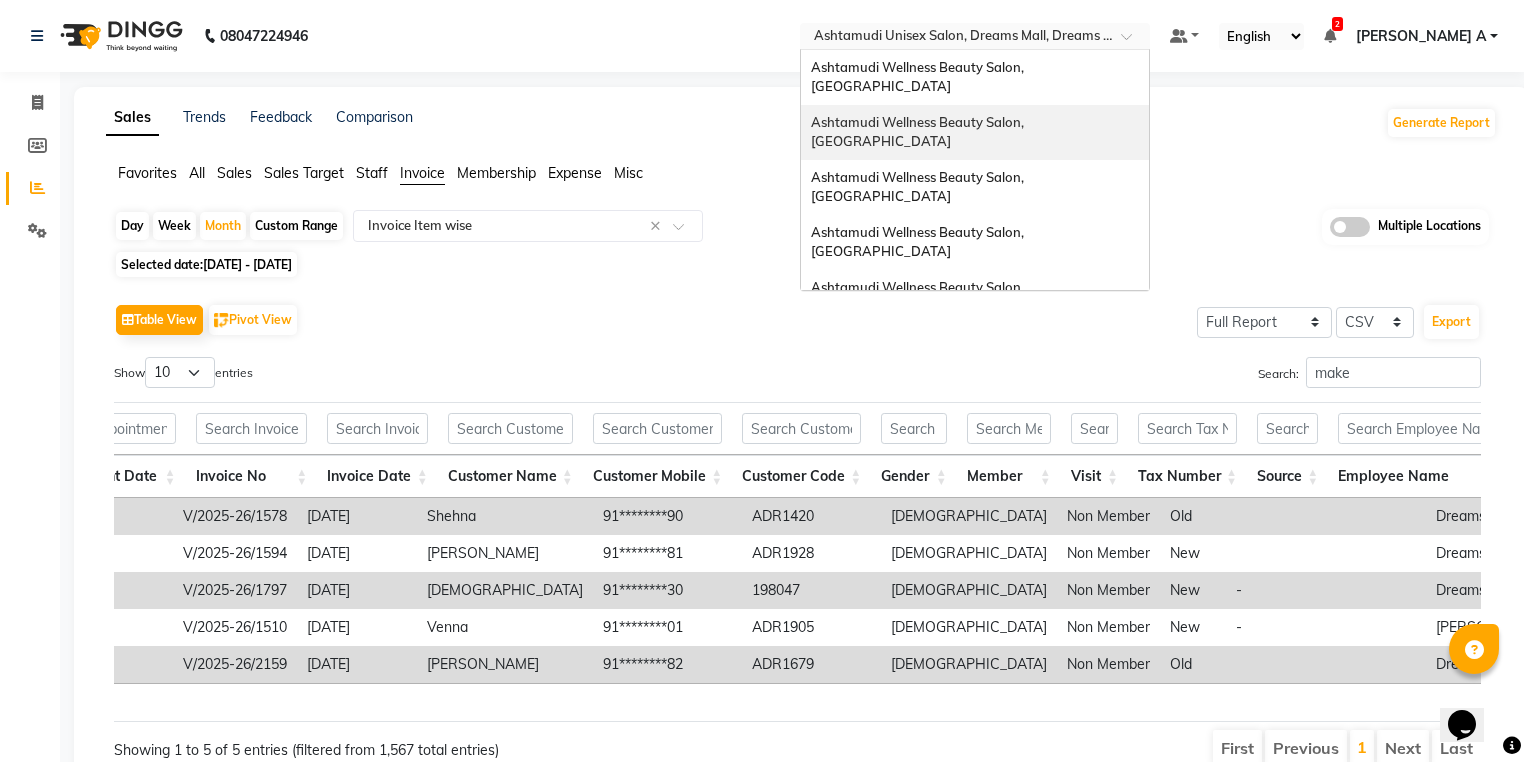 click on "Ashtamudi Wellness Beauty Salon, Guruvayur" at bounding box center (919, 132) 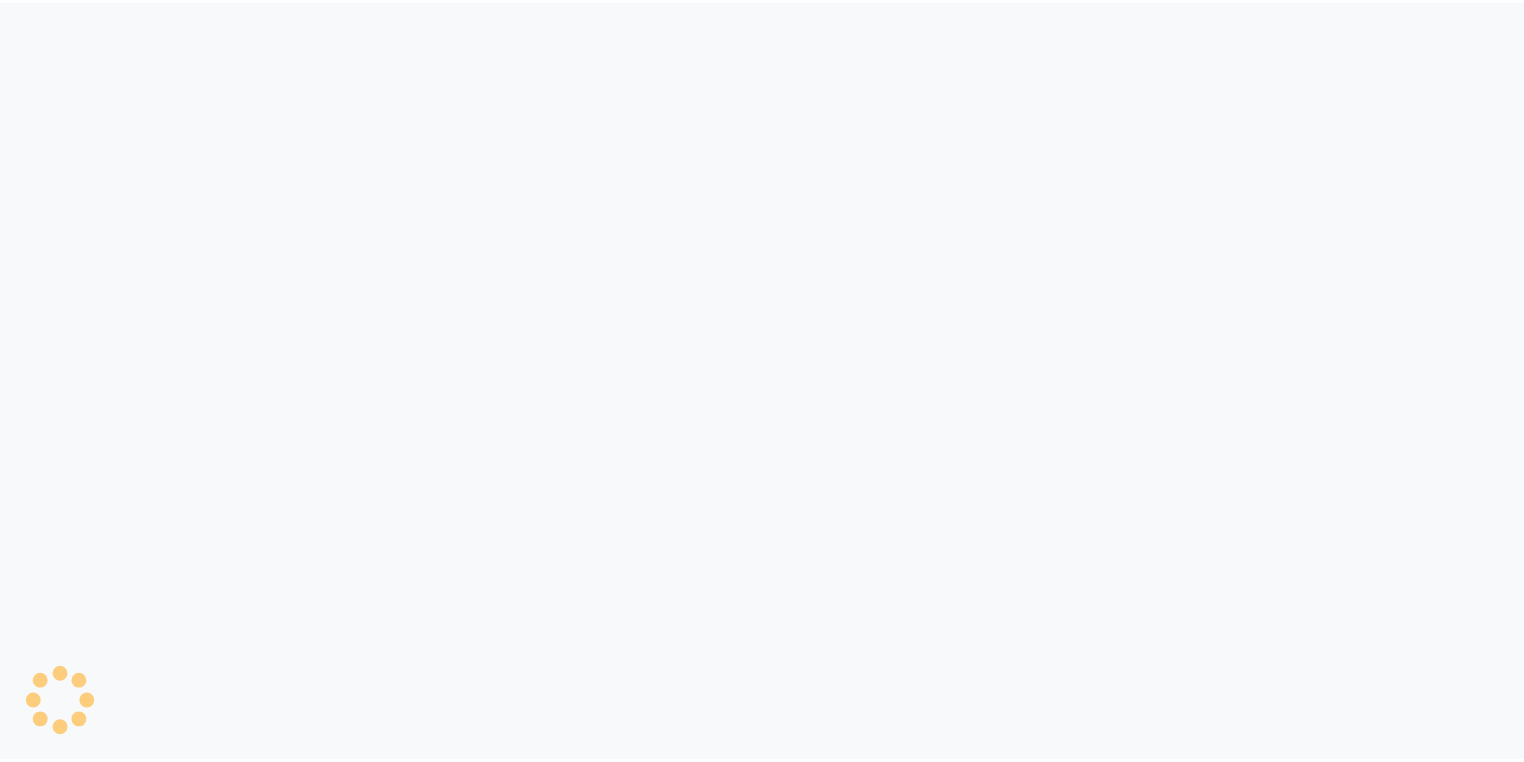 scroll, scrollTop: 0, scrollLeft: 0, axis: both 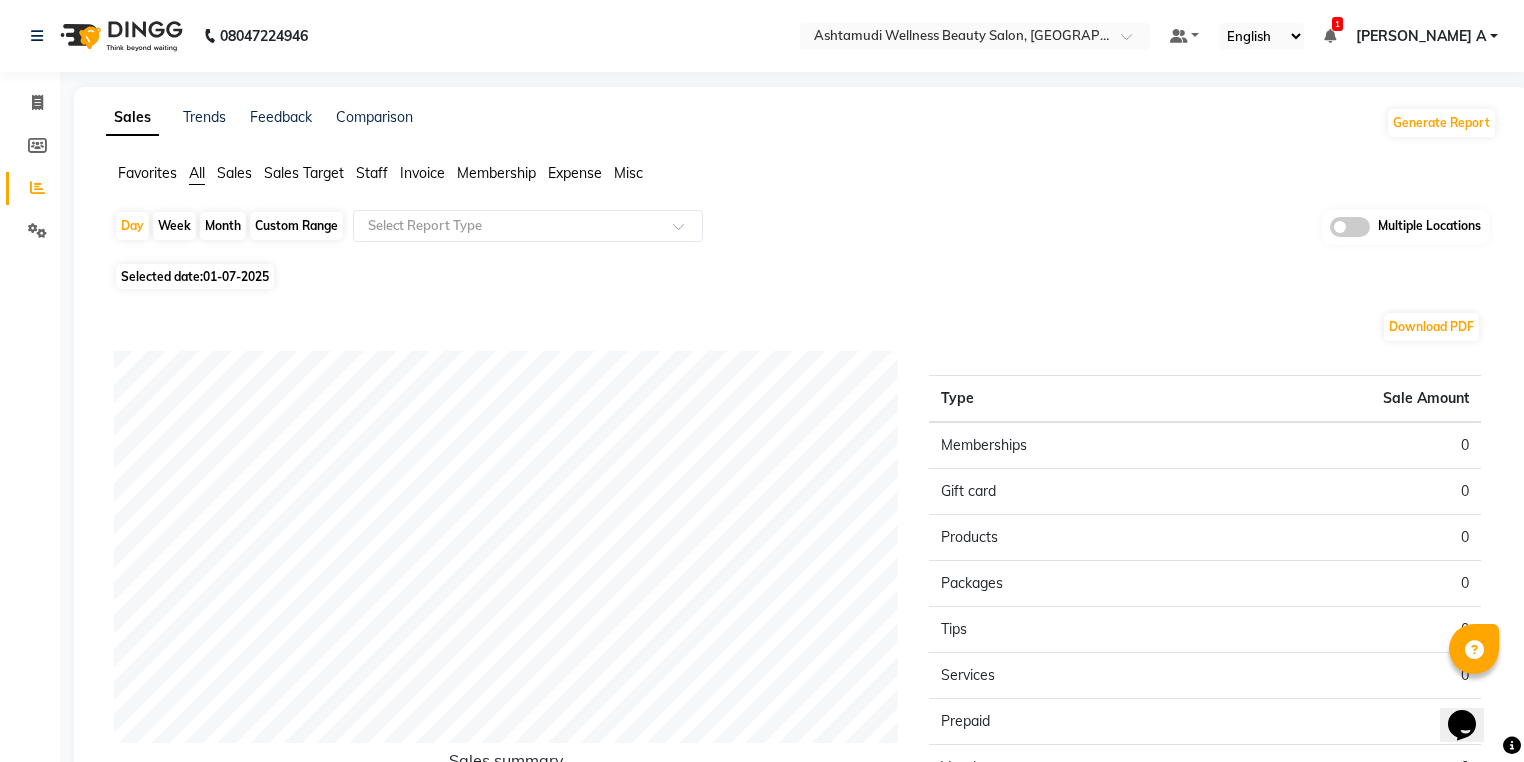 click on "Invoice" 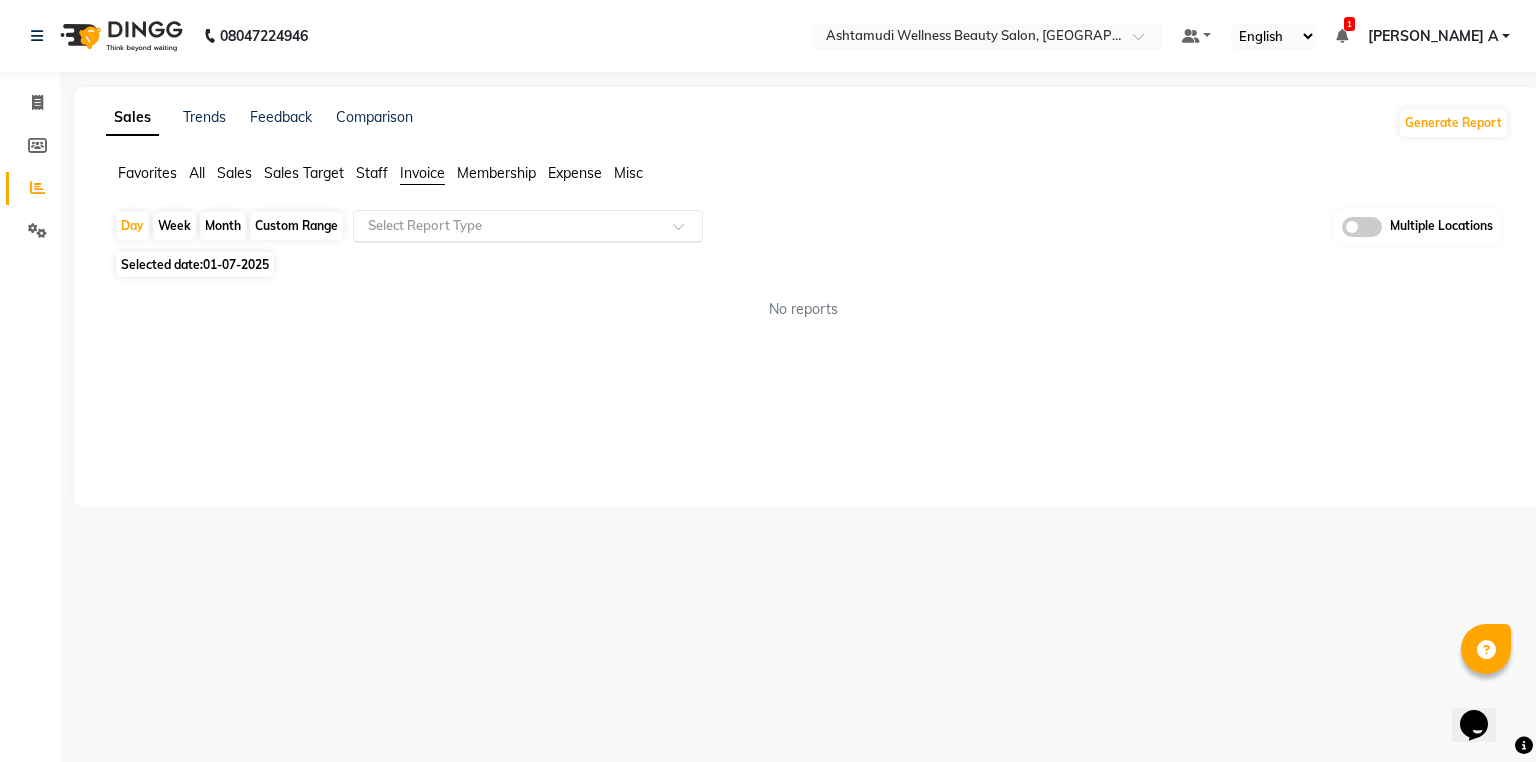 click 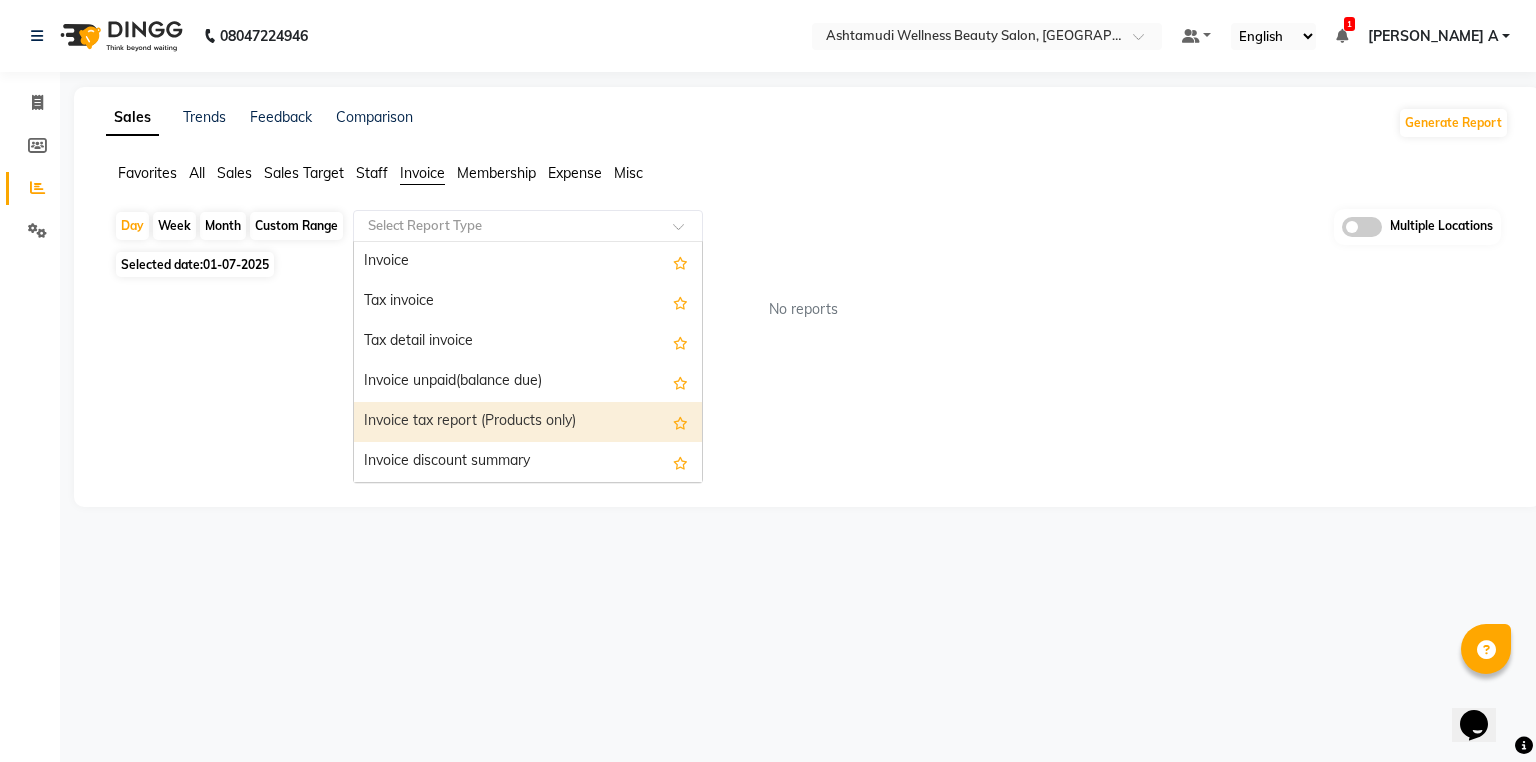 scroll, scrollTop: 80, scrollLeft: 0, axis: vertical 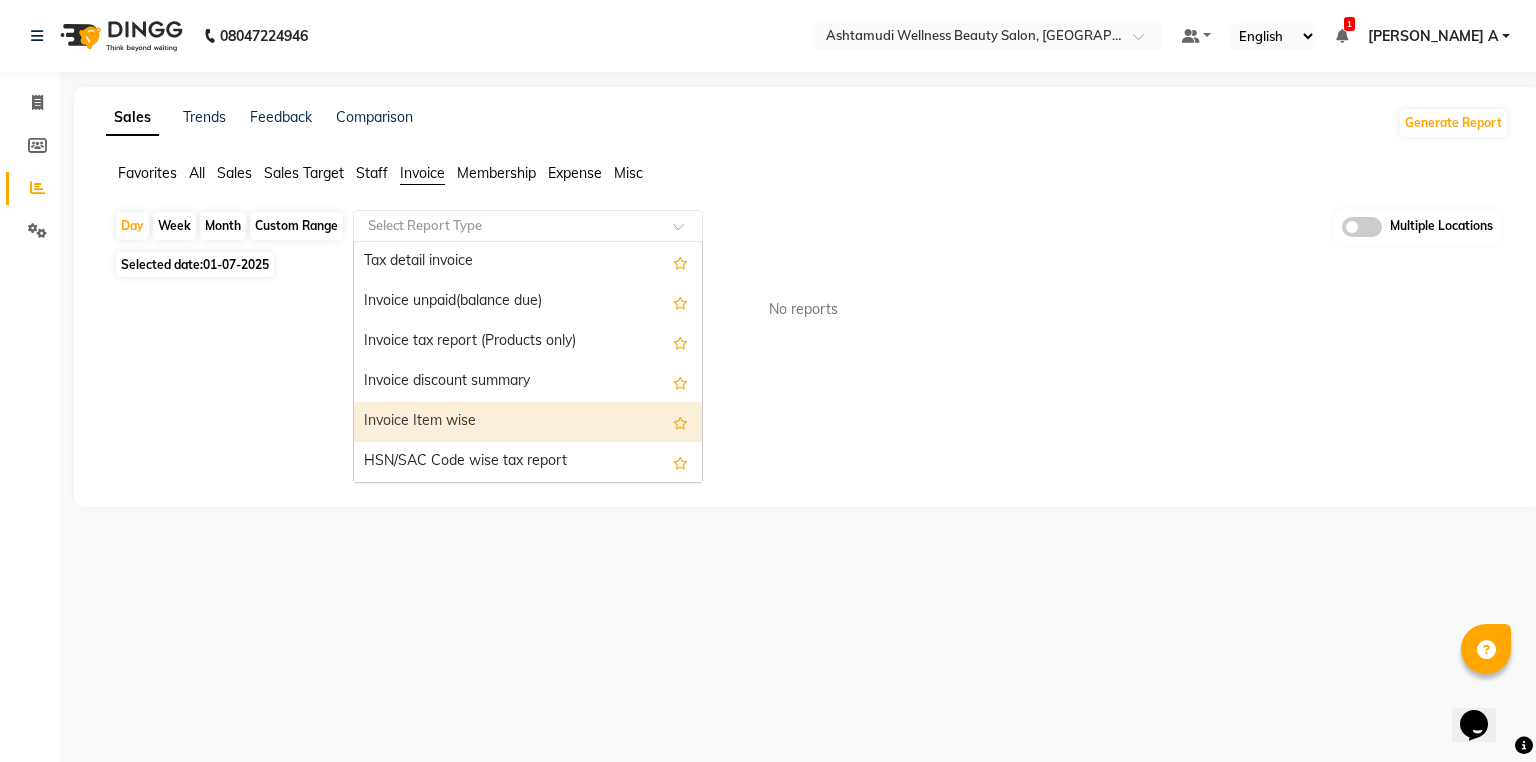 click on "Invoice Item wise" at bounding box center [528, 422] 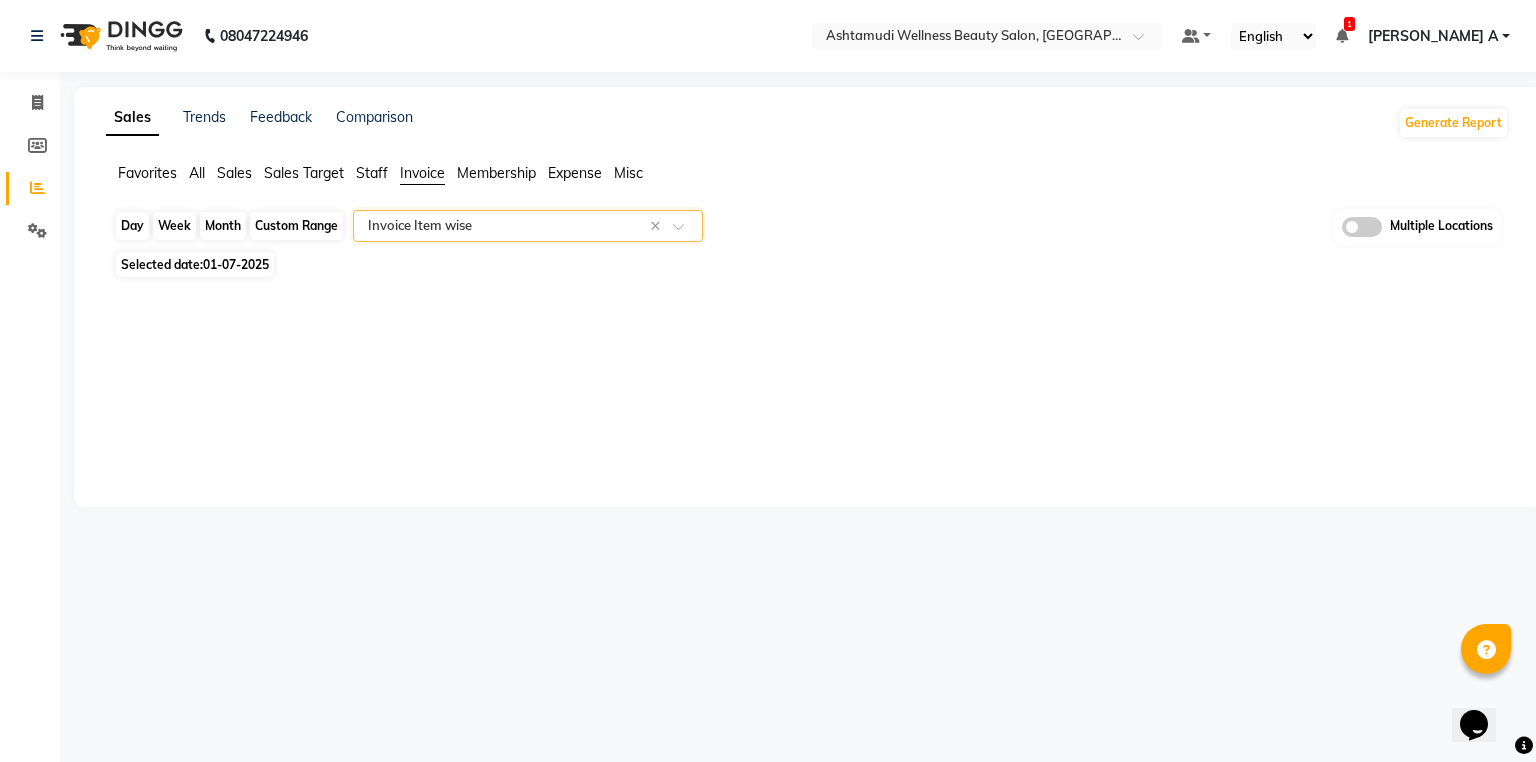 click on "Day" 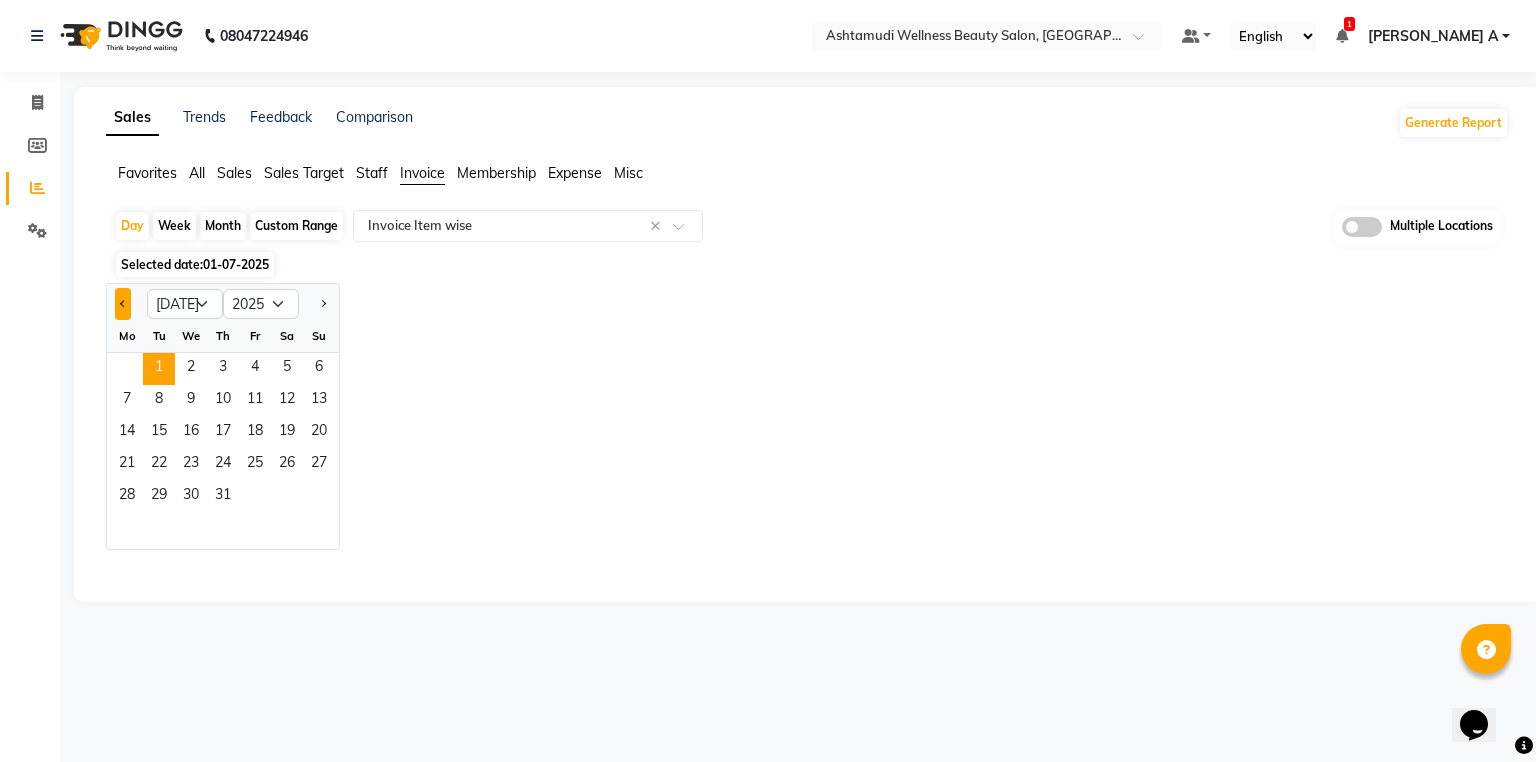 click 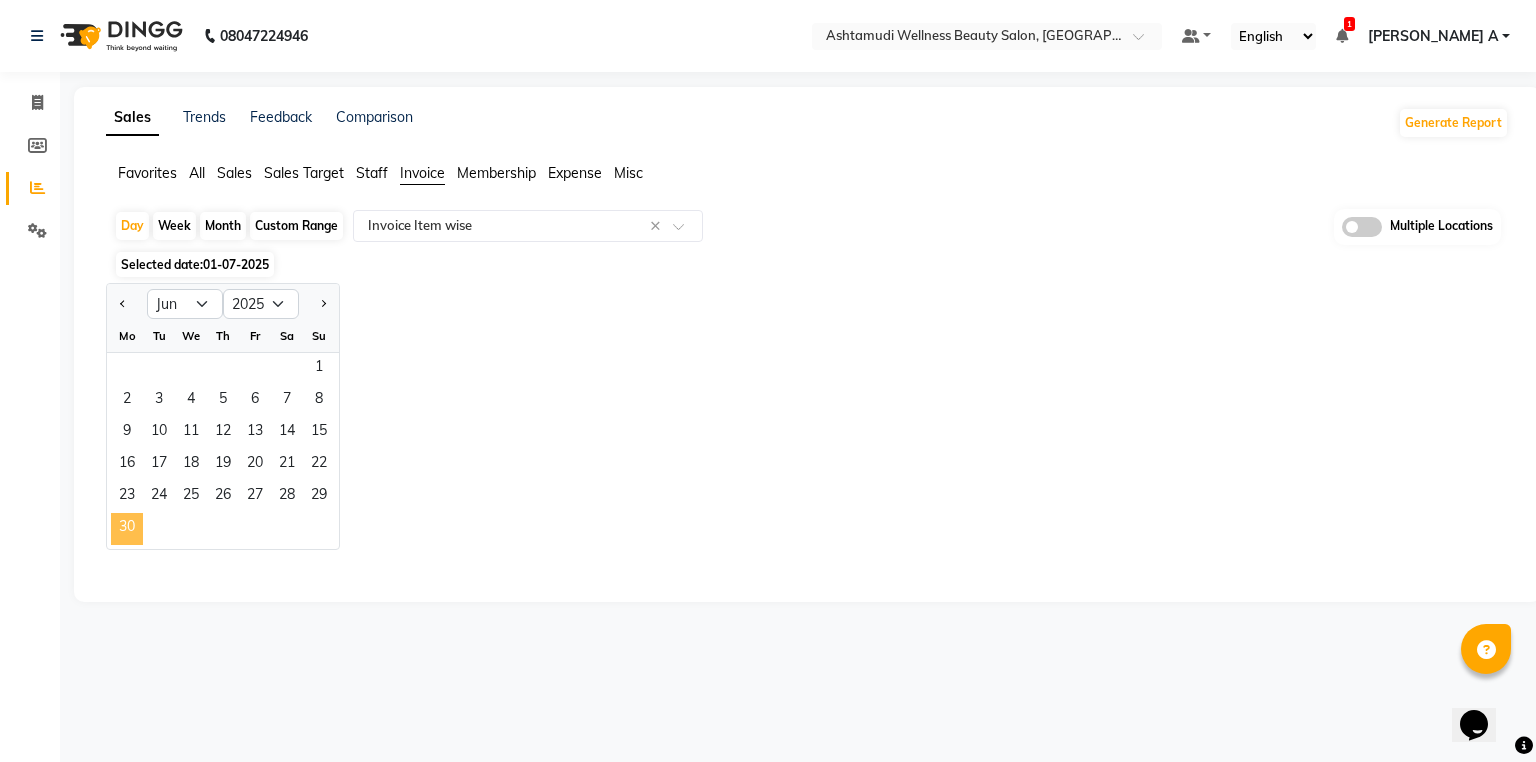 click on "30" 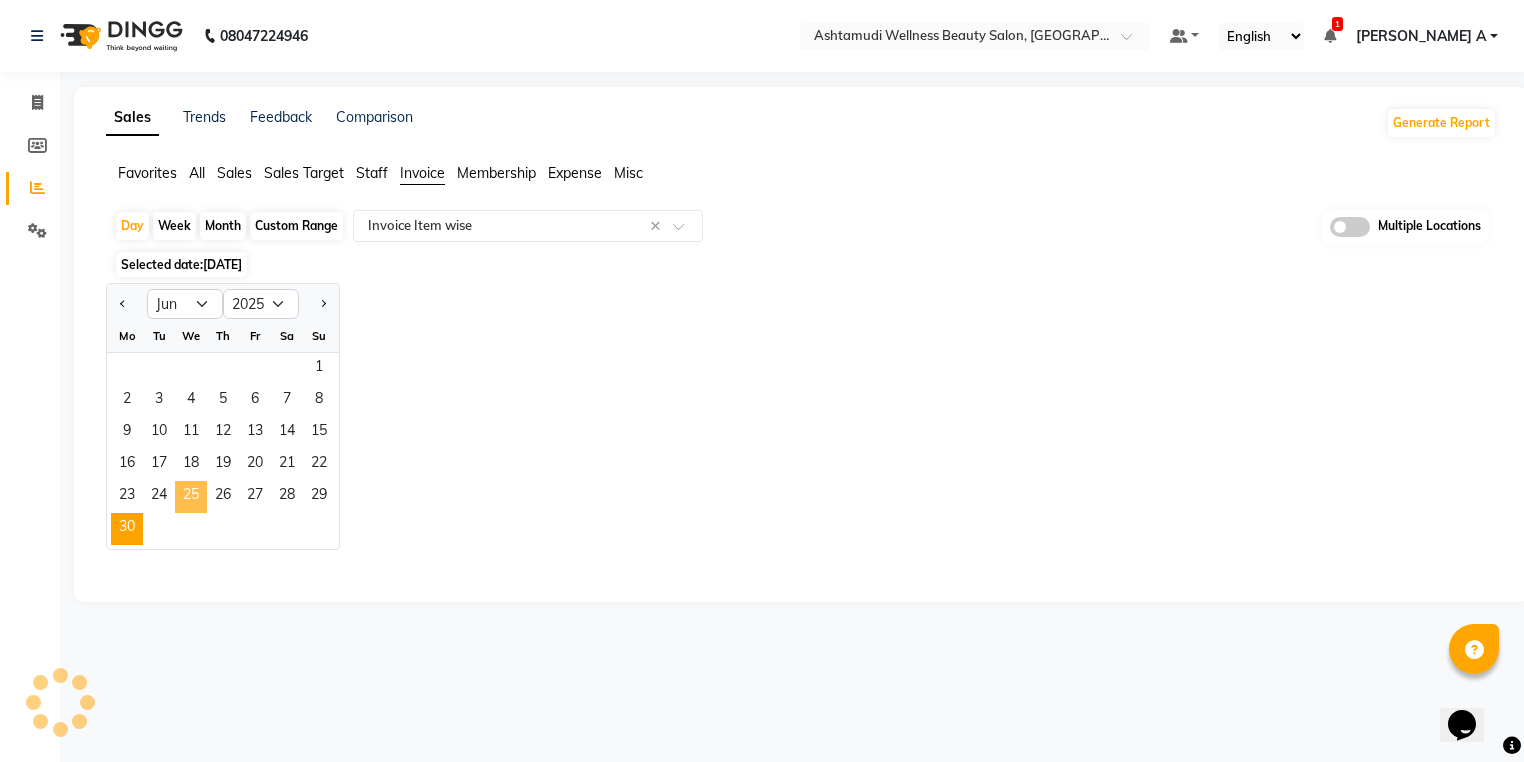 select on "full_report" 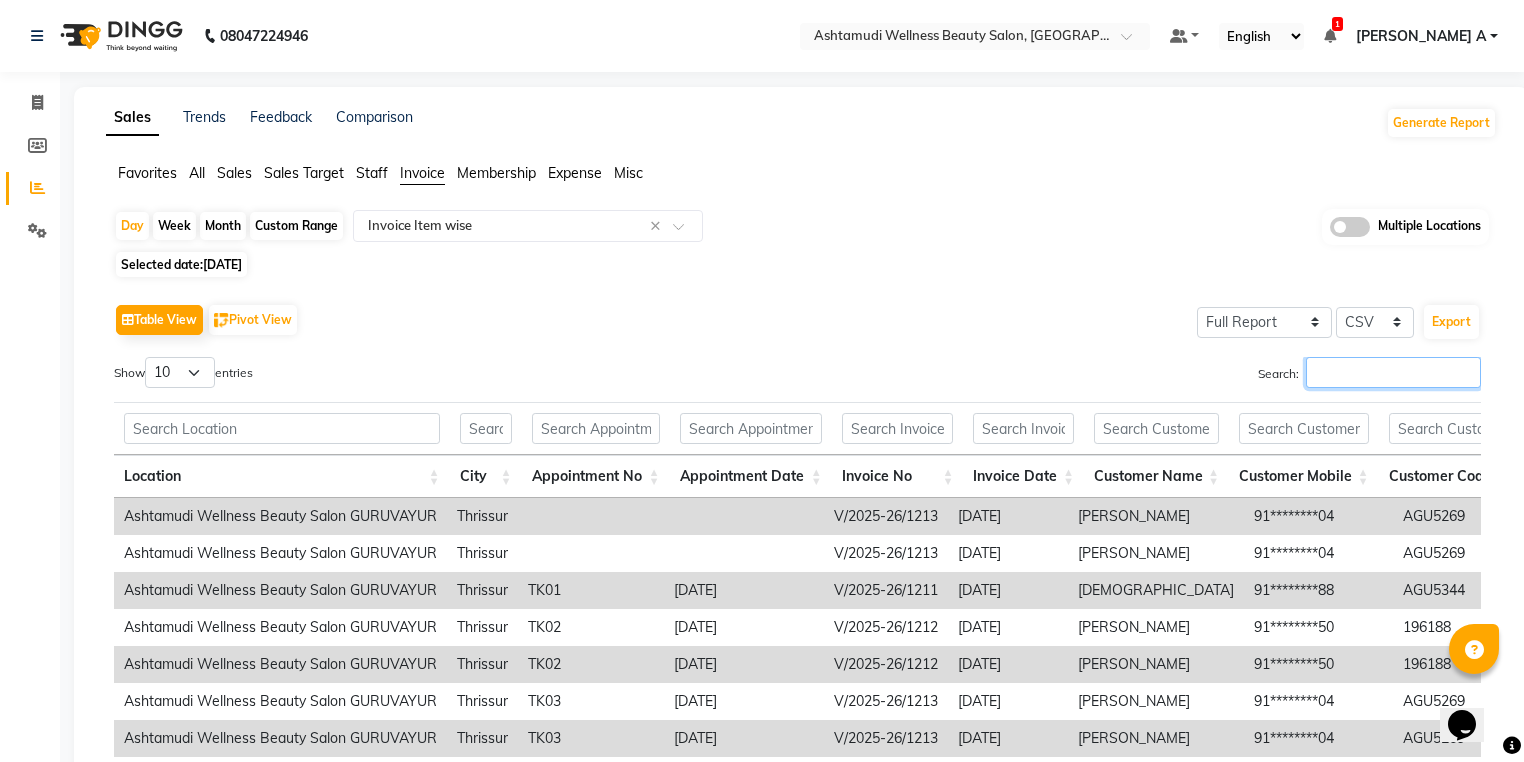 click on "Search:" at bounding box center (1393, 372) 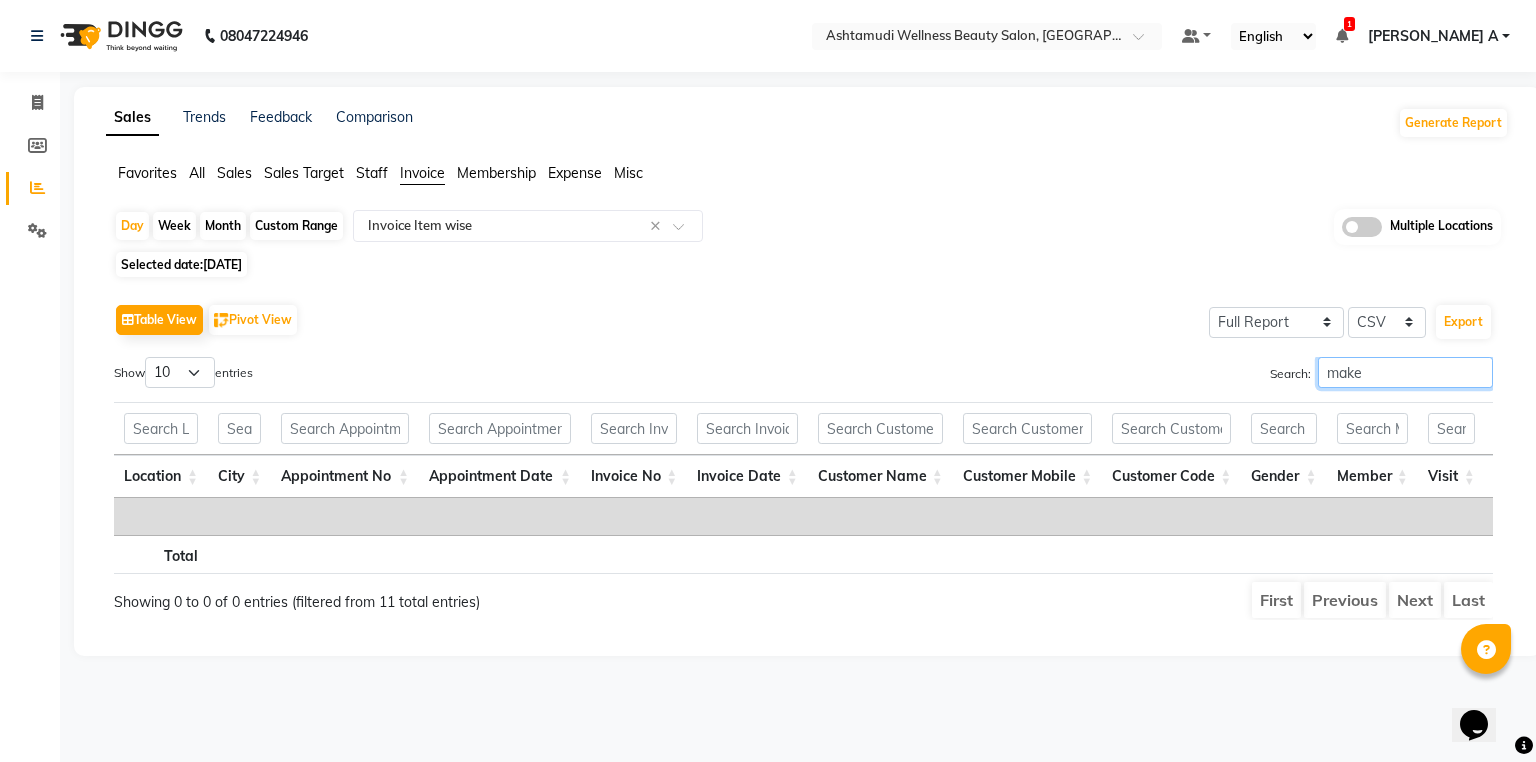 type on "make" 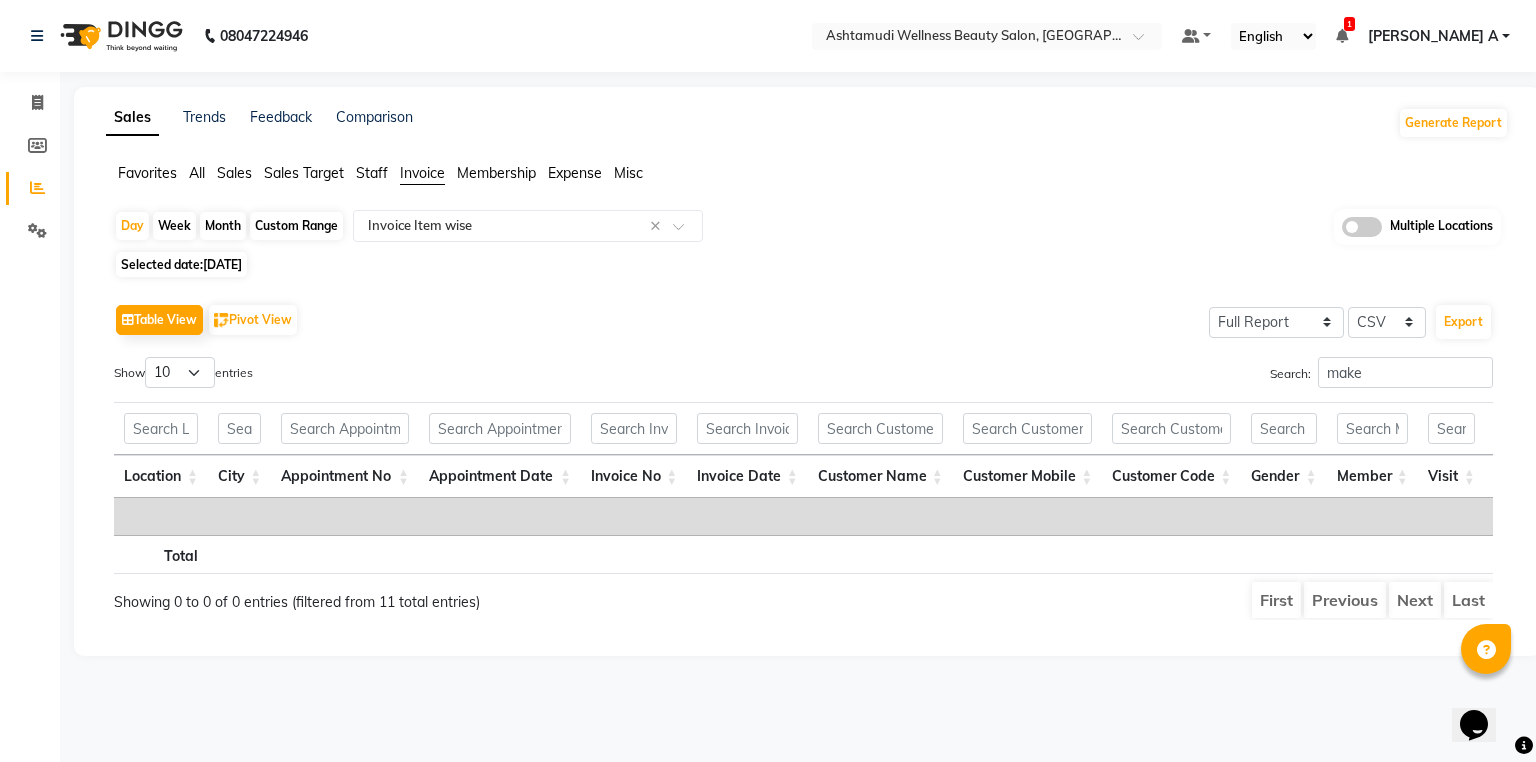 click on "08047224946 Select Location × Ashtamudi Wellness Beauty Salon, Guruvayur Default Panel My Panel English ENGLISH Español العربية मराठी हिंदी ગુજરાતી தமிழ் 中文 1 Notifications nothing to show ATHIRA A Manage Profile Change Password Sign out  Version:3.14.0" 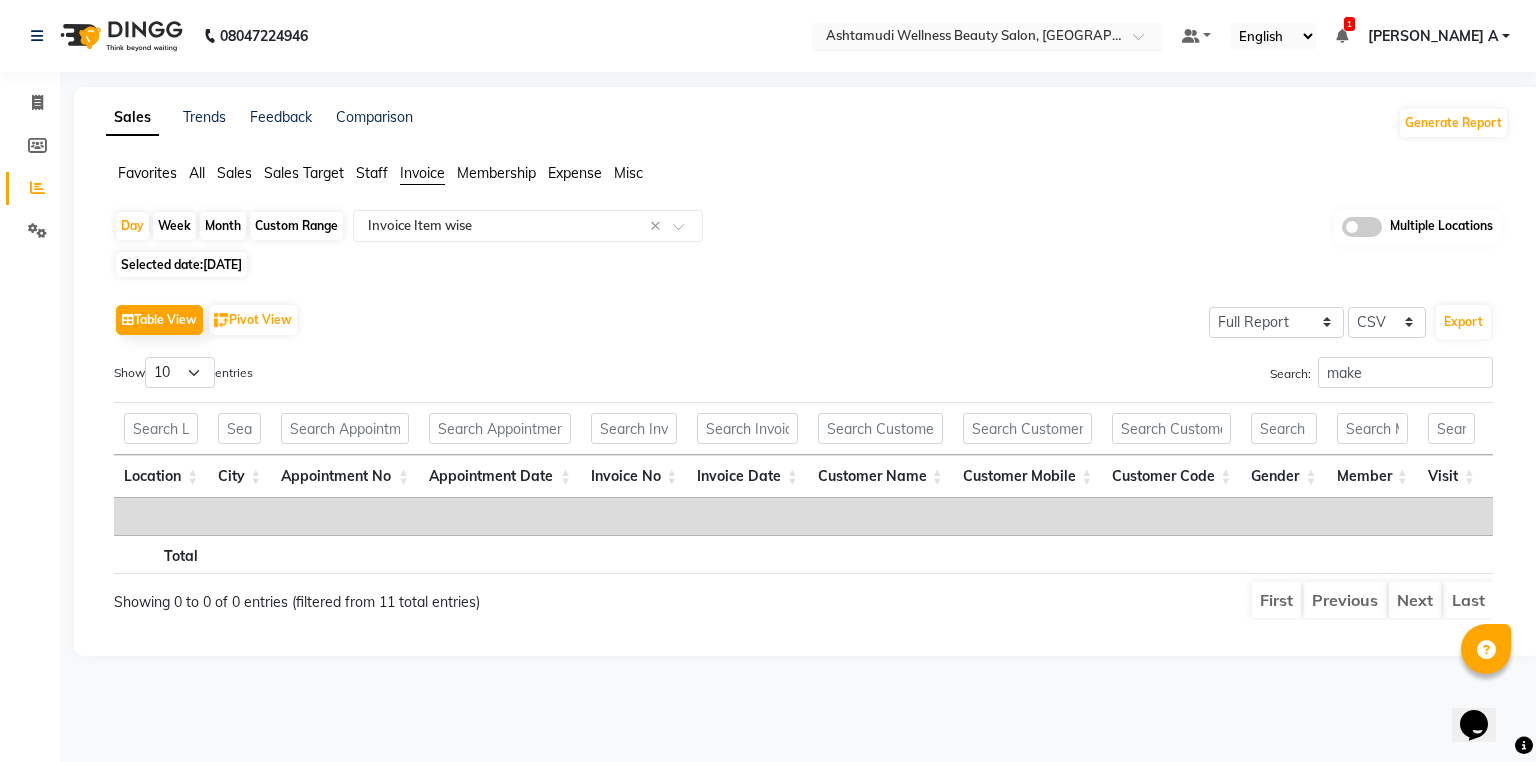 click at bounding box center [967, 38] 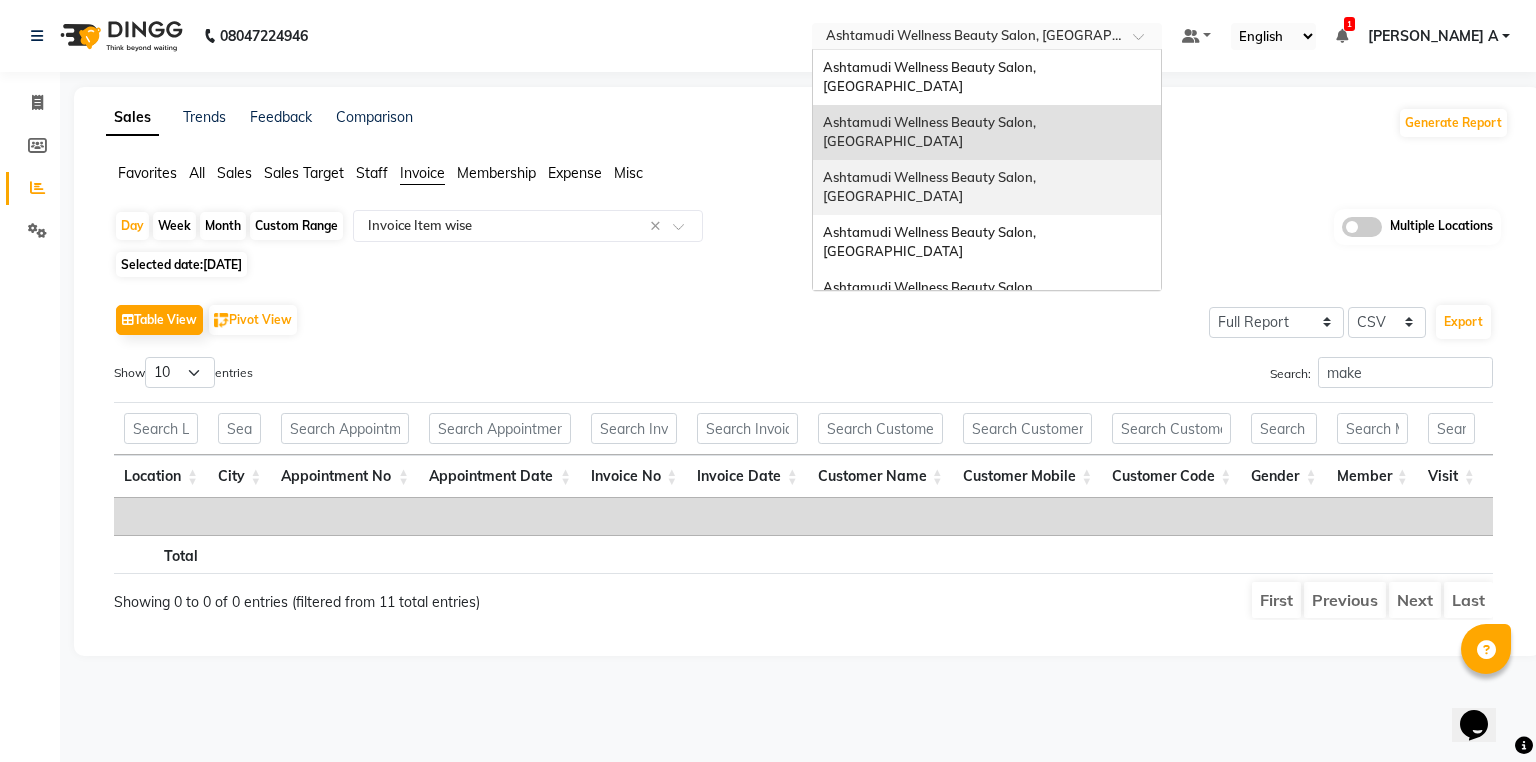 click on "Ashtamudi Wellness Beauty Salon, [GEOGRAPHIC_DATA]" at bounding box center [931, 187] 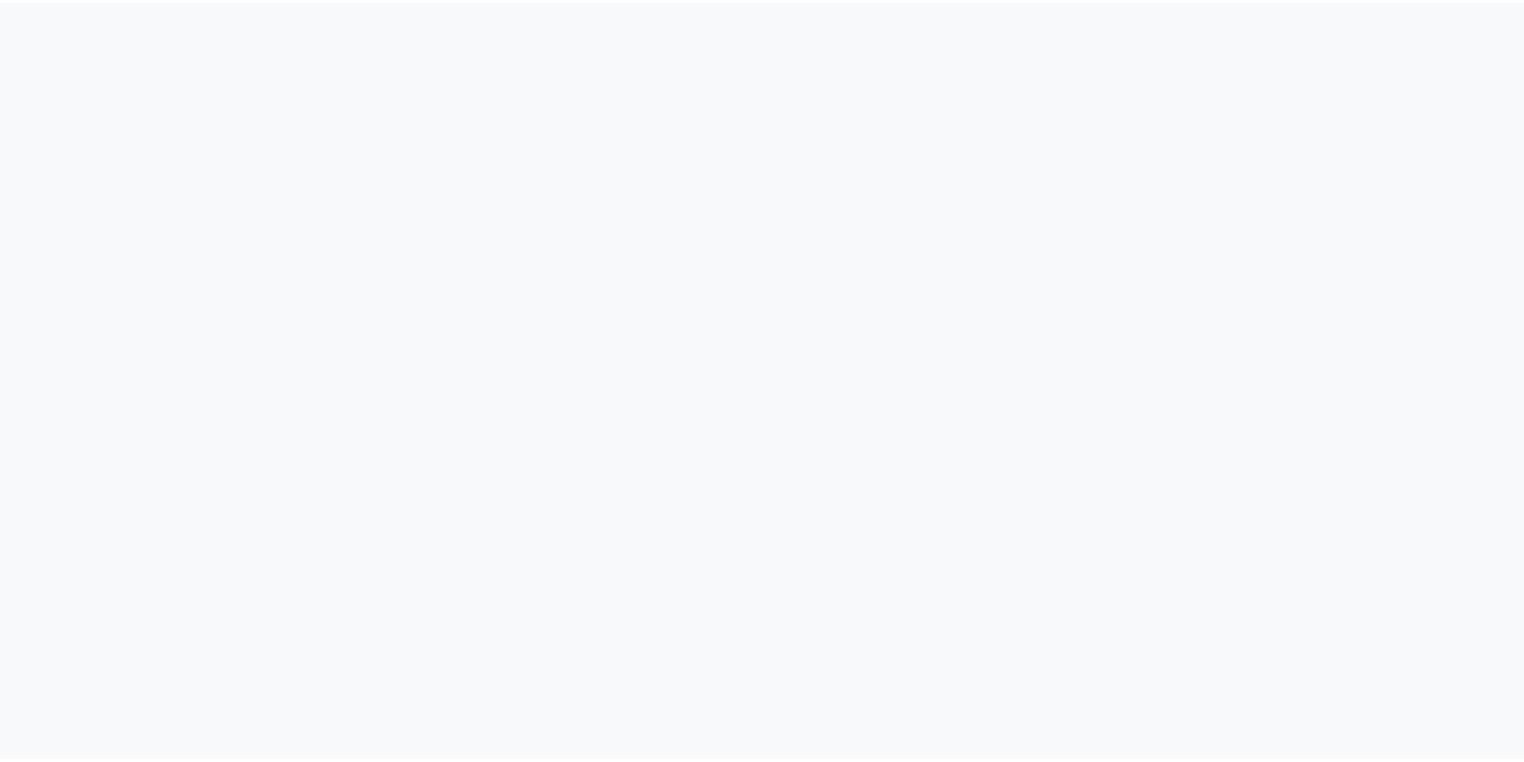 scroll, scrollTop: 0, scrollLeft: 0, axis: both 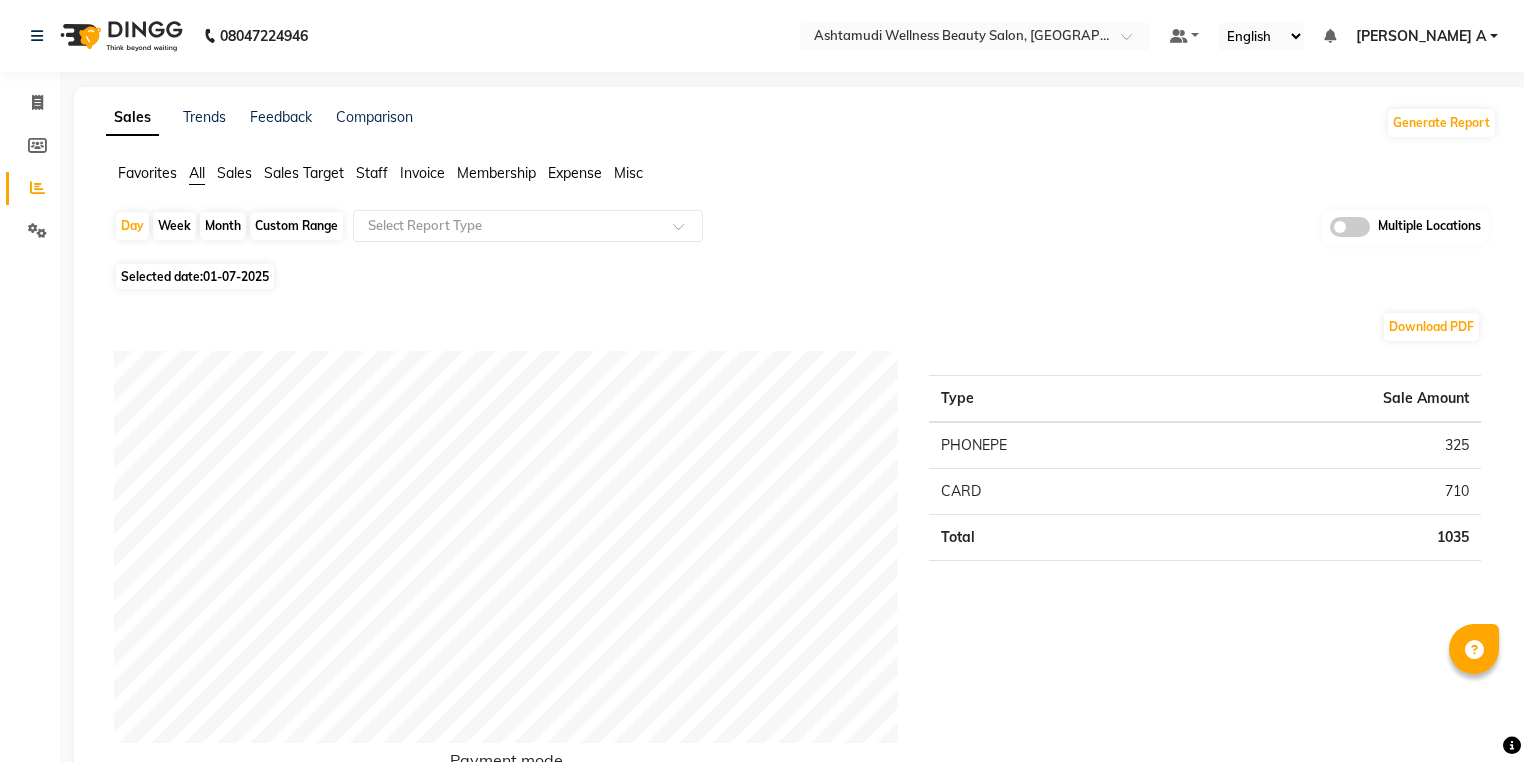 click on "Month" 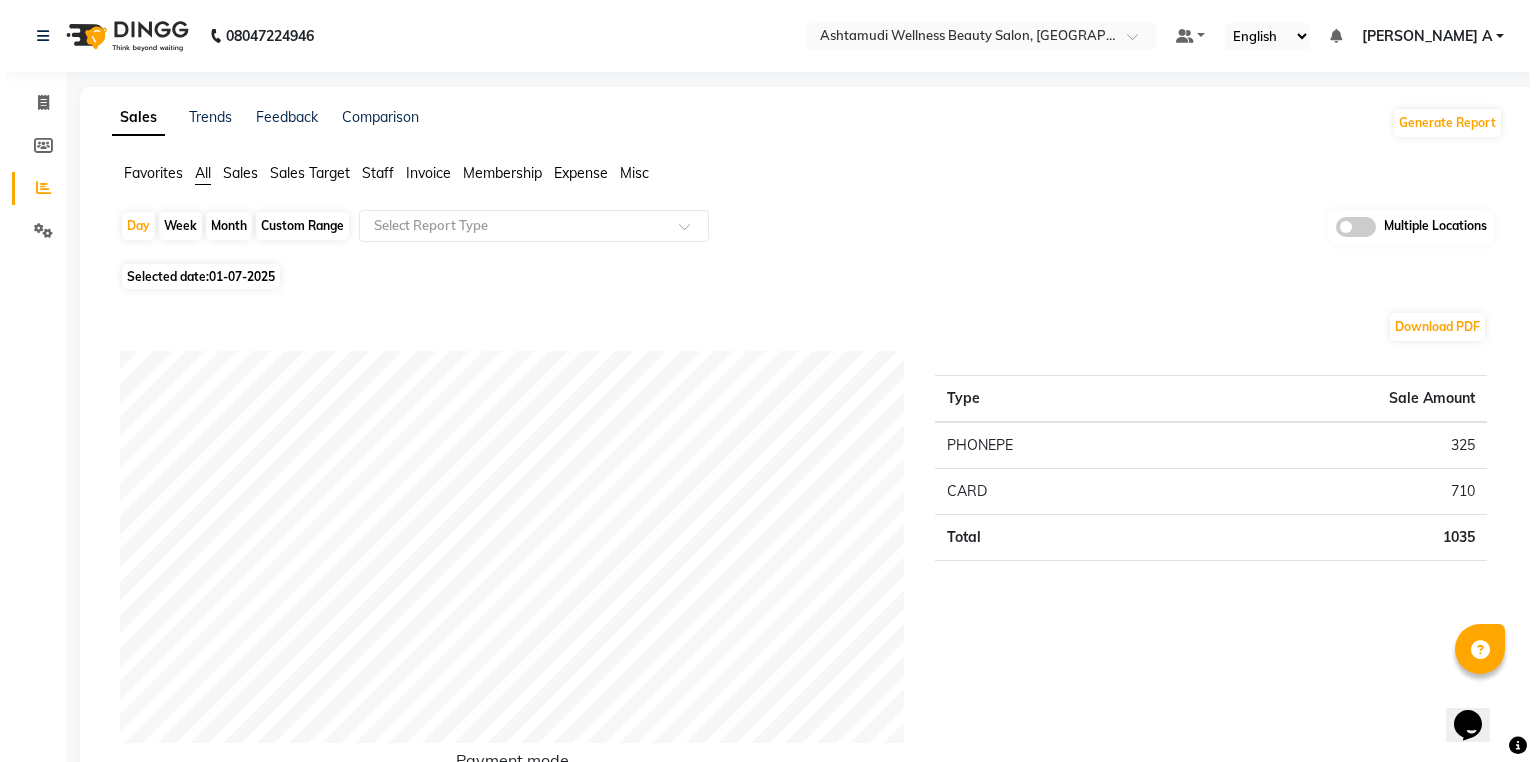 scroll, scrollTop: 0, scrollLeft: 0, axis: both 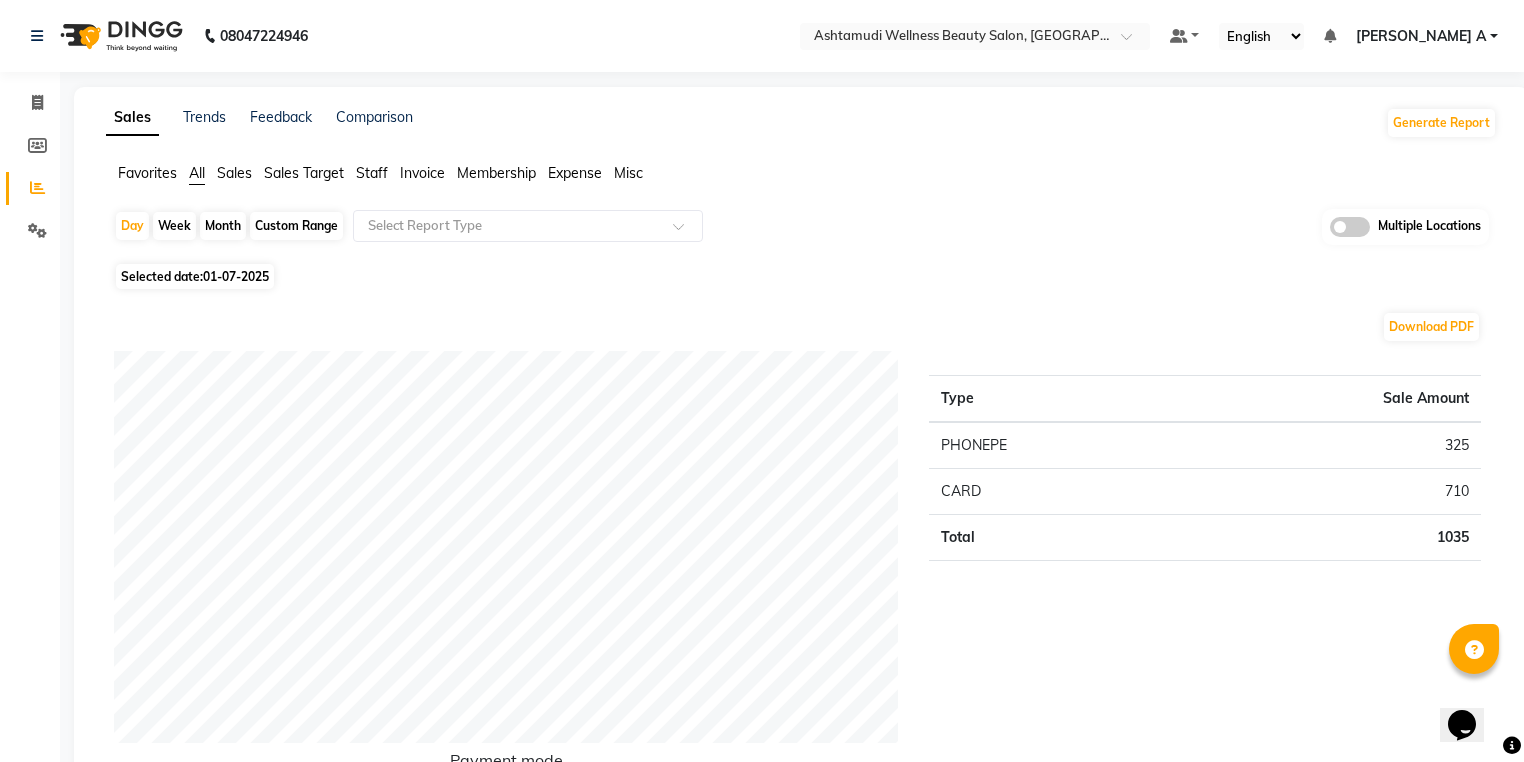 select on "7" 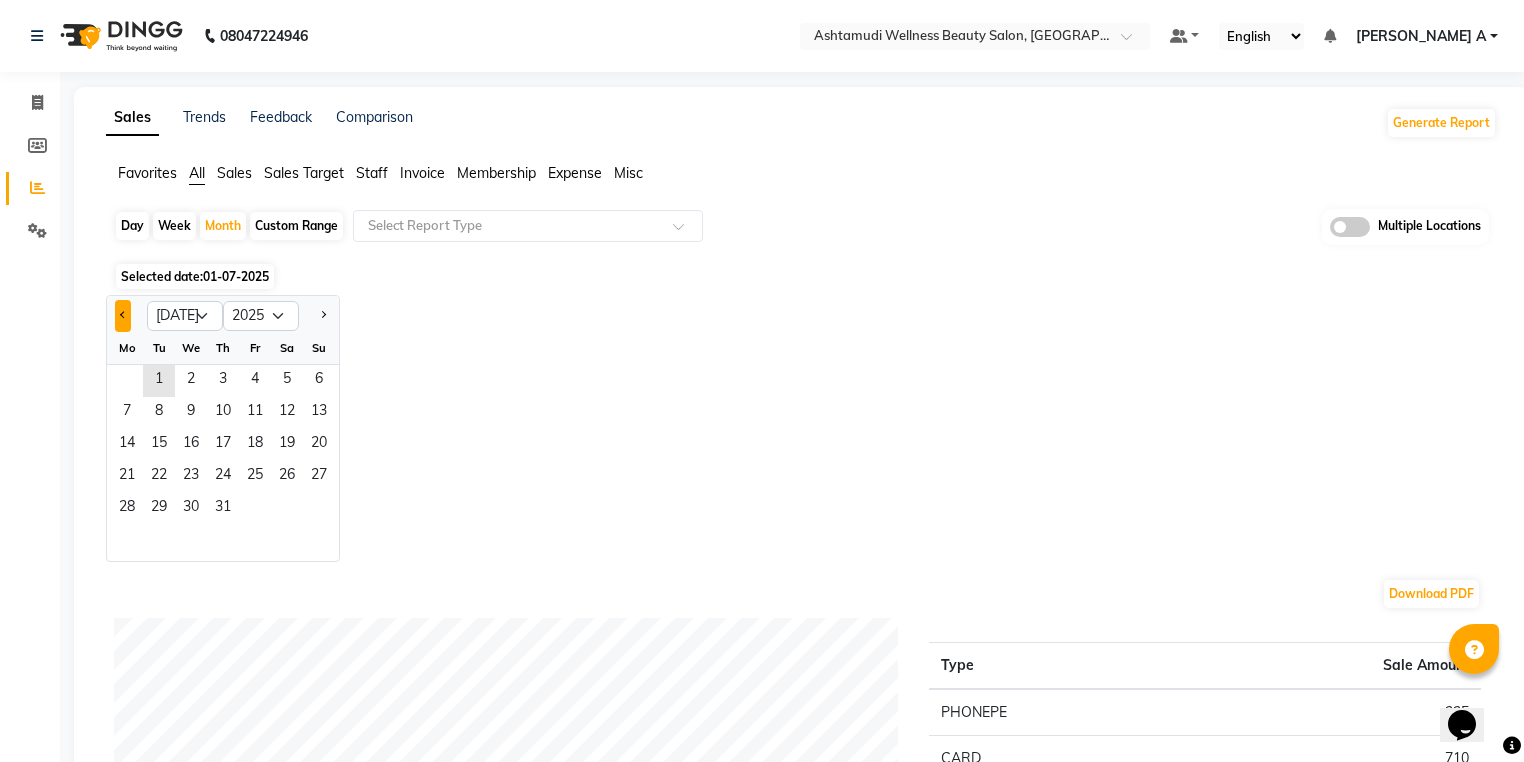 click 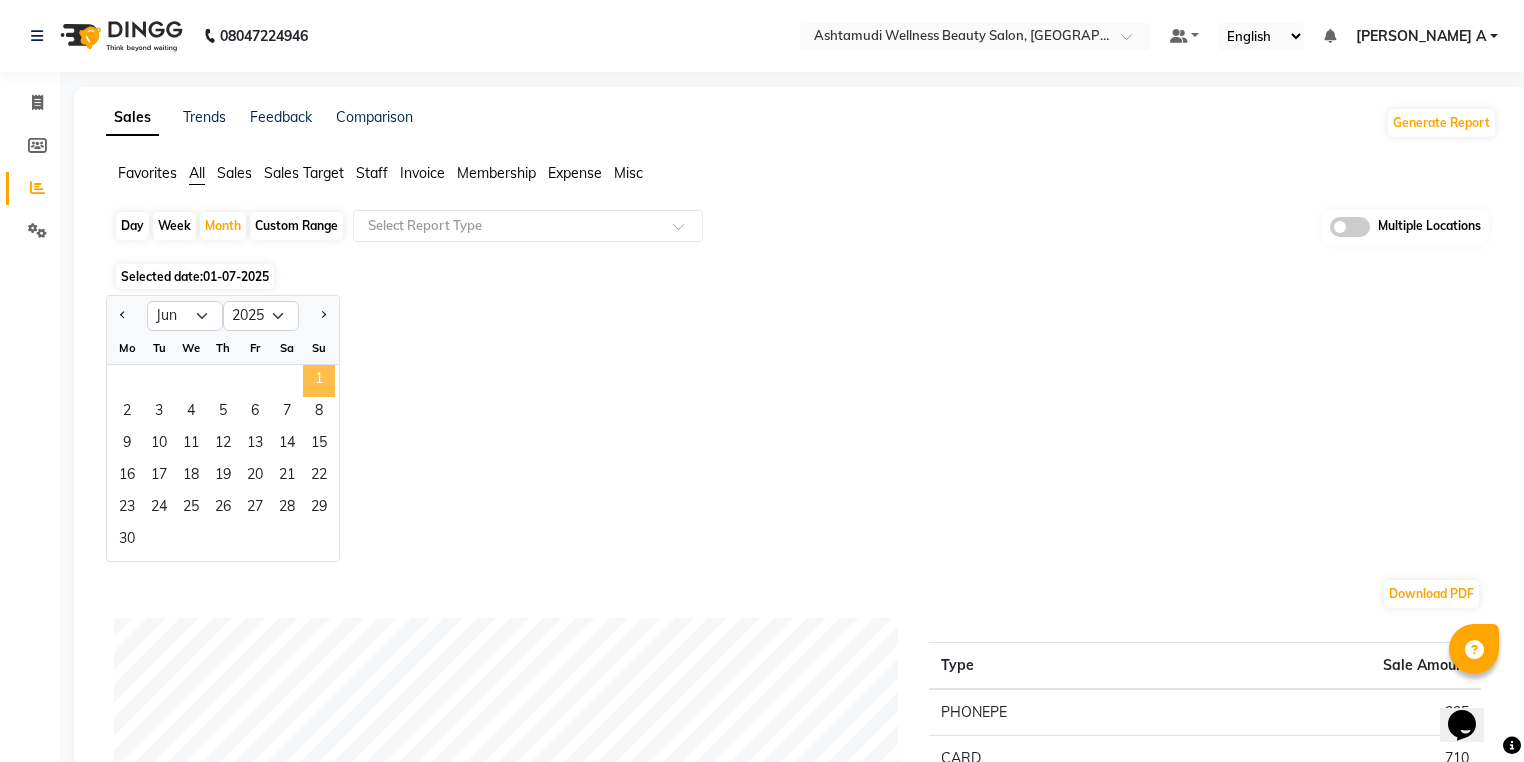 click on "1" 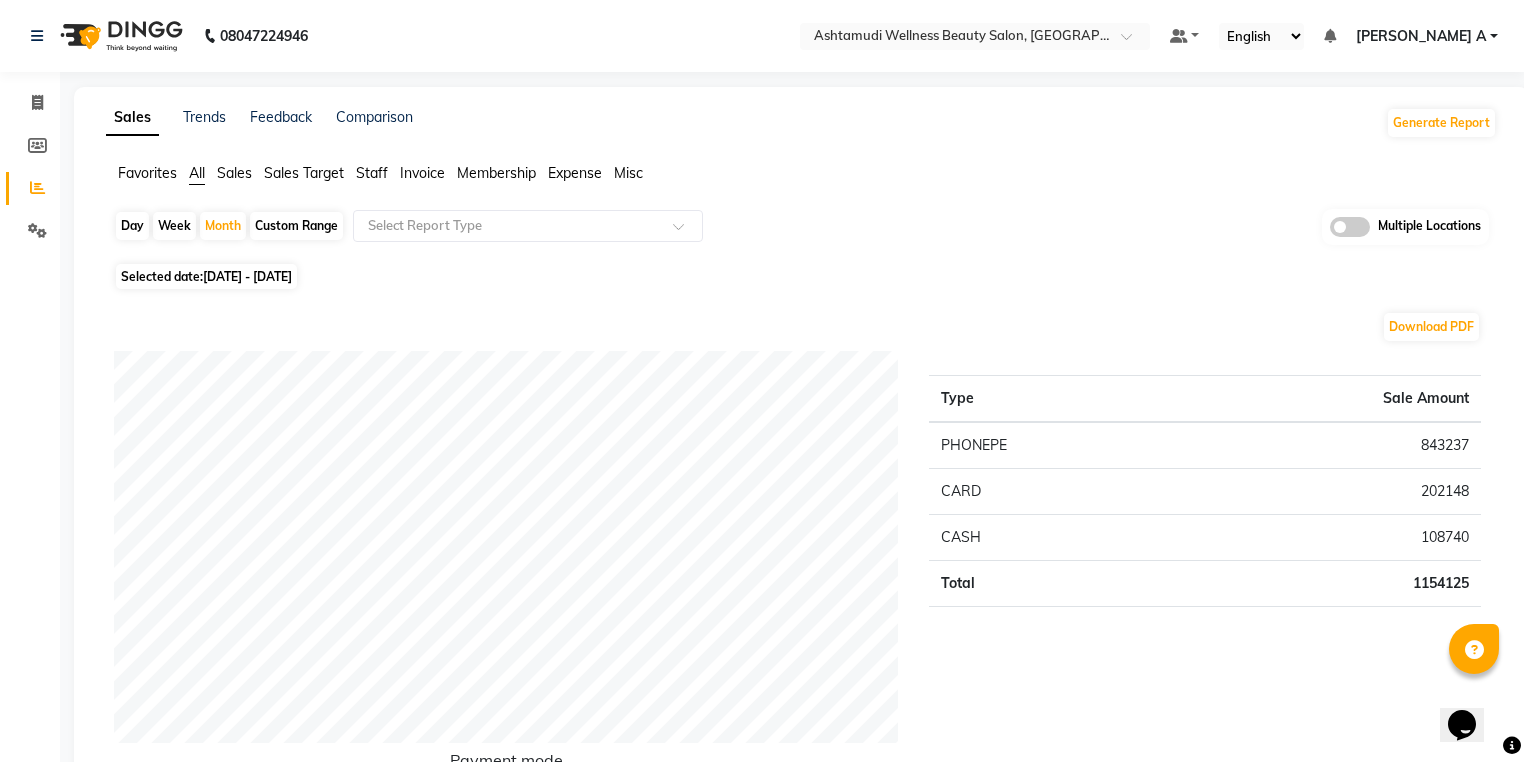 click on "Invoice" 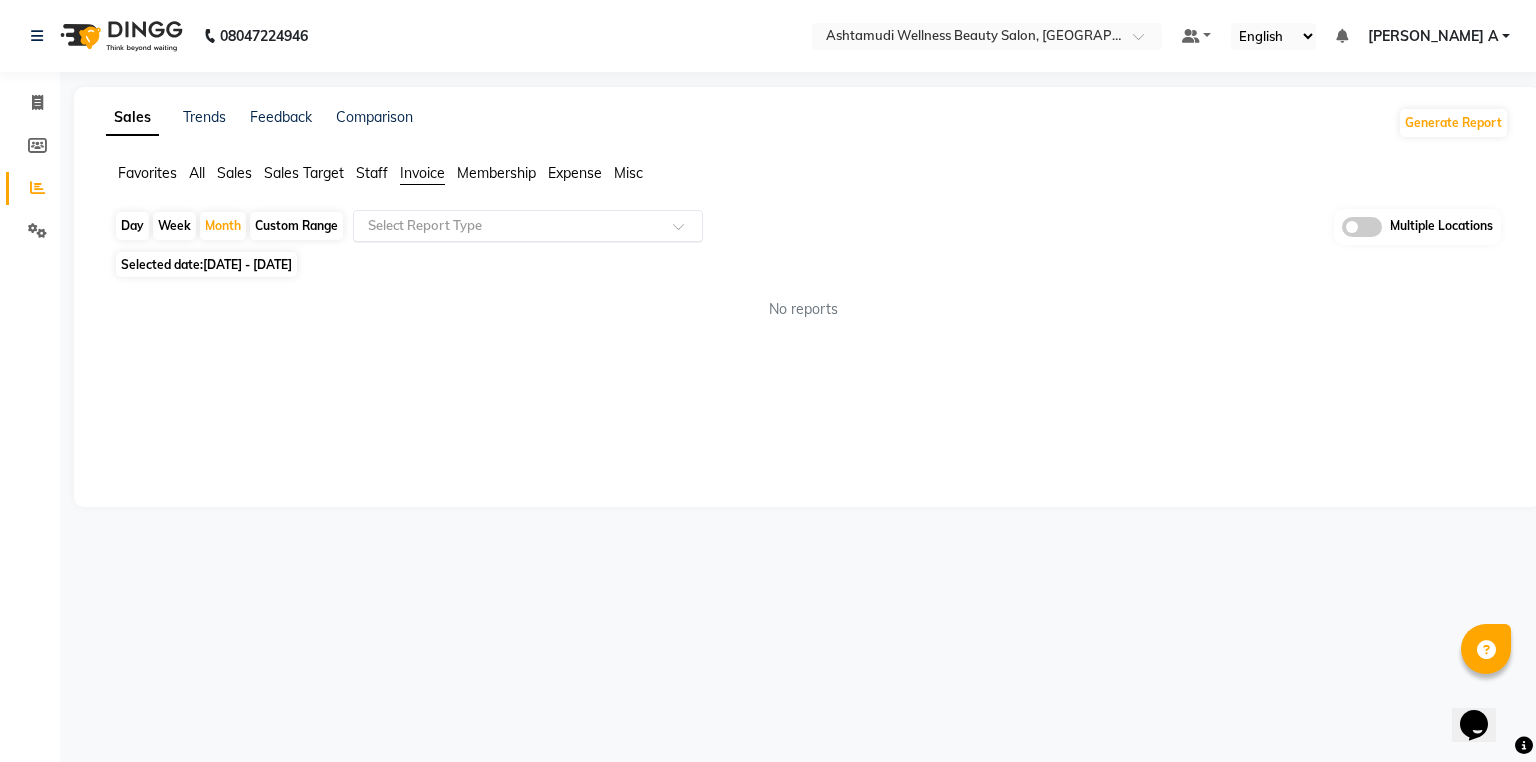 click 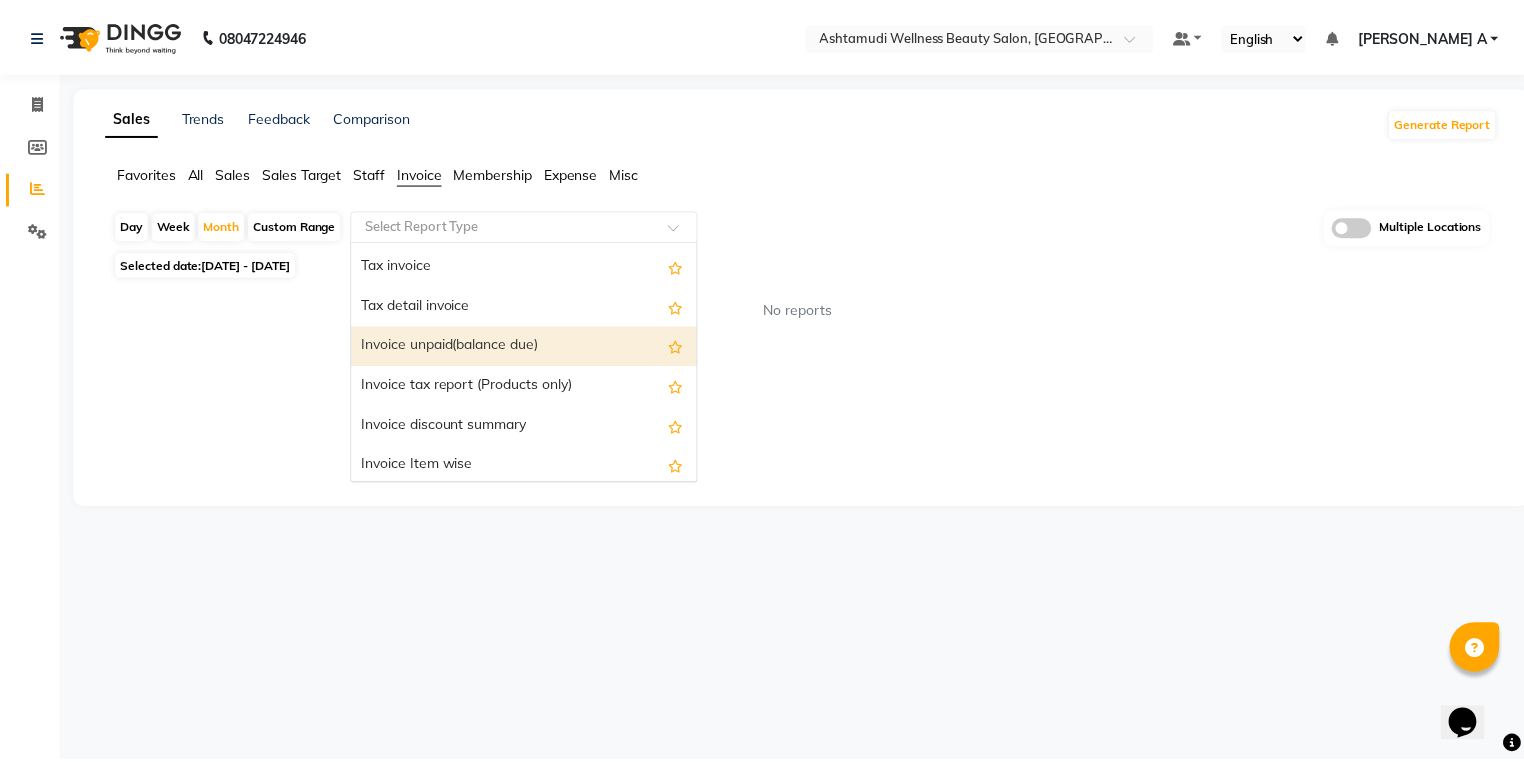 scroll, scrollTop: 80, scrollLeft: 0, axis: vertical 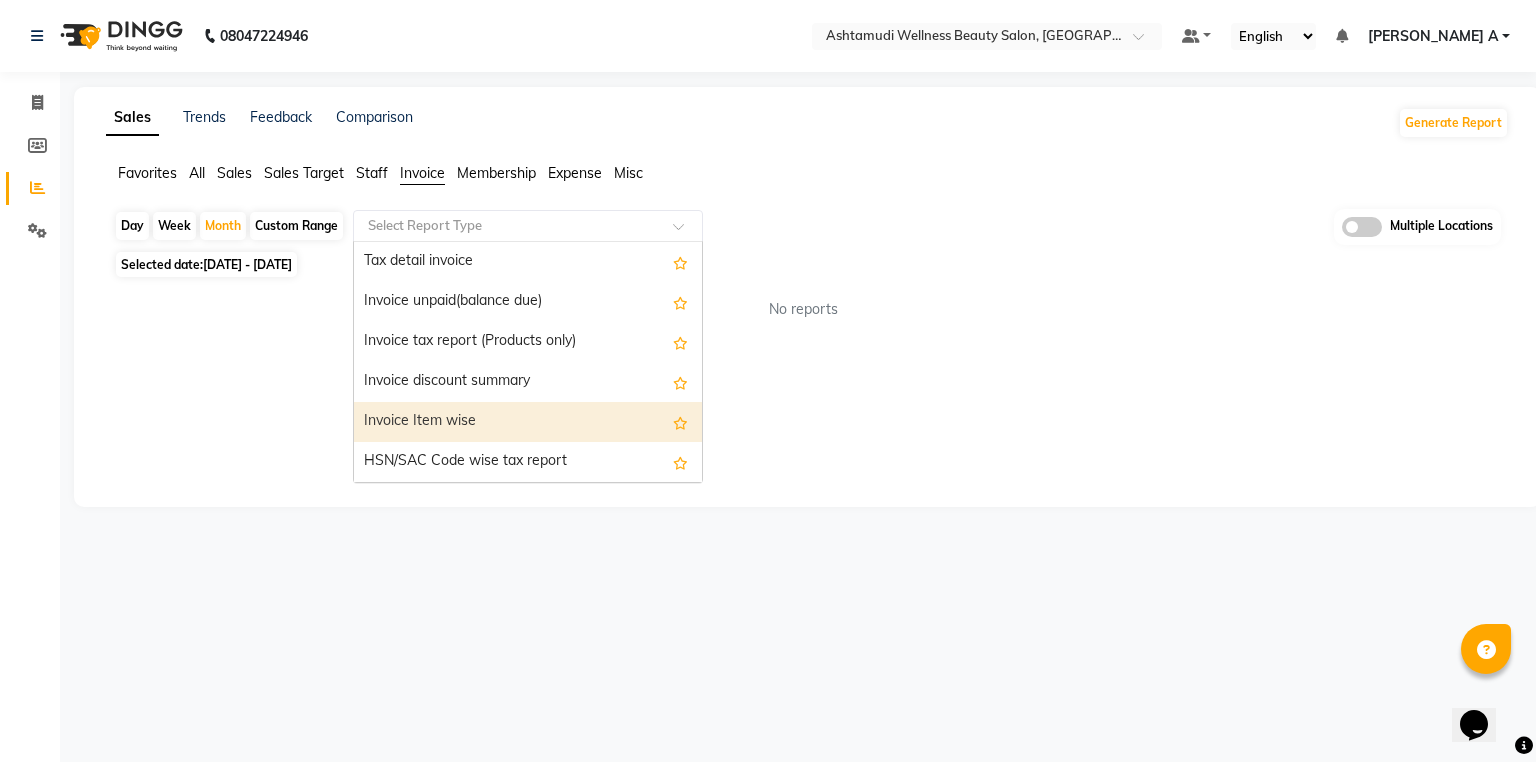 click on "Invoice Item wise" at bounding box center (528, 422) 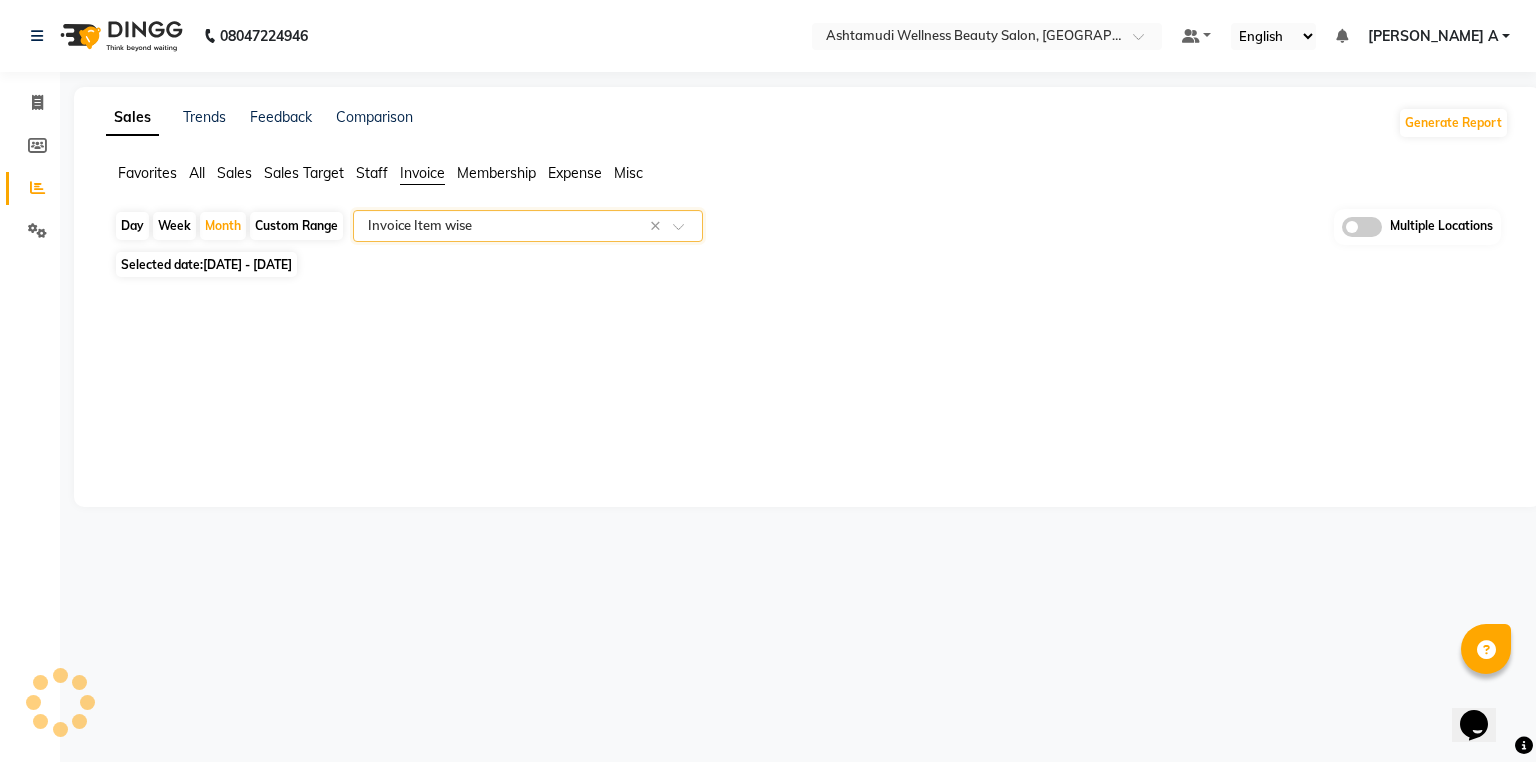 select on "full_report" 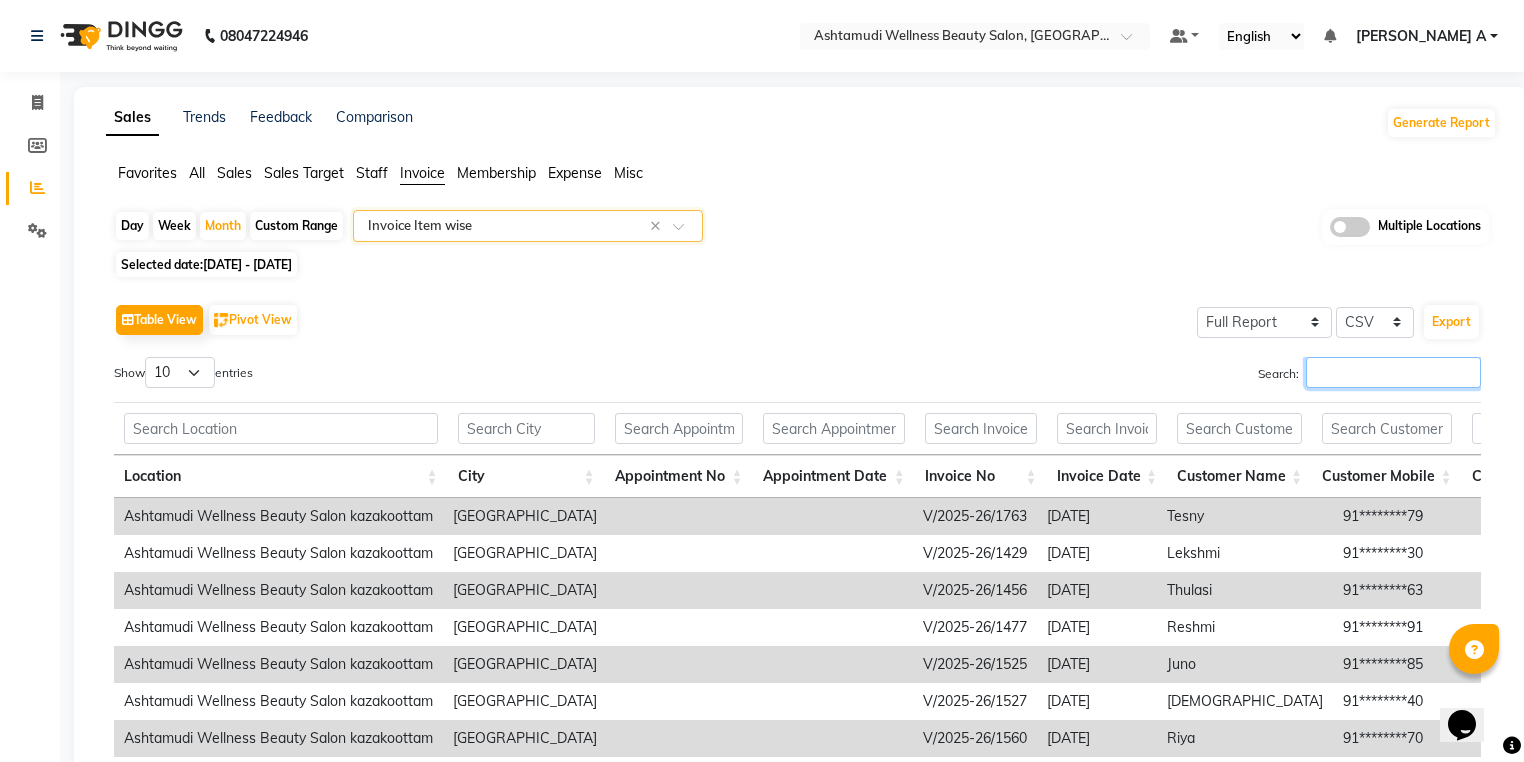 click on "Search:" at bounding box center (1393, 372) 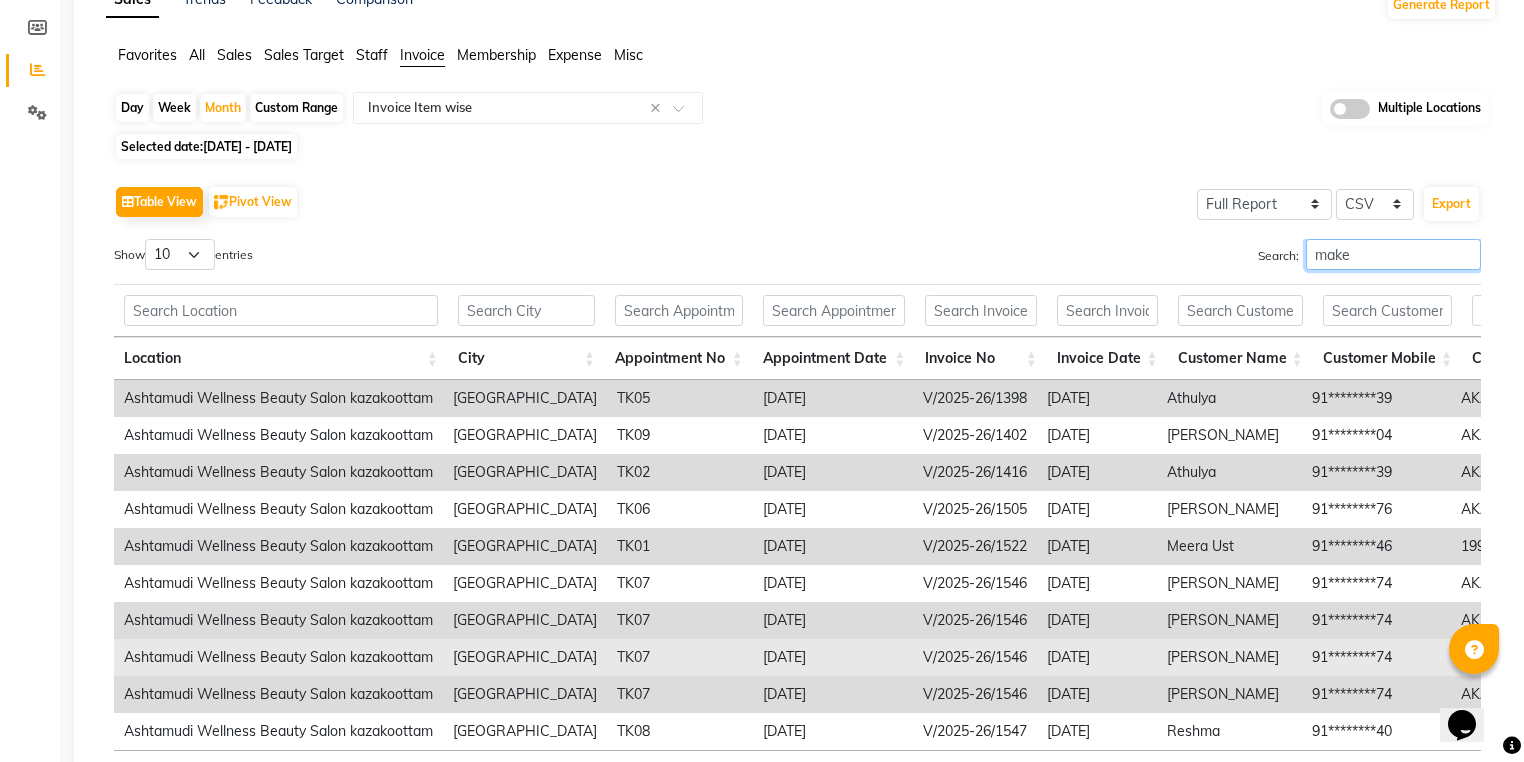 scroll, scrollTop: 278, scrollLeft: 0, axis: vertical 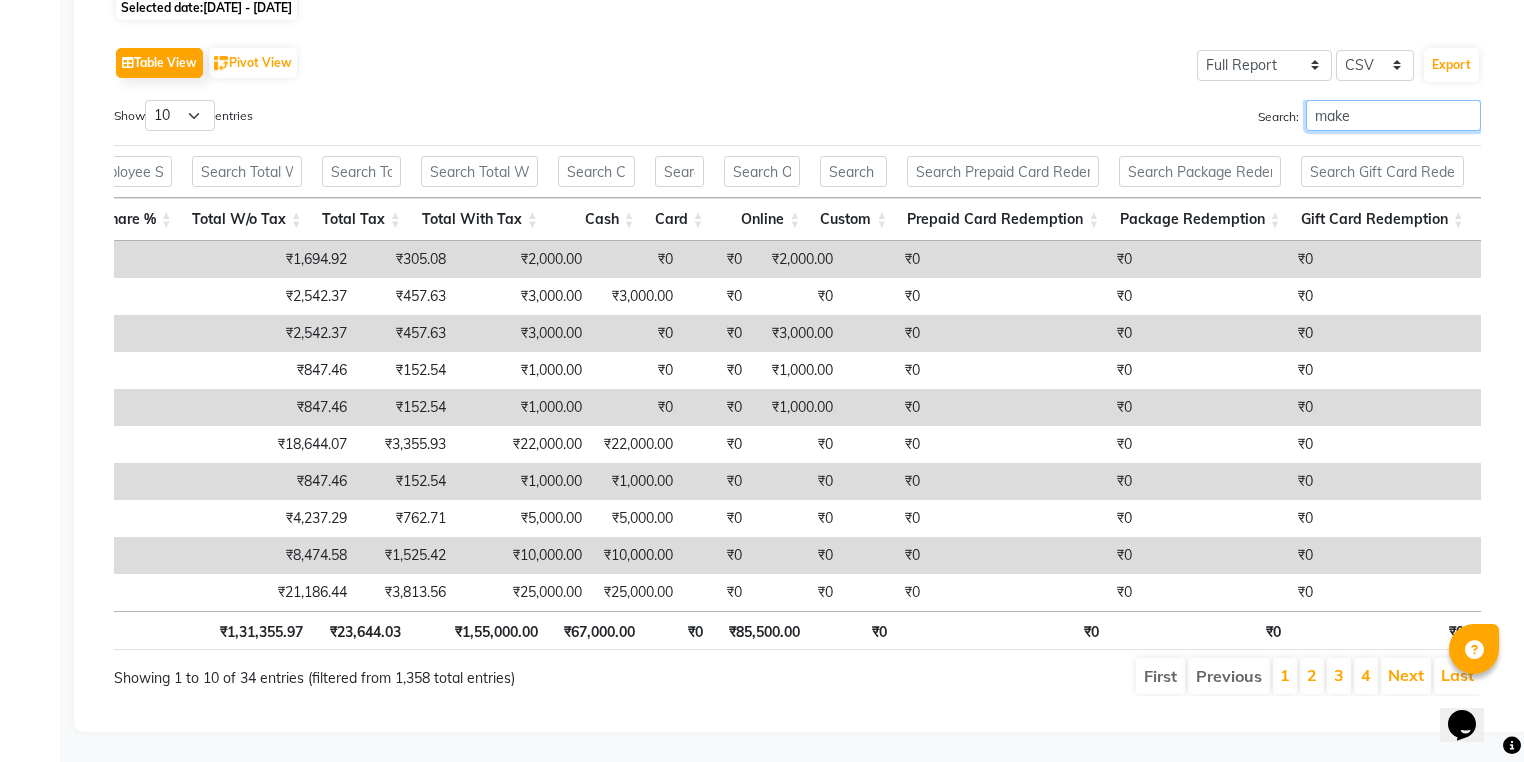 type on "make" 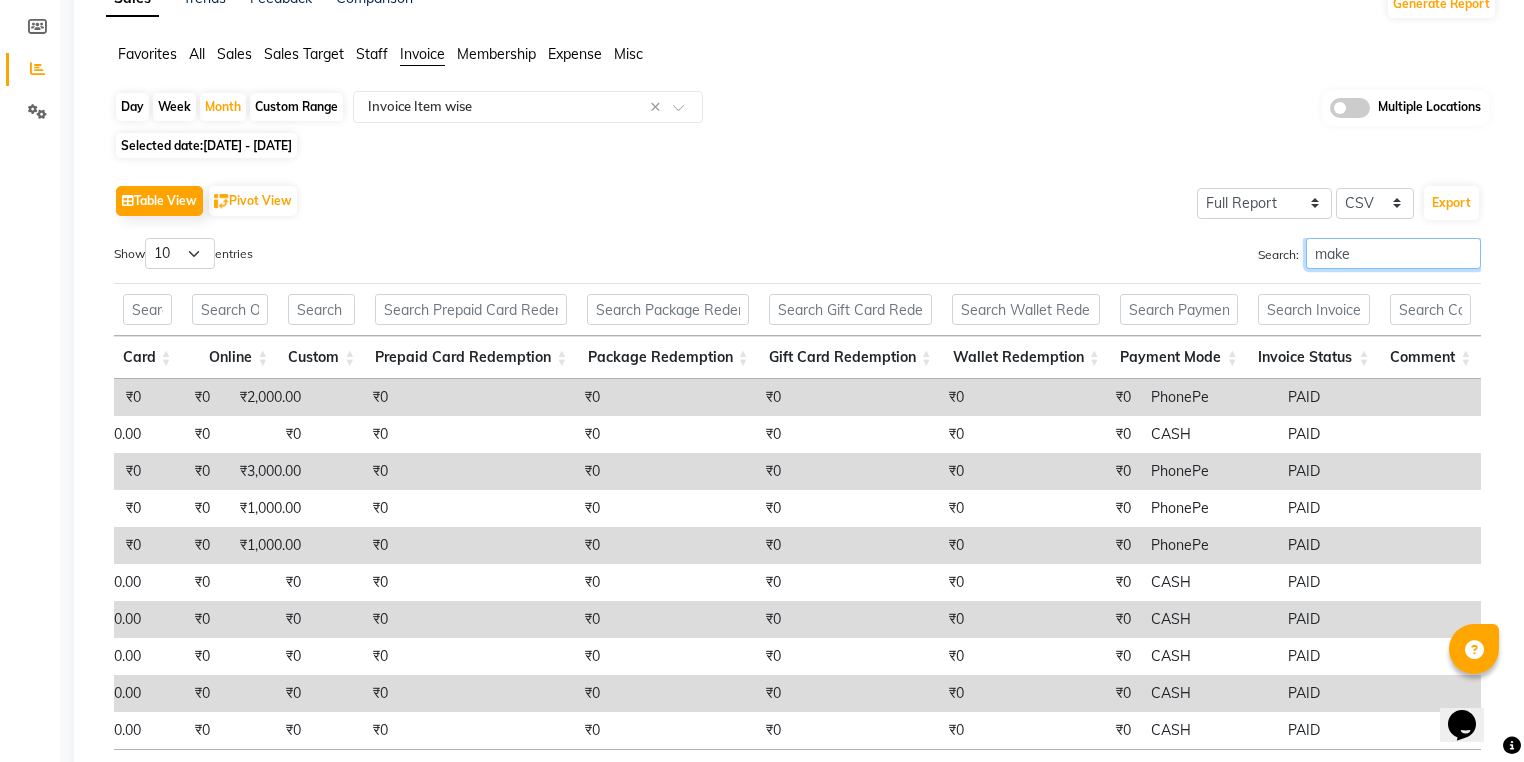scroll, scrollTop: 278, scrollLeft: 0, axis: vertical 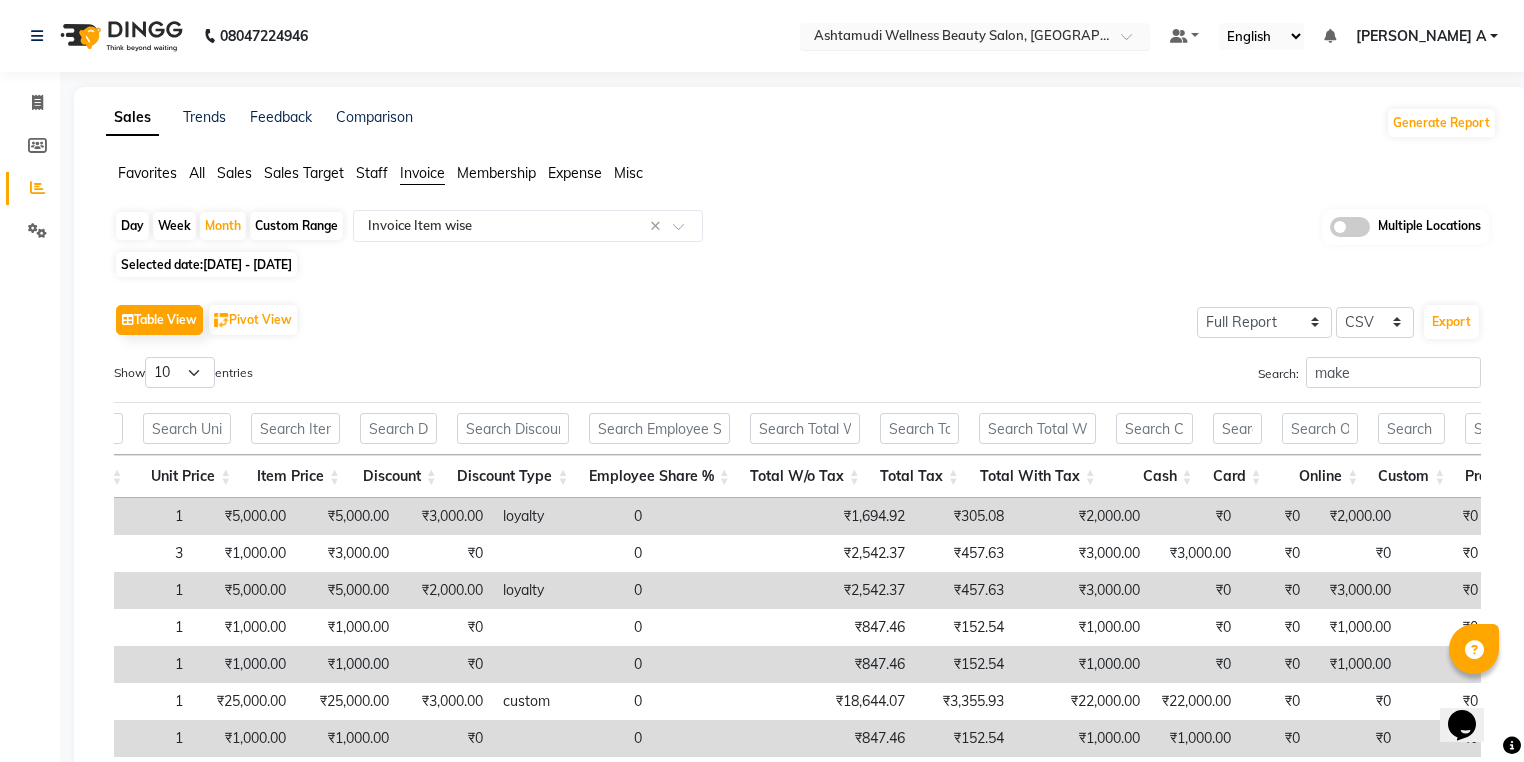 click on "Select Location × Ashtamudi Wellness Beauty Salon, [GEOGRAPHIC_DATA]" at bounding box center [975, 36] 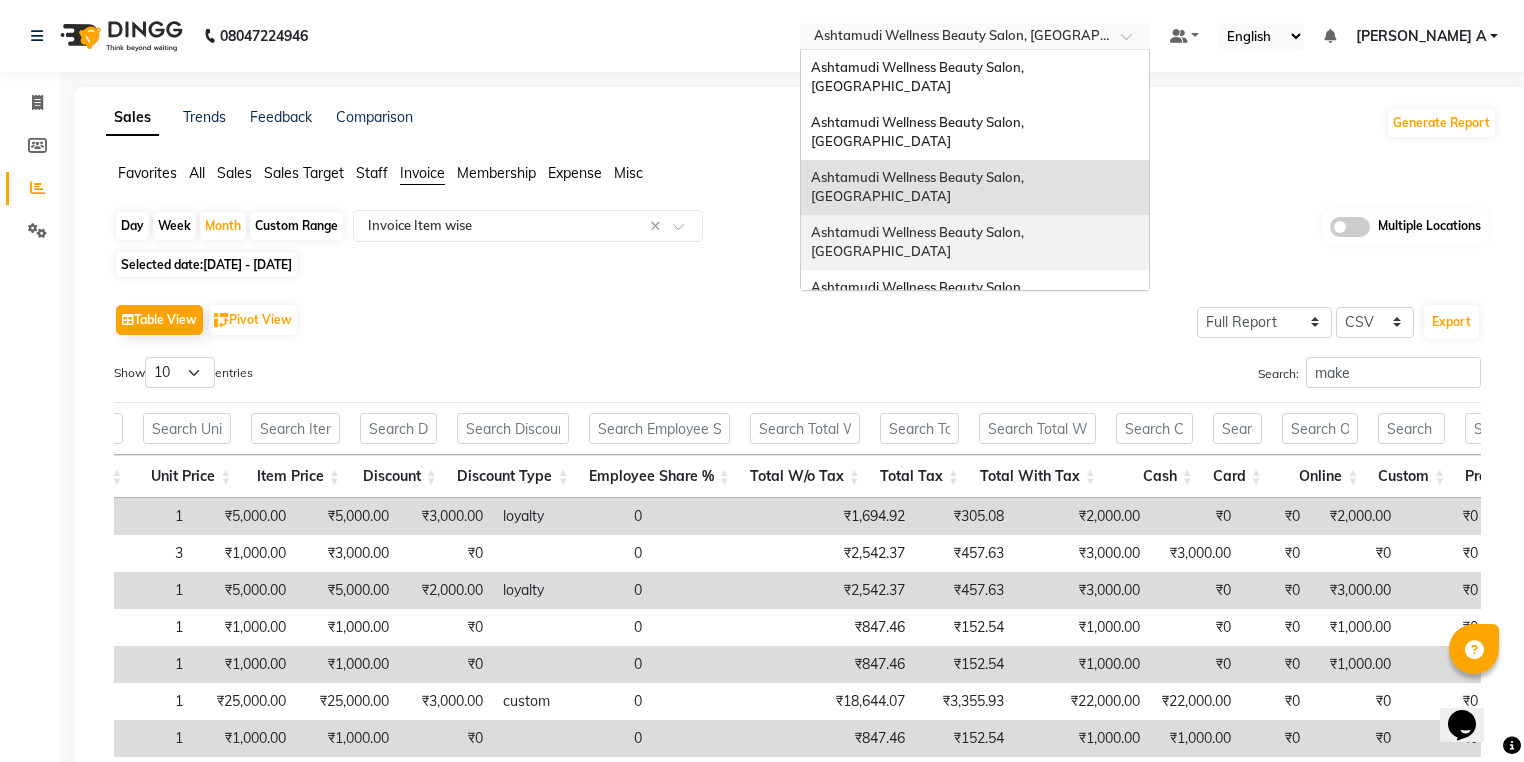 click on "Ashtamudi Wellness Beauty Salon, [GEOGRAPHIC_DATA]" at bounding box center [919, 242] 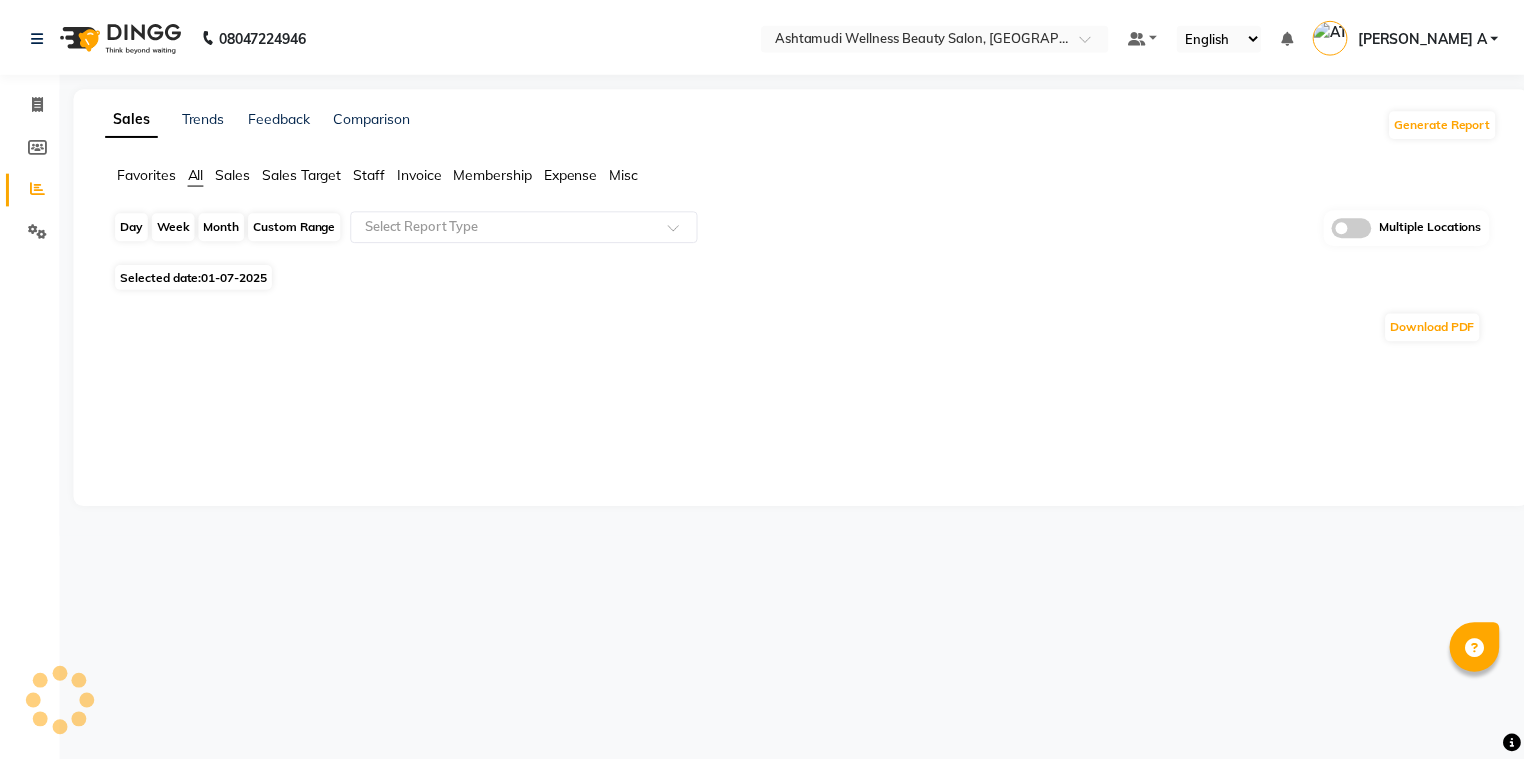 scroll, scrollTop: 0, scrollLeft: 0, axis: both 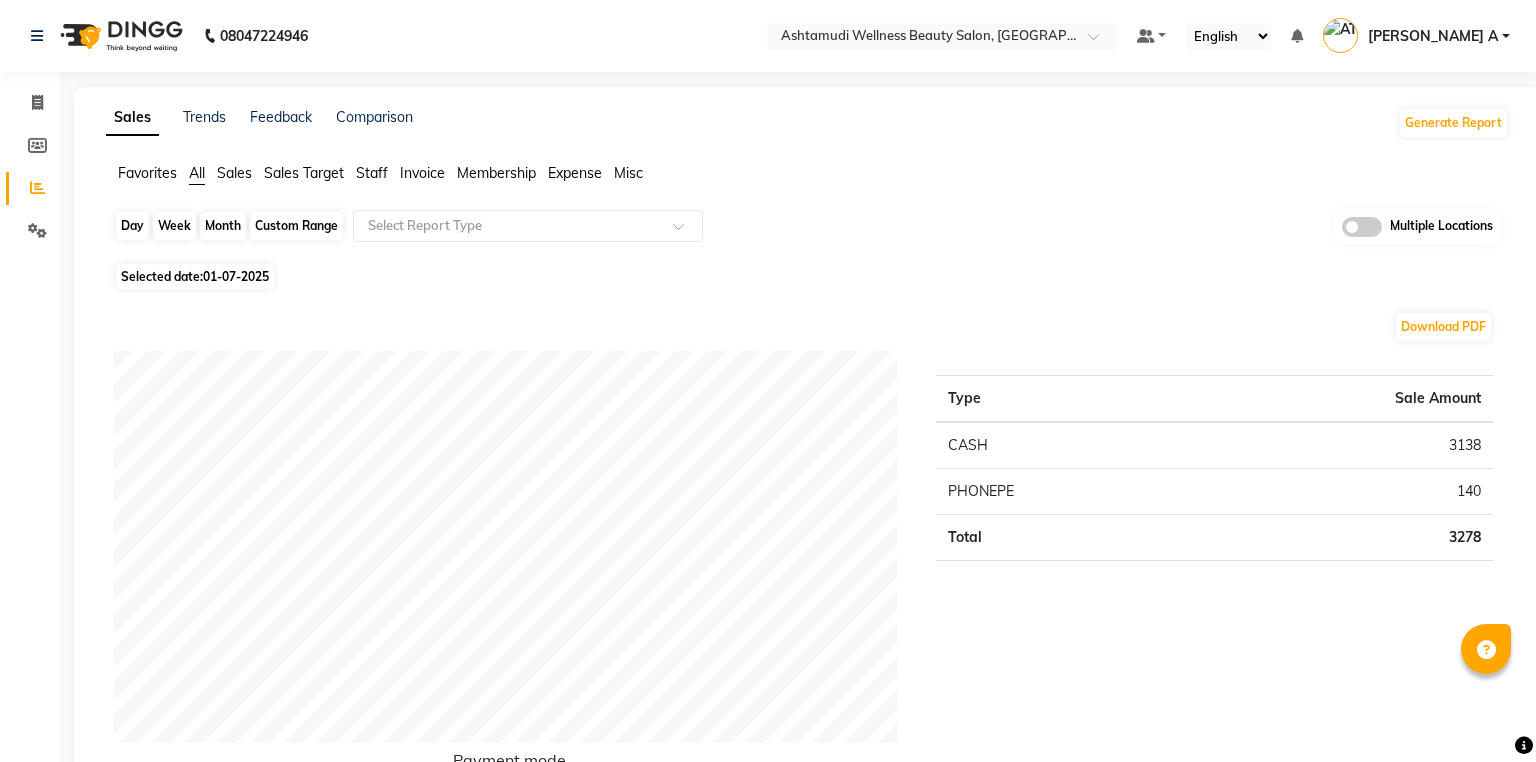 click on "Day" 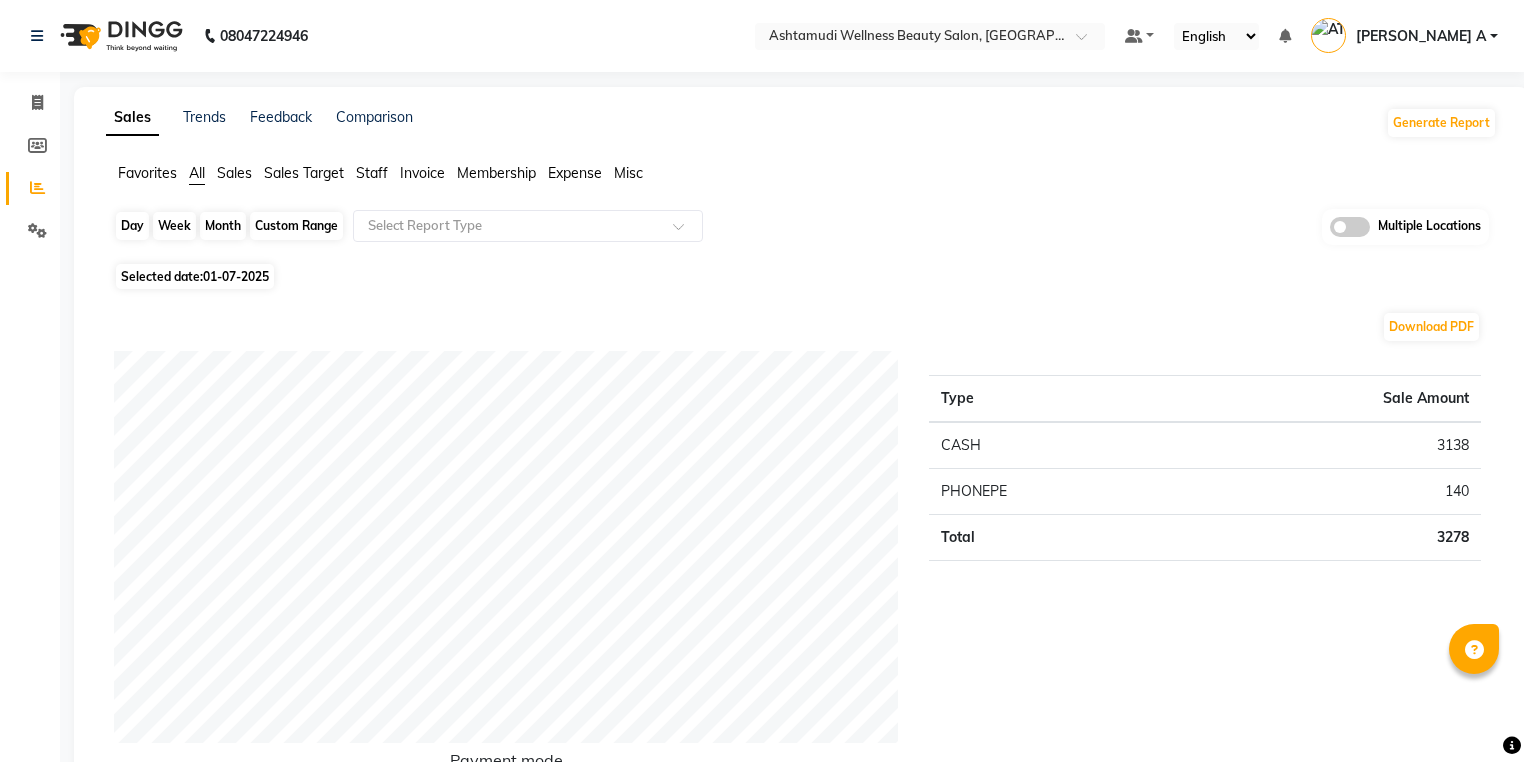 select on "7" 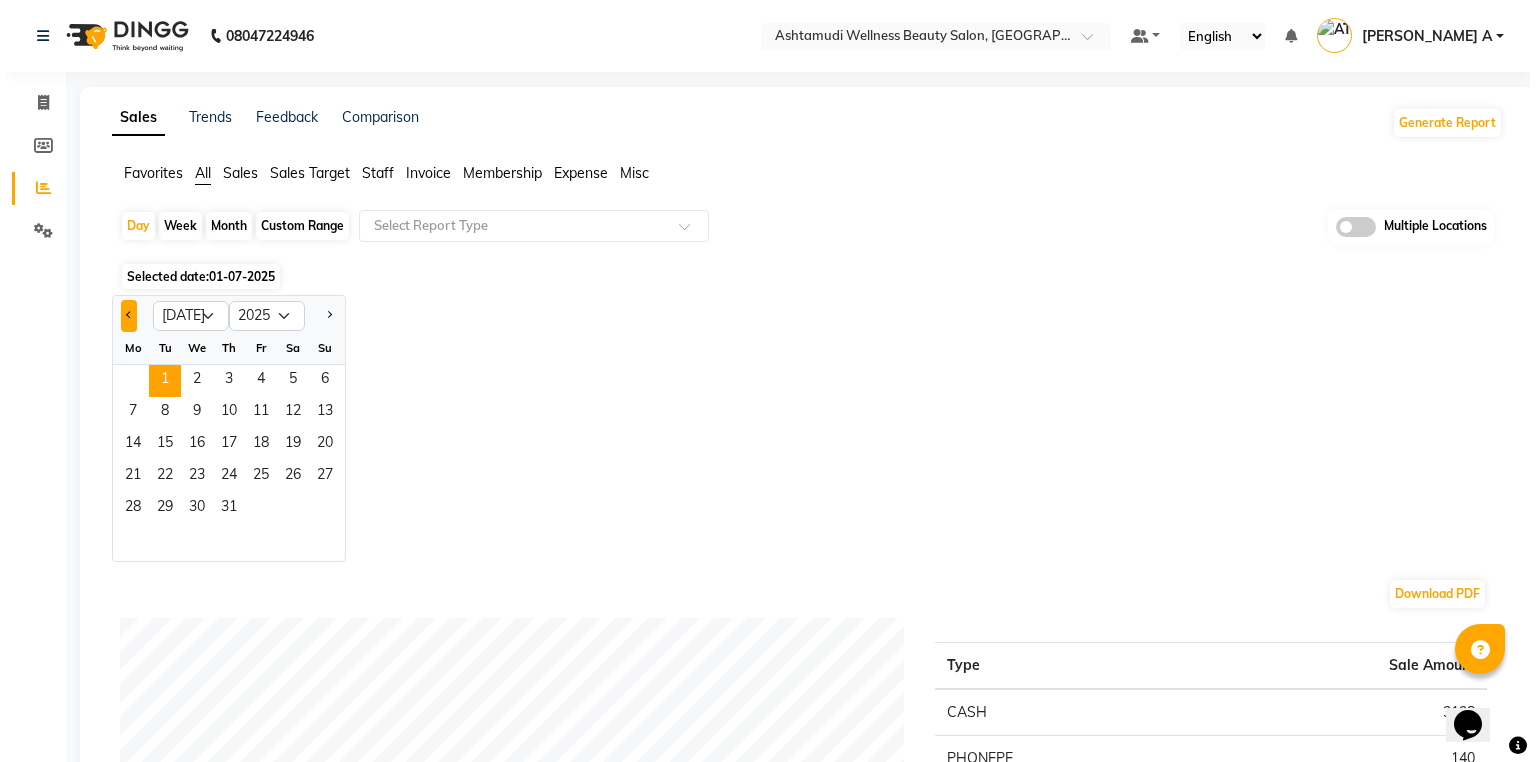 scroll, scrollTop: 0, scrollLeft: 0, axis: both 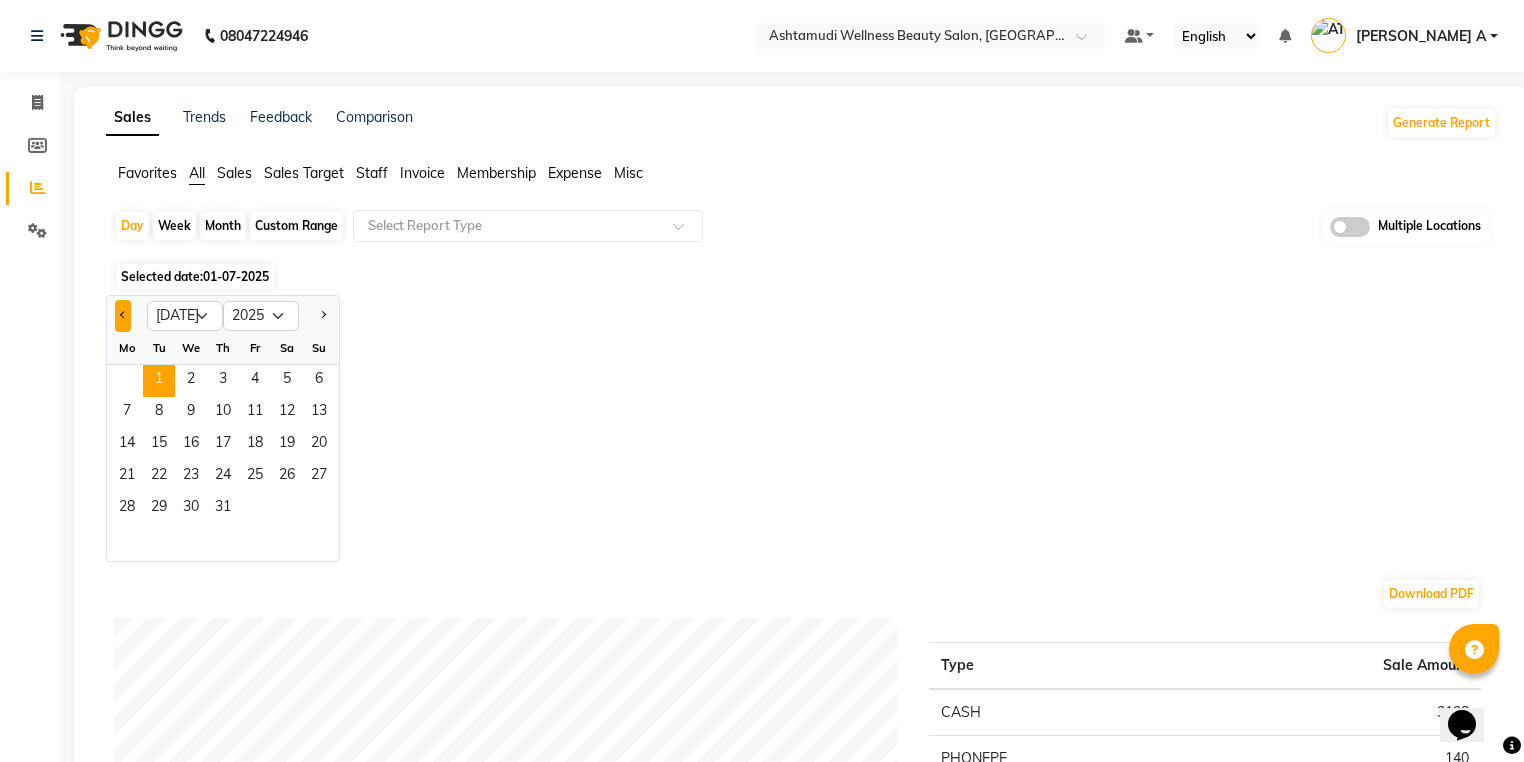 click 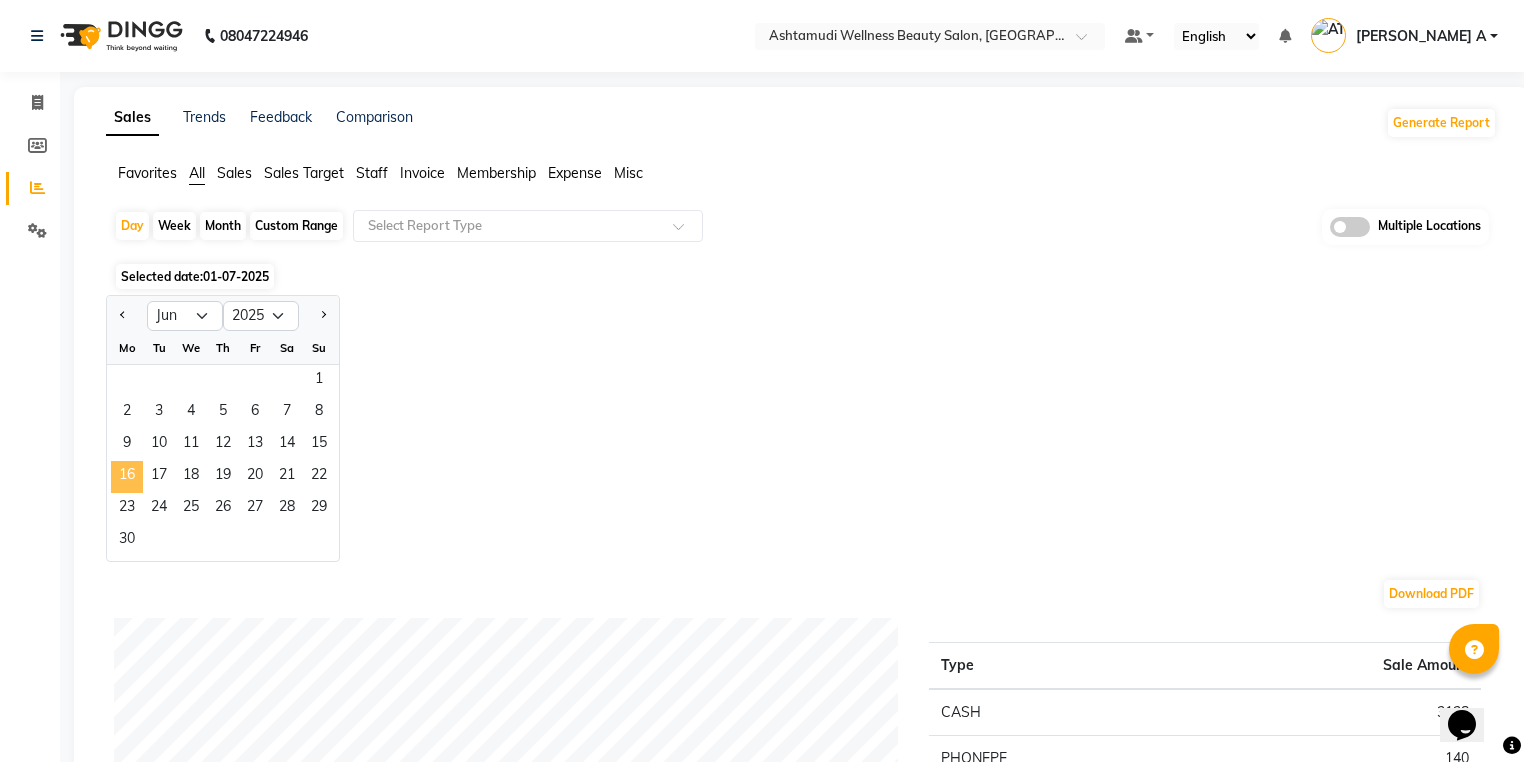 click on "16" 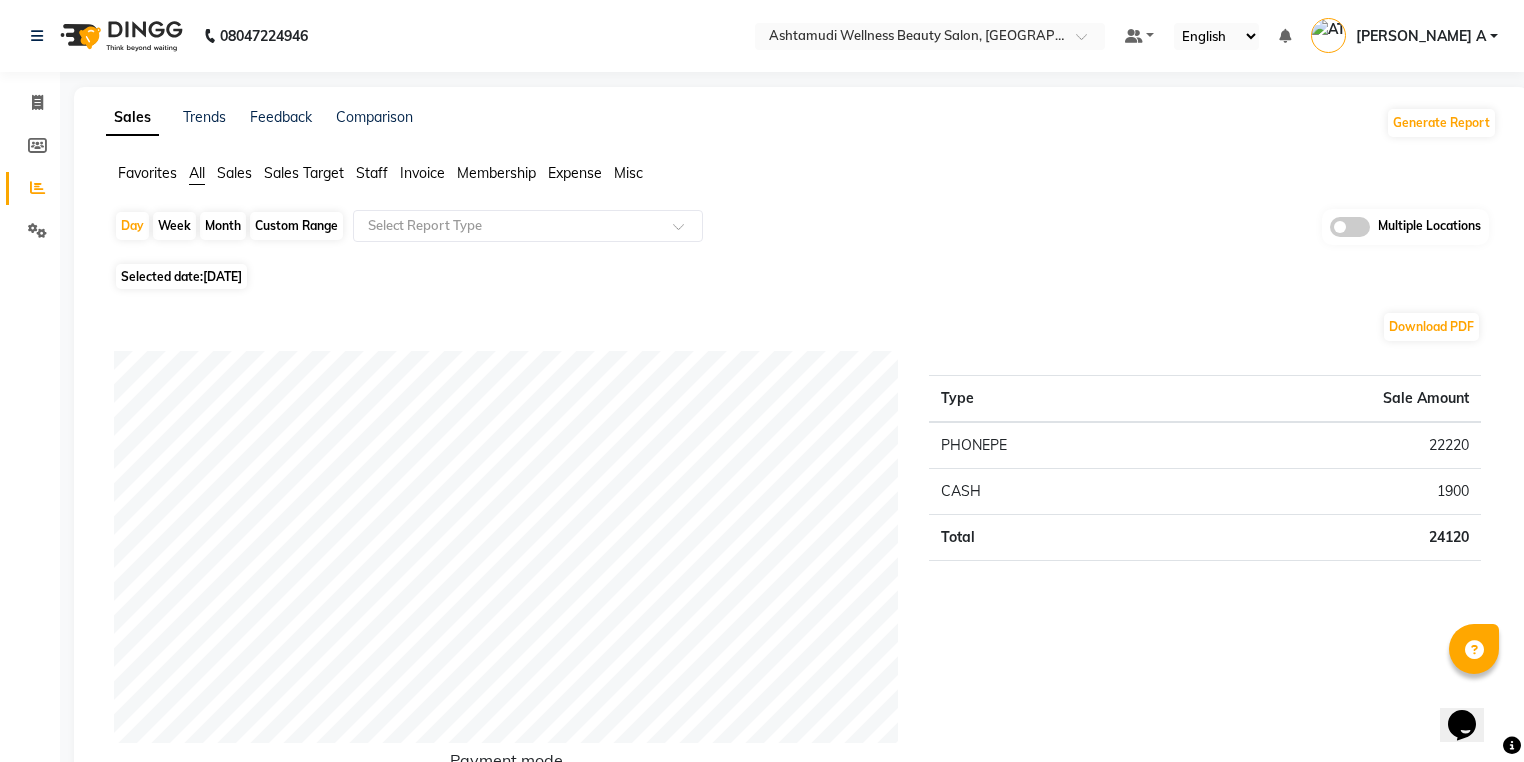 drag, startPoint x: 430, startPoint y: 168, endPoint x: 444, endPoint y: 244, distance: 77.27872 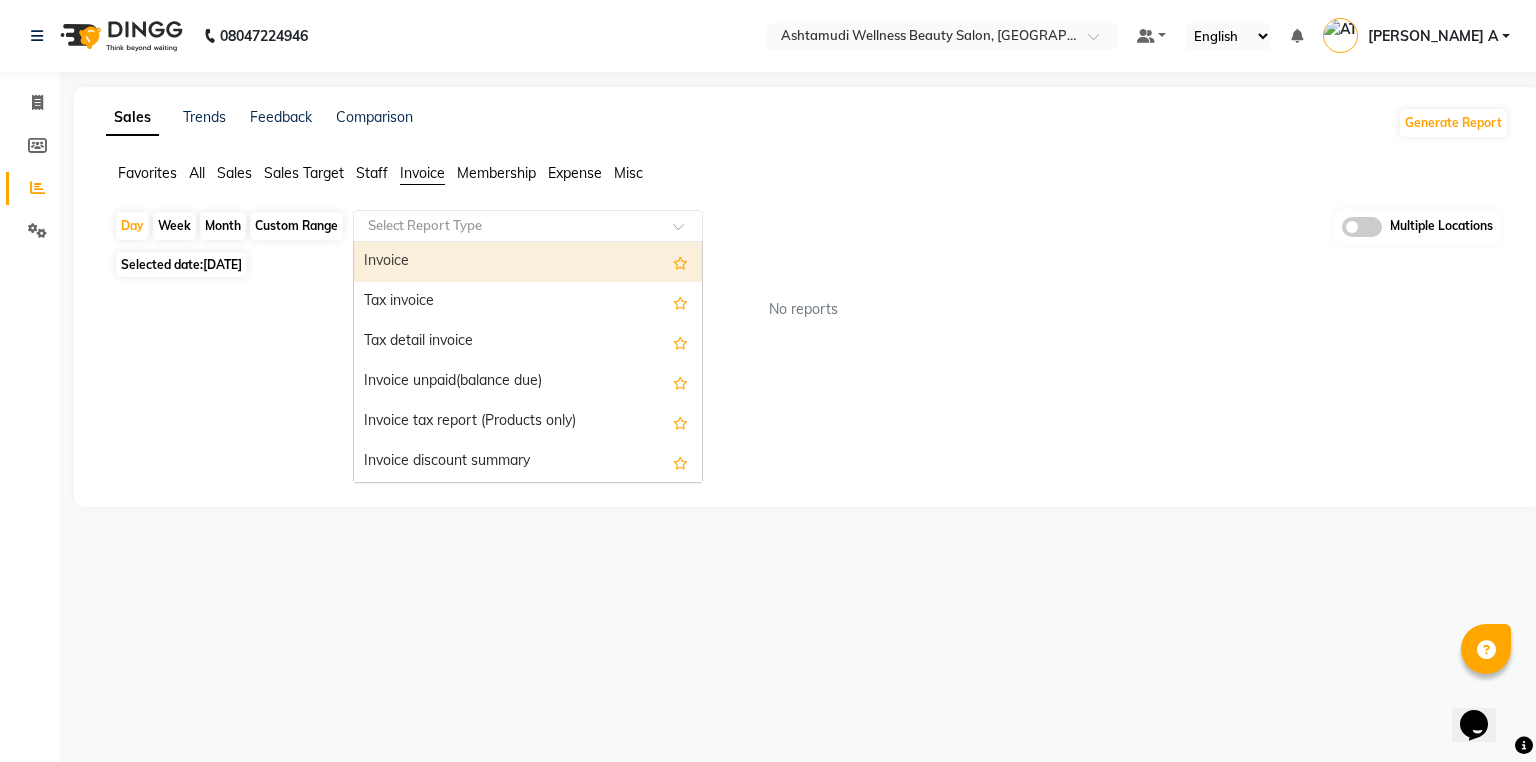 drag, startPoint x: 452, startPoint y: 220, endPoint x: 426, endPoint y: 288, distance: 72.8011 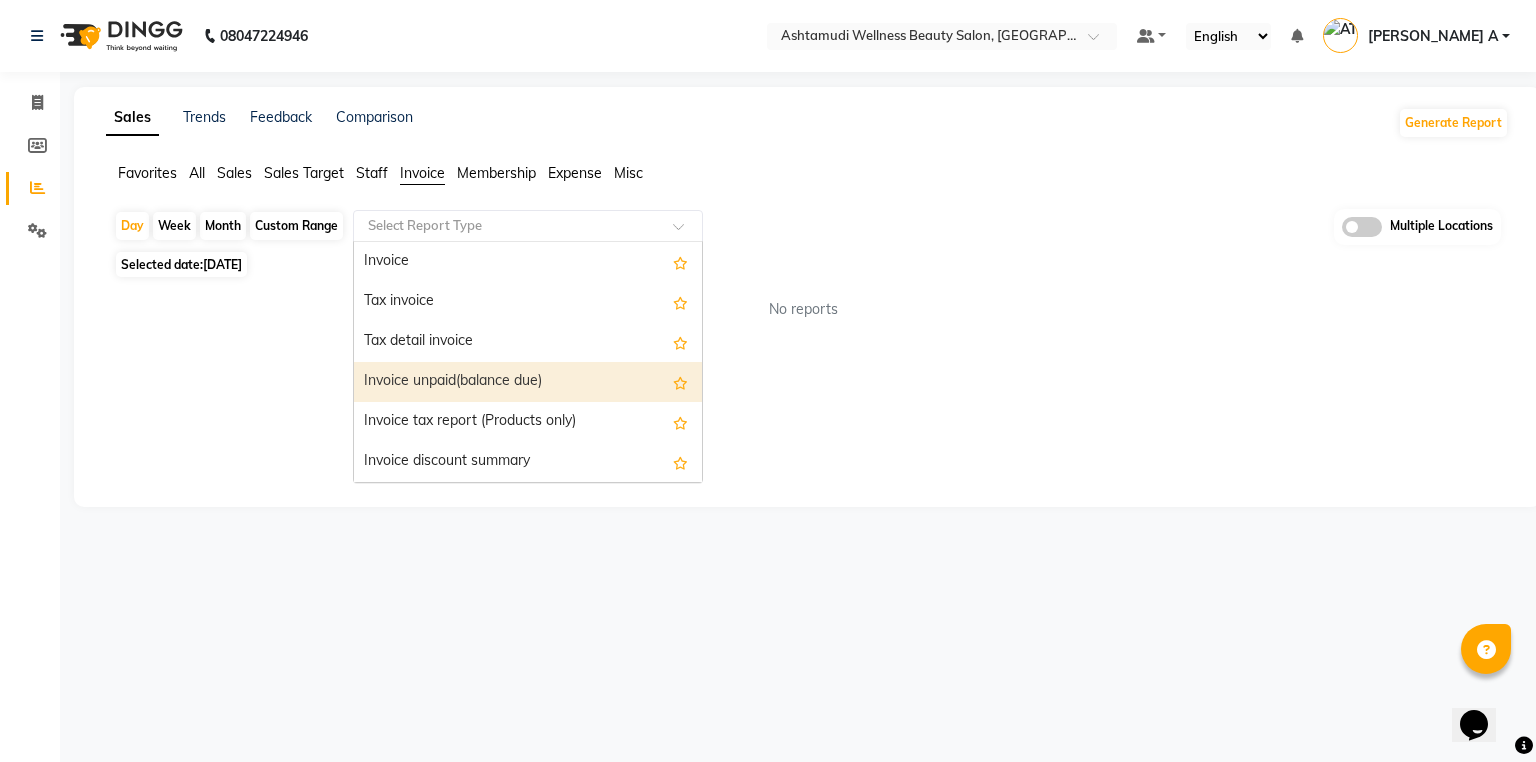scroll, scrollTop: 80, scrollLeft: 0, axis: vertical 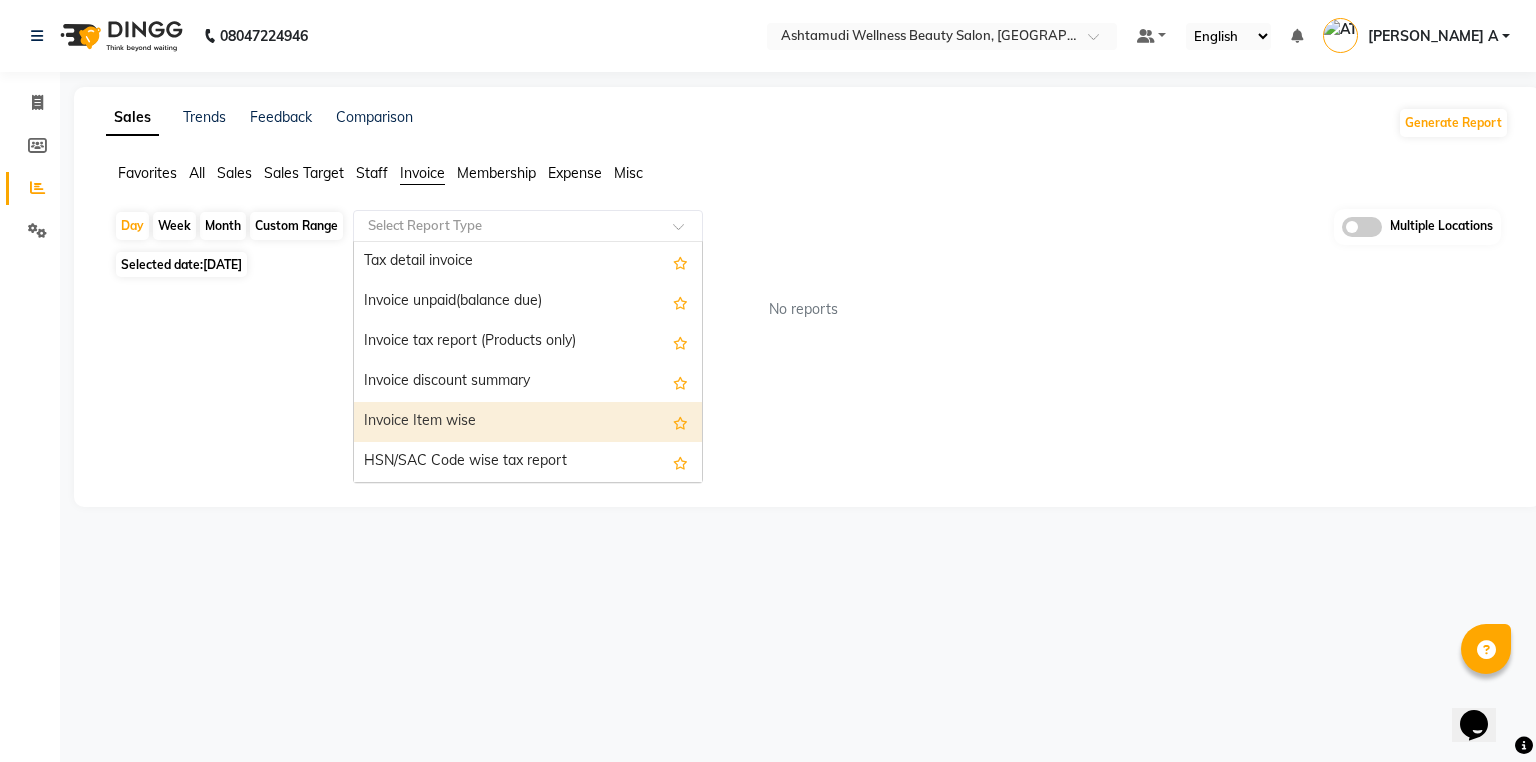 click on "Invoice Item wise" at bounding box center [528, 422] 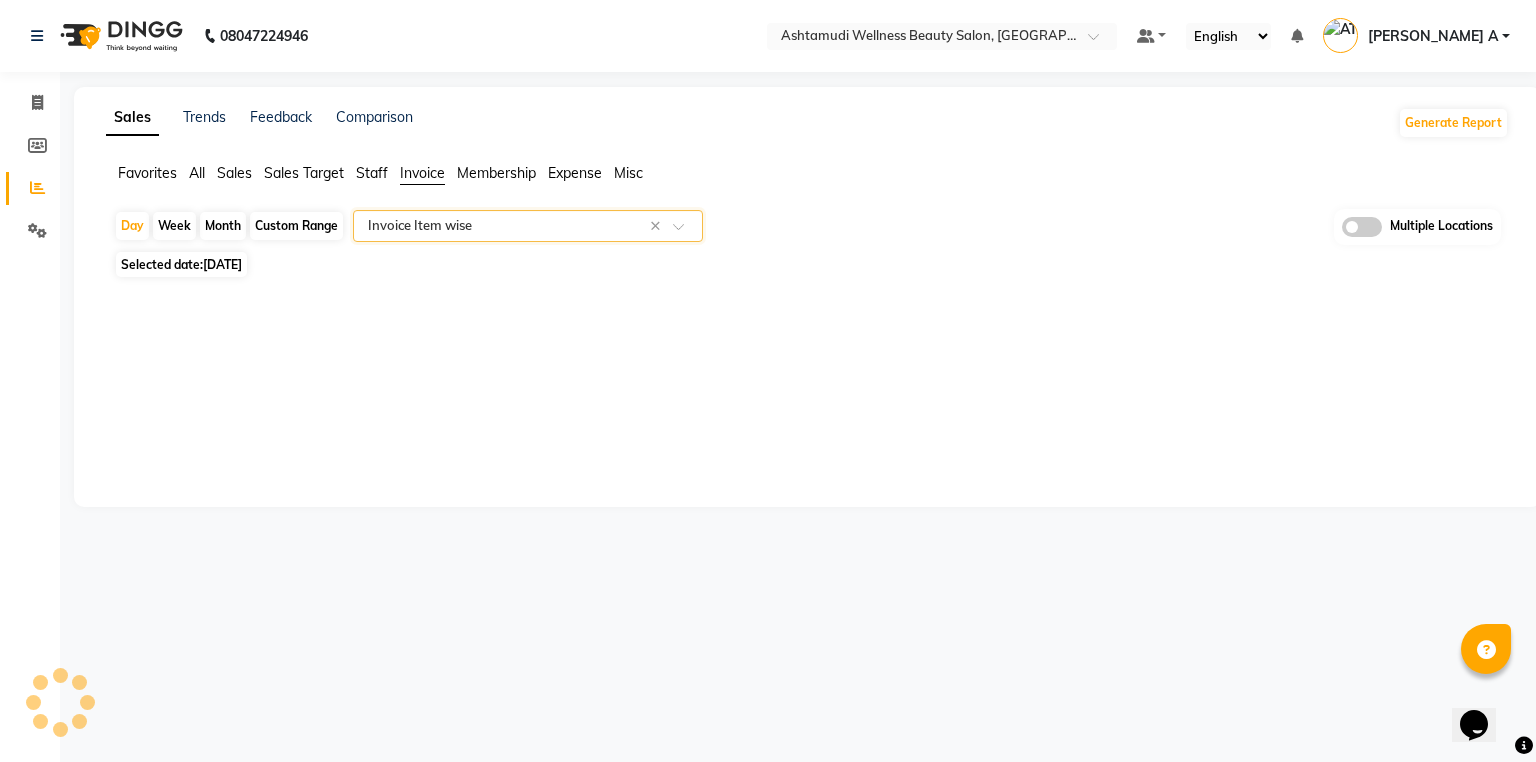 select on "full_report" 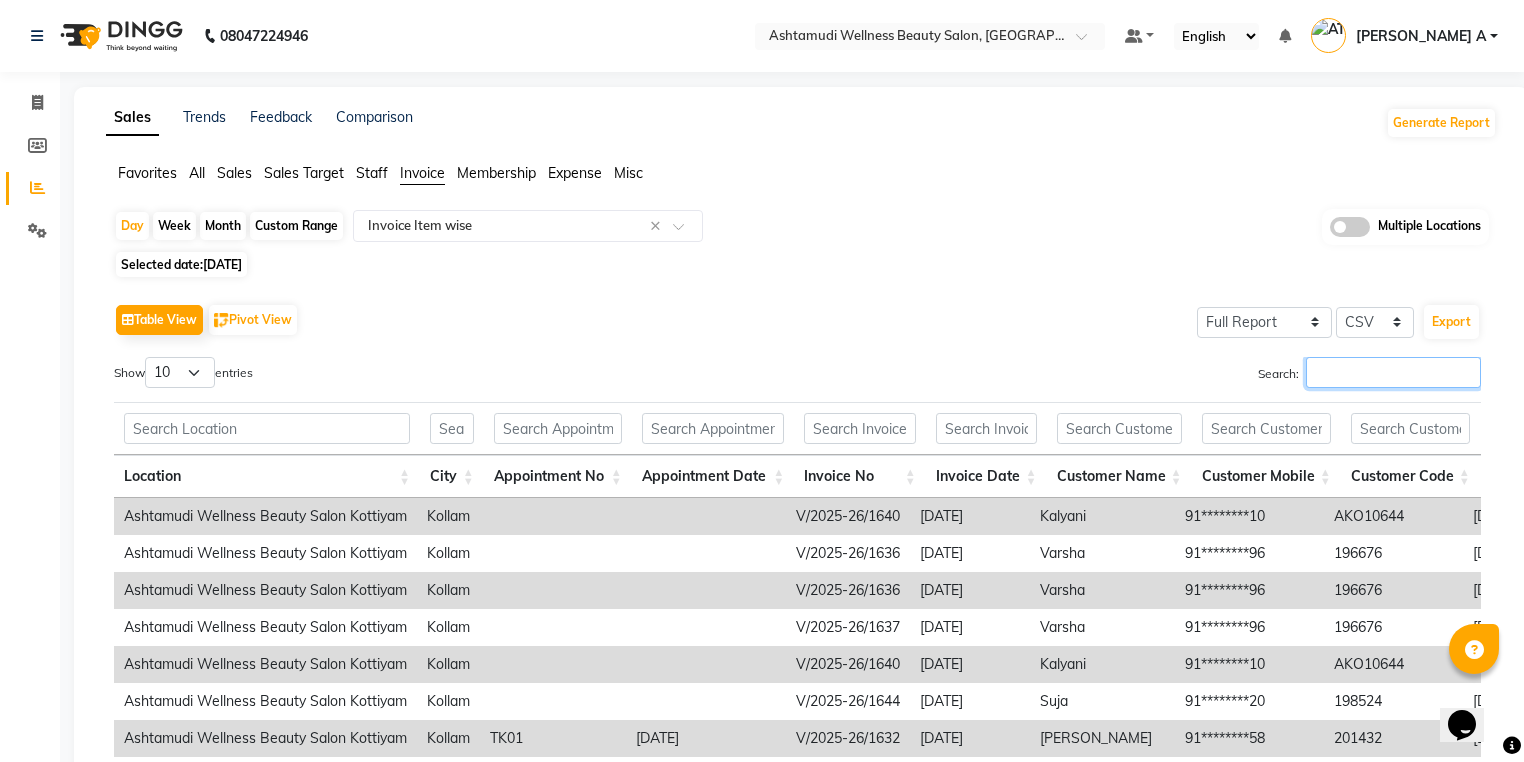 click on "Search:" at bounding box center [1393, 372] 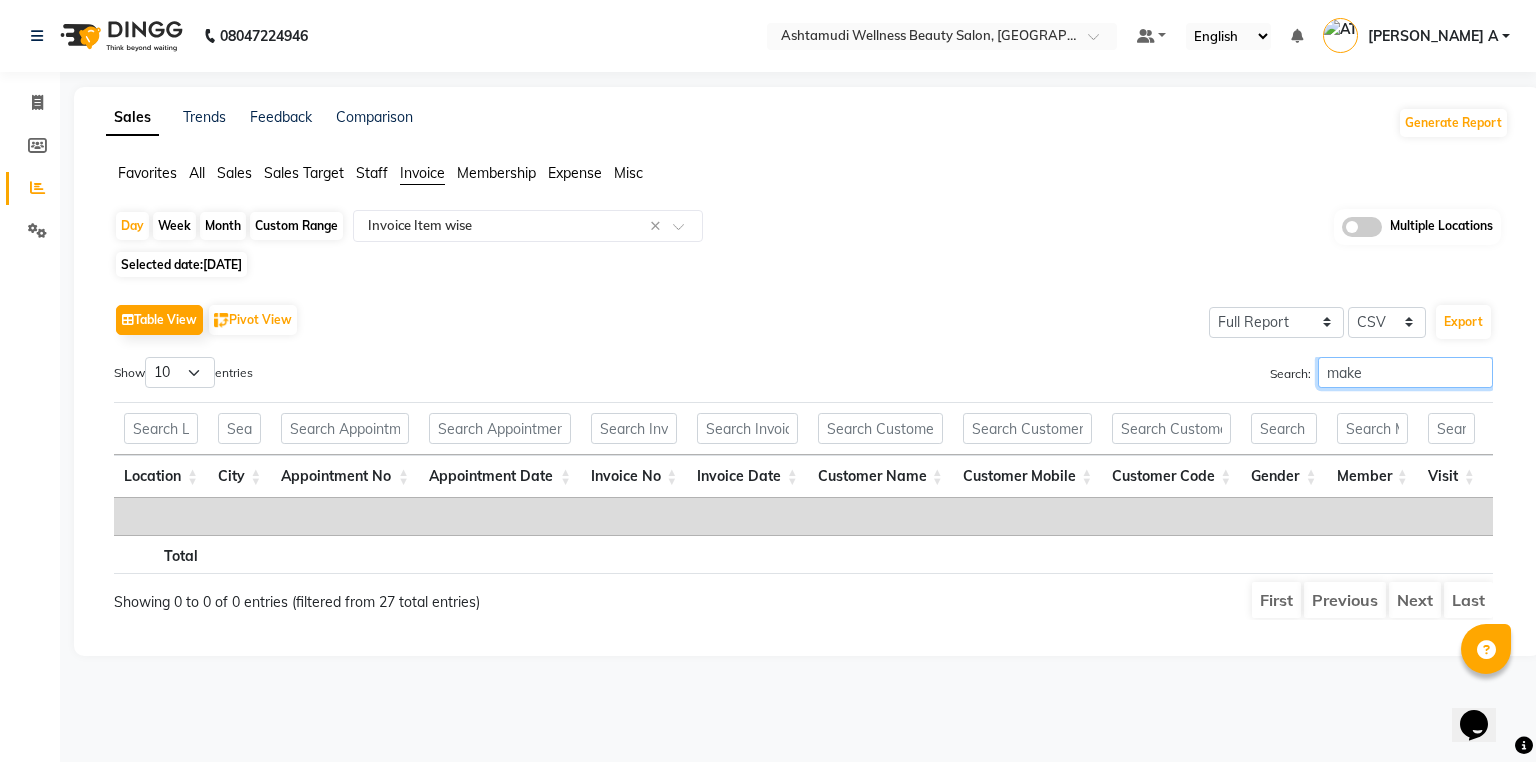 type on "make" 